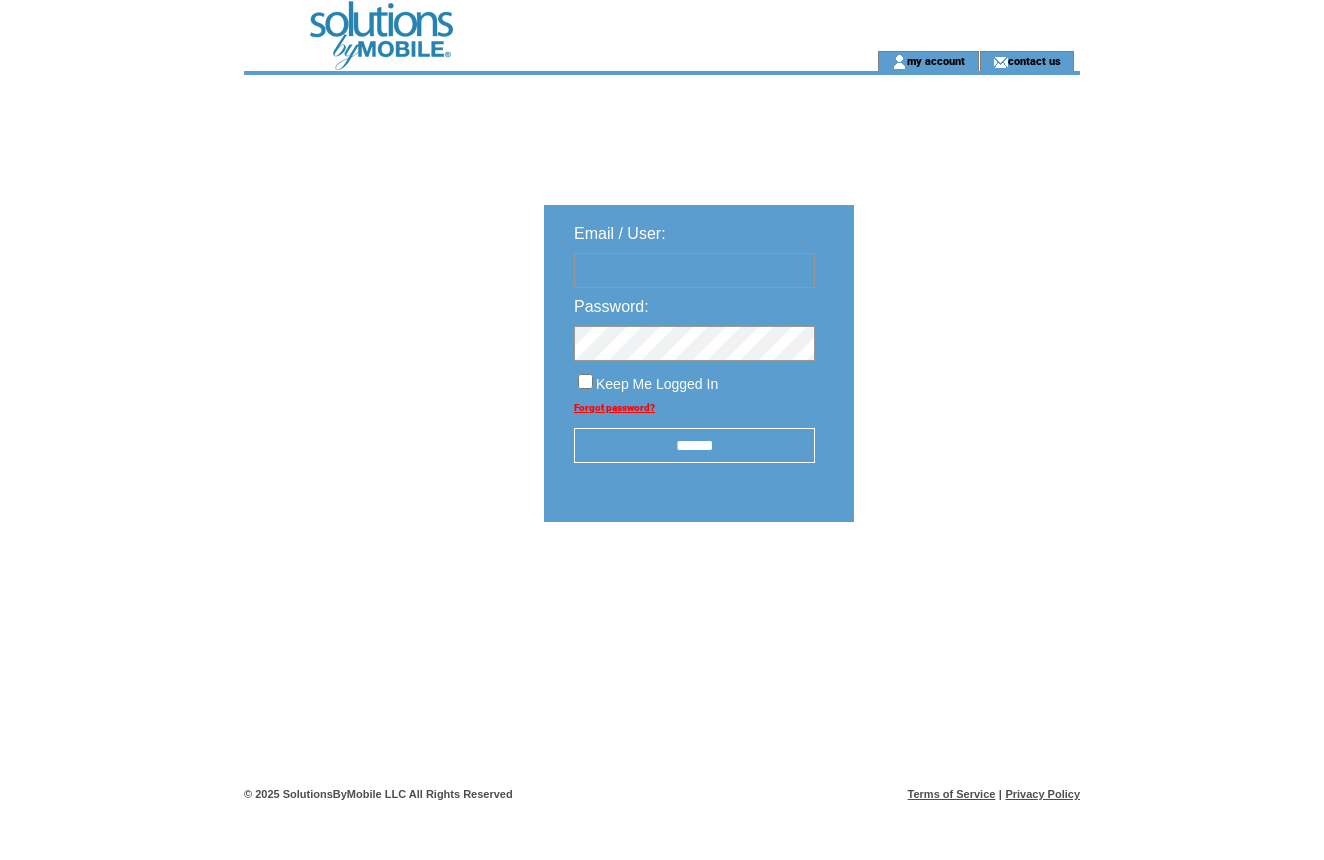 scroll, scrollTop: 0, scrollLeft: 0, axis: both 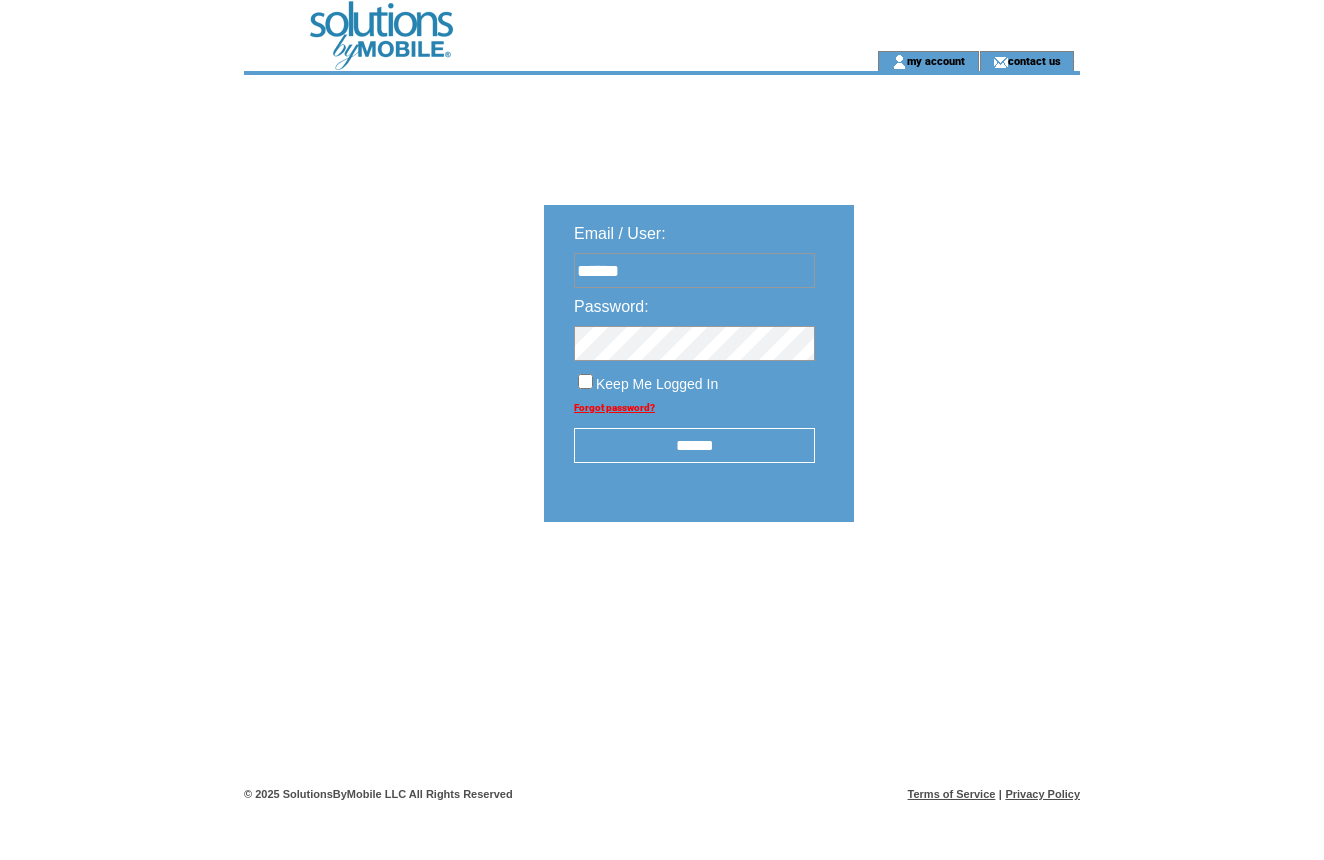 click on "******" at bounding box center [694, 445] 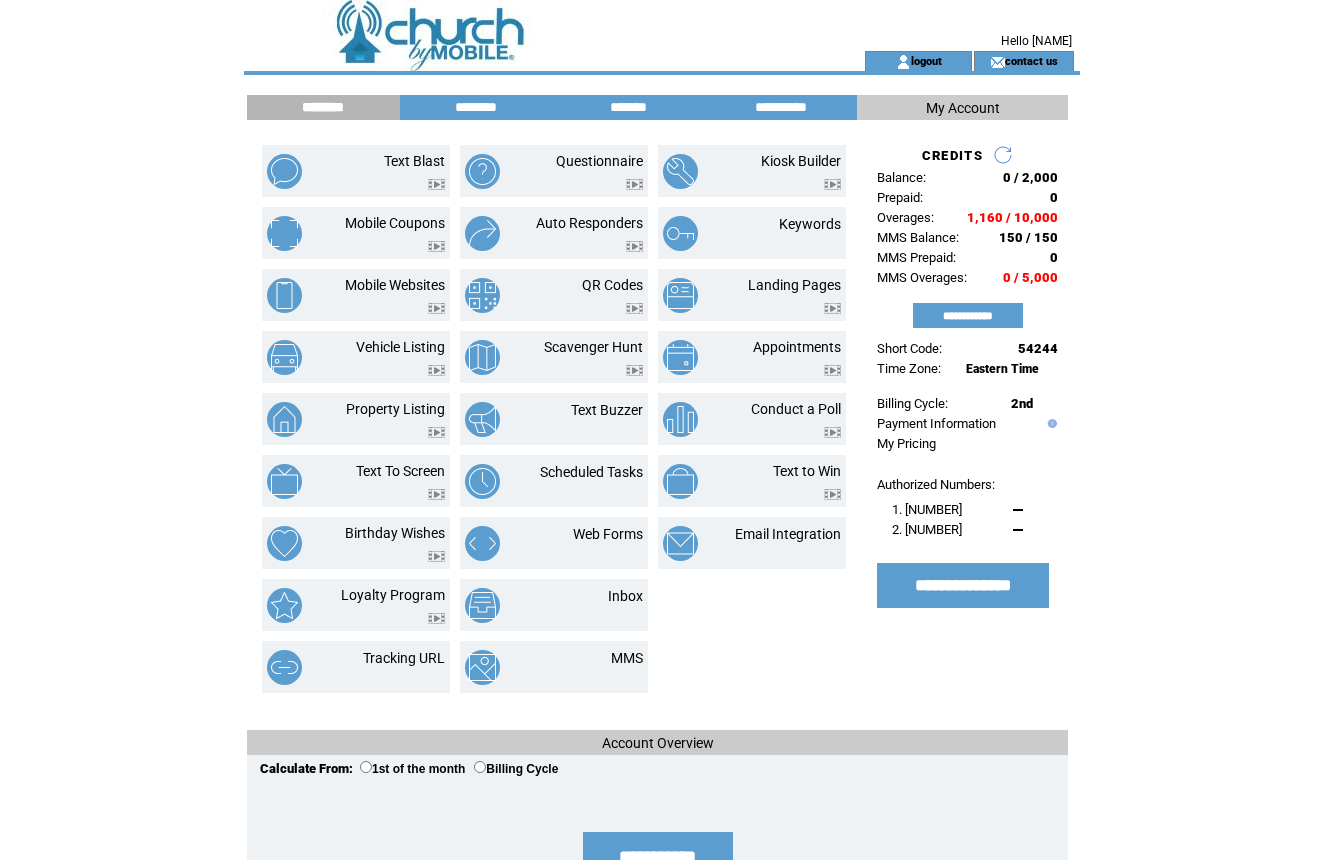scroll, scrollTop: 0, scrollLeft: 0, axis: both 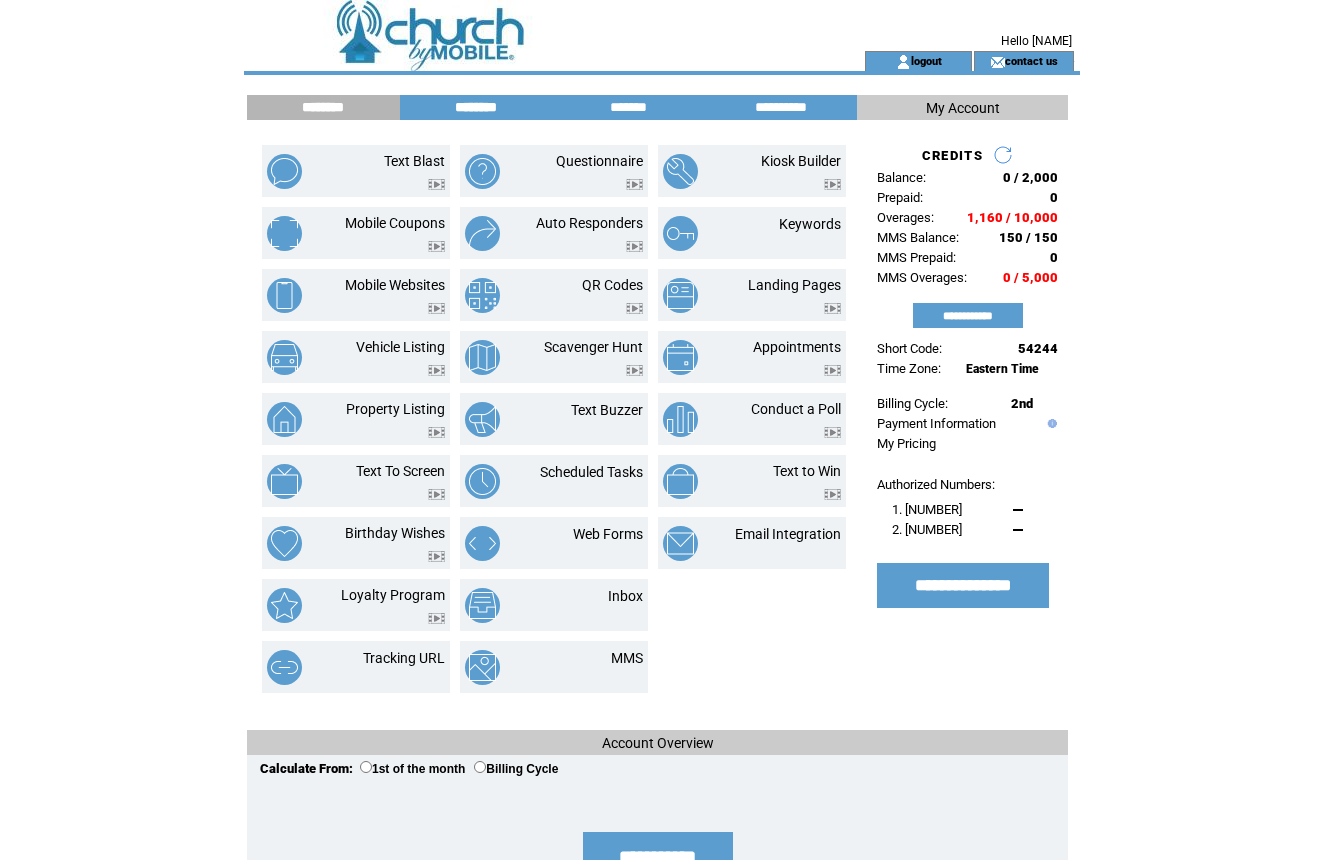 click on "********" at bounding box center (476, 107) 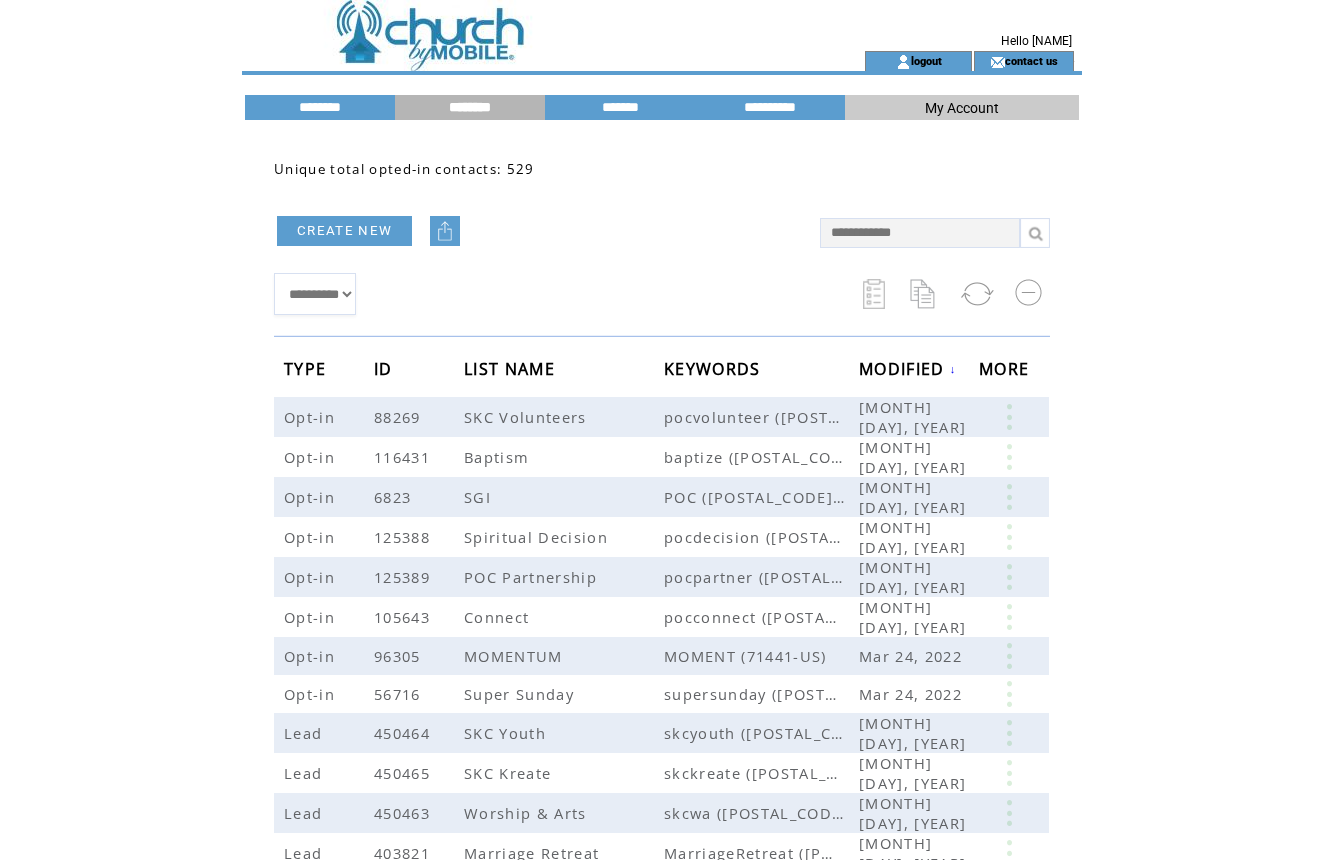 click on "CREATE NEW" at bounding box center [344, 231] 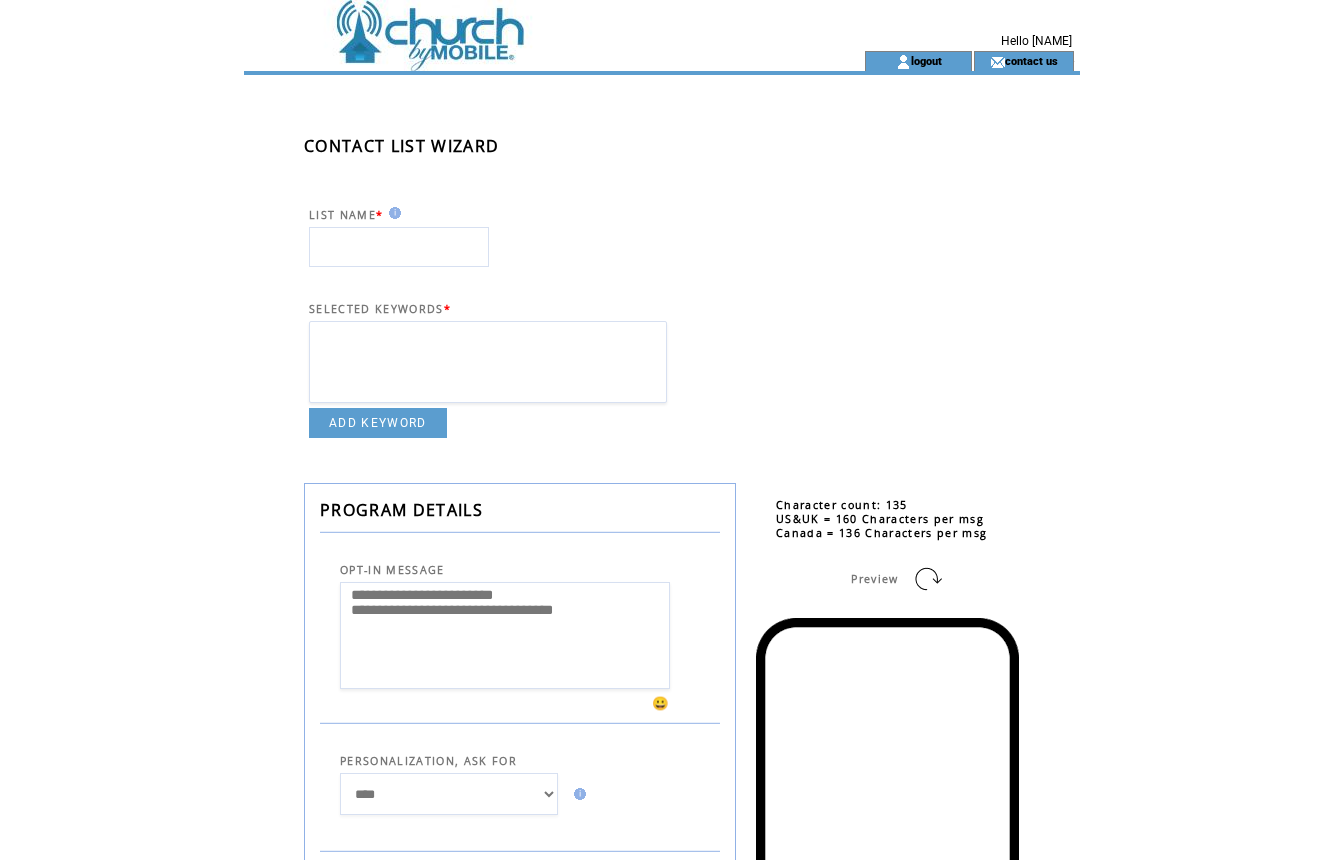 scroll, scrollTop: 0, scrollLeft: 0, axis: both 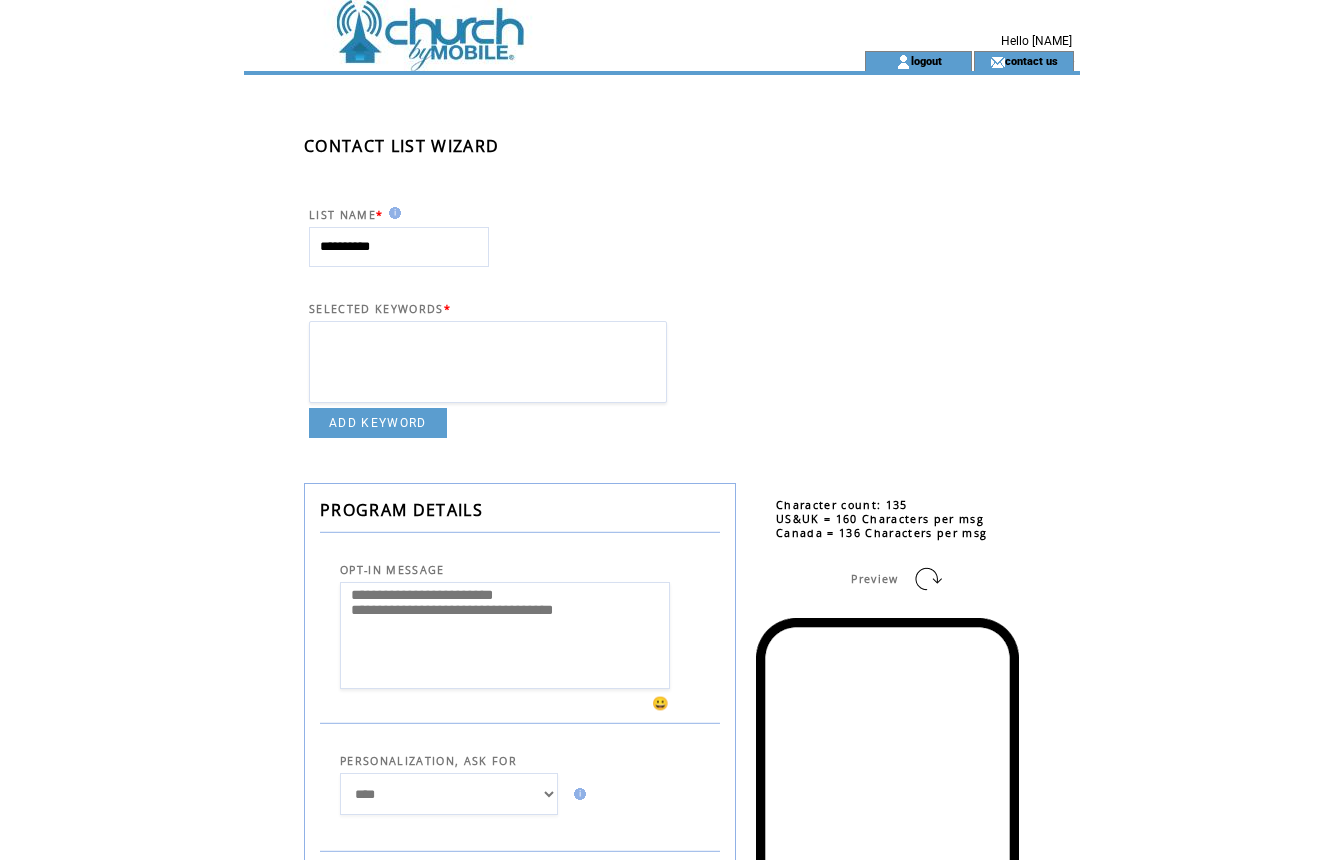 type on "**********" 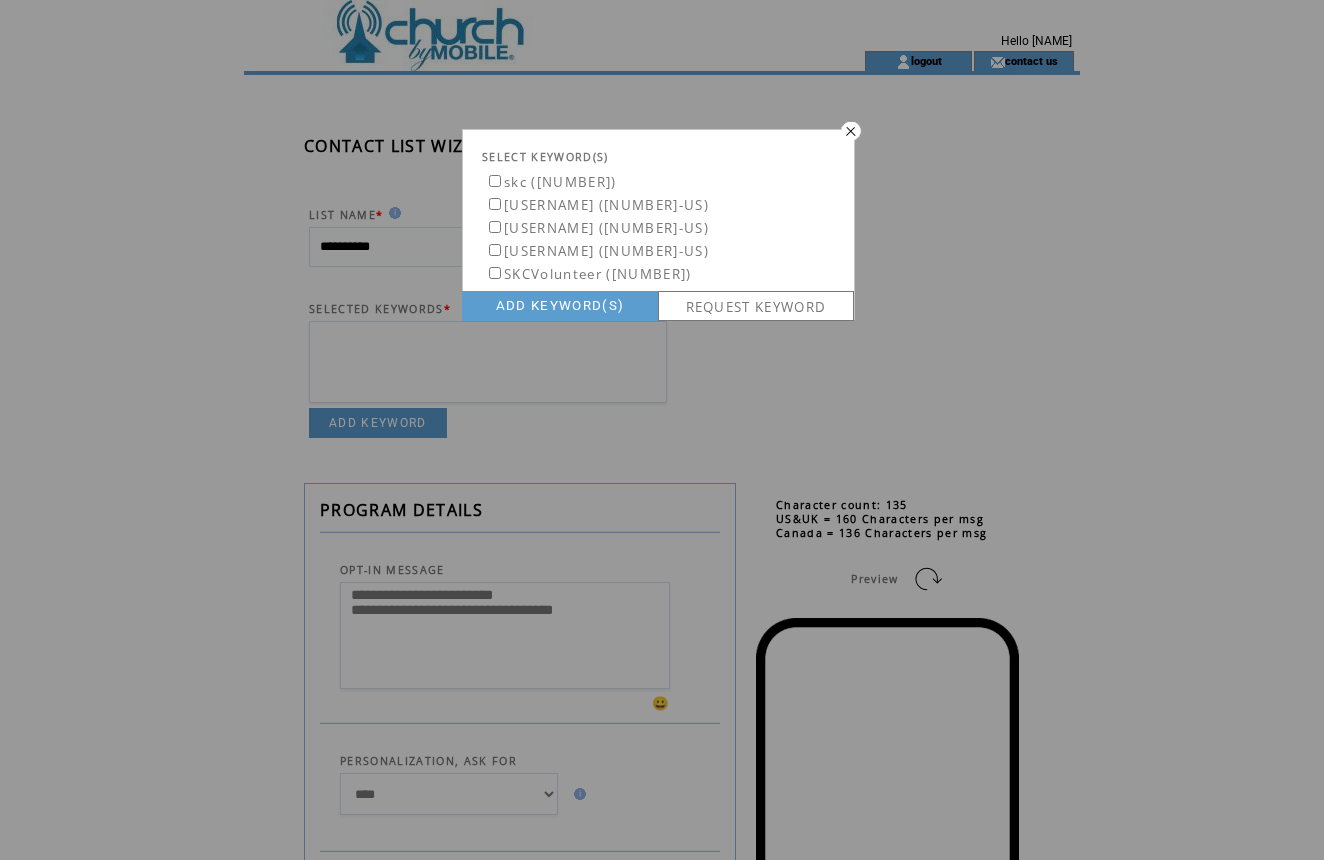 scroll, scrollTop: 51, scrollLeft: 0, axis: vertical 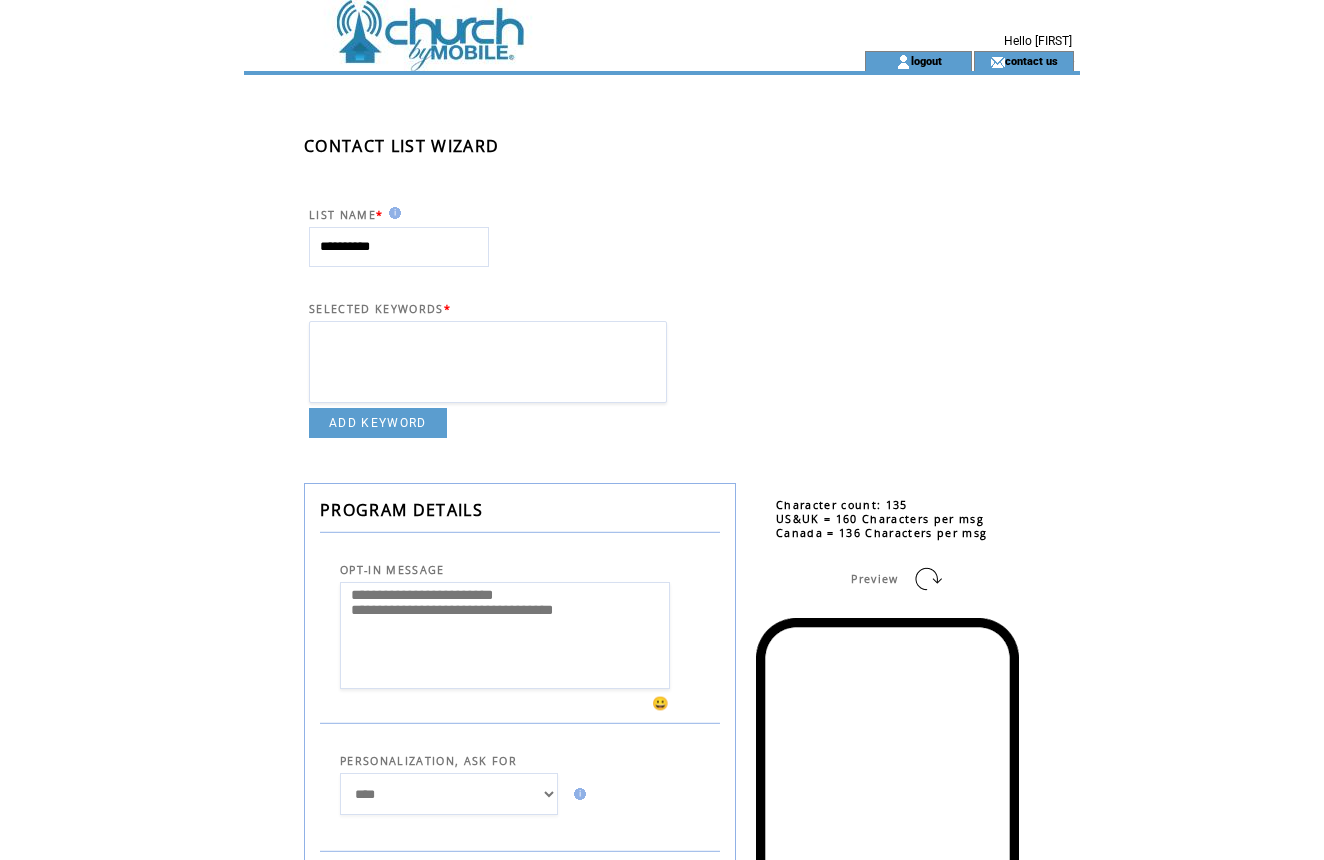 click on "ADD KEYWORD" at bounding box center [378, 423] 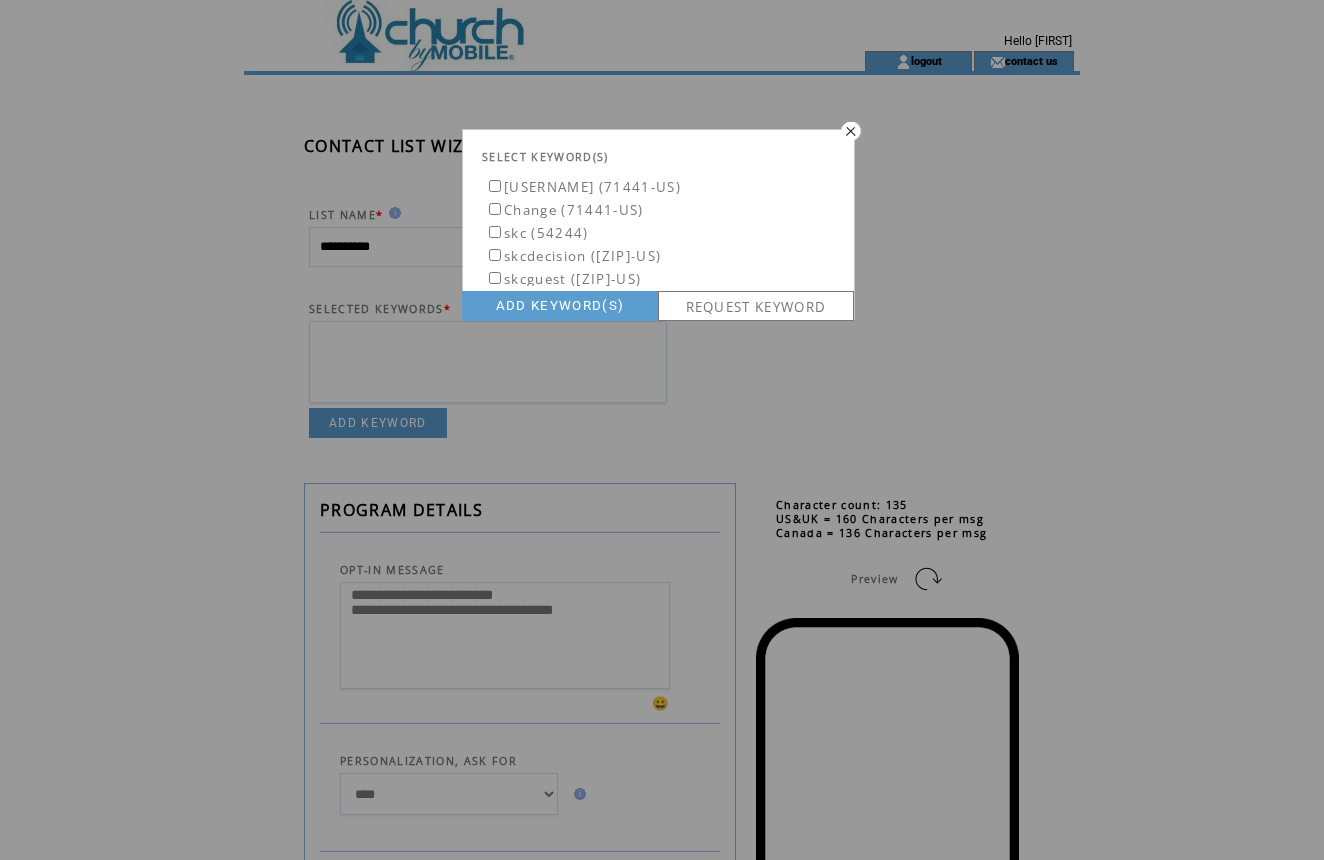 click on "REQUEST KEYWORD" at bounding box center [756, 306] 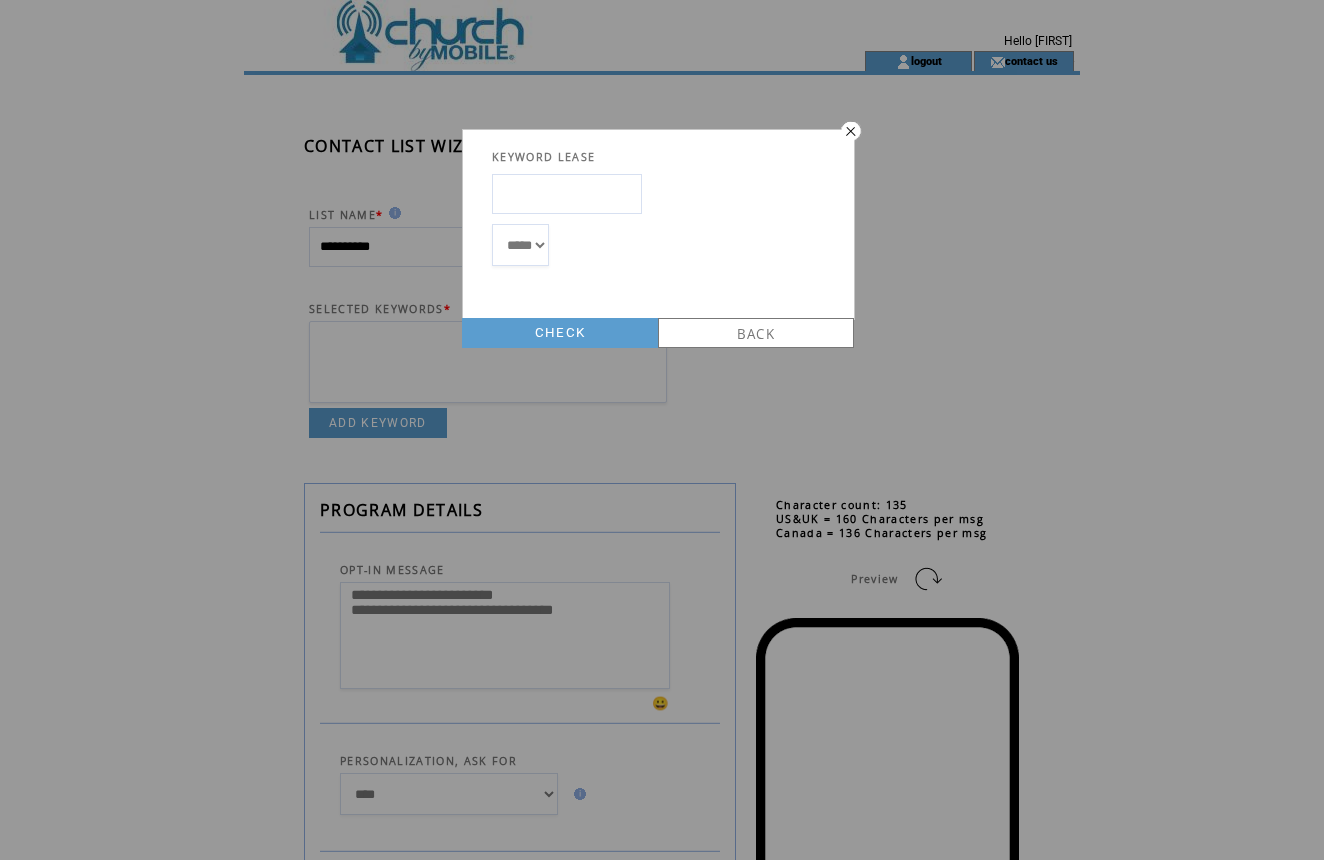 click at bounding box center [567, 194] 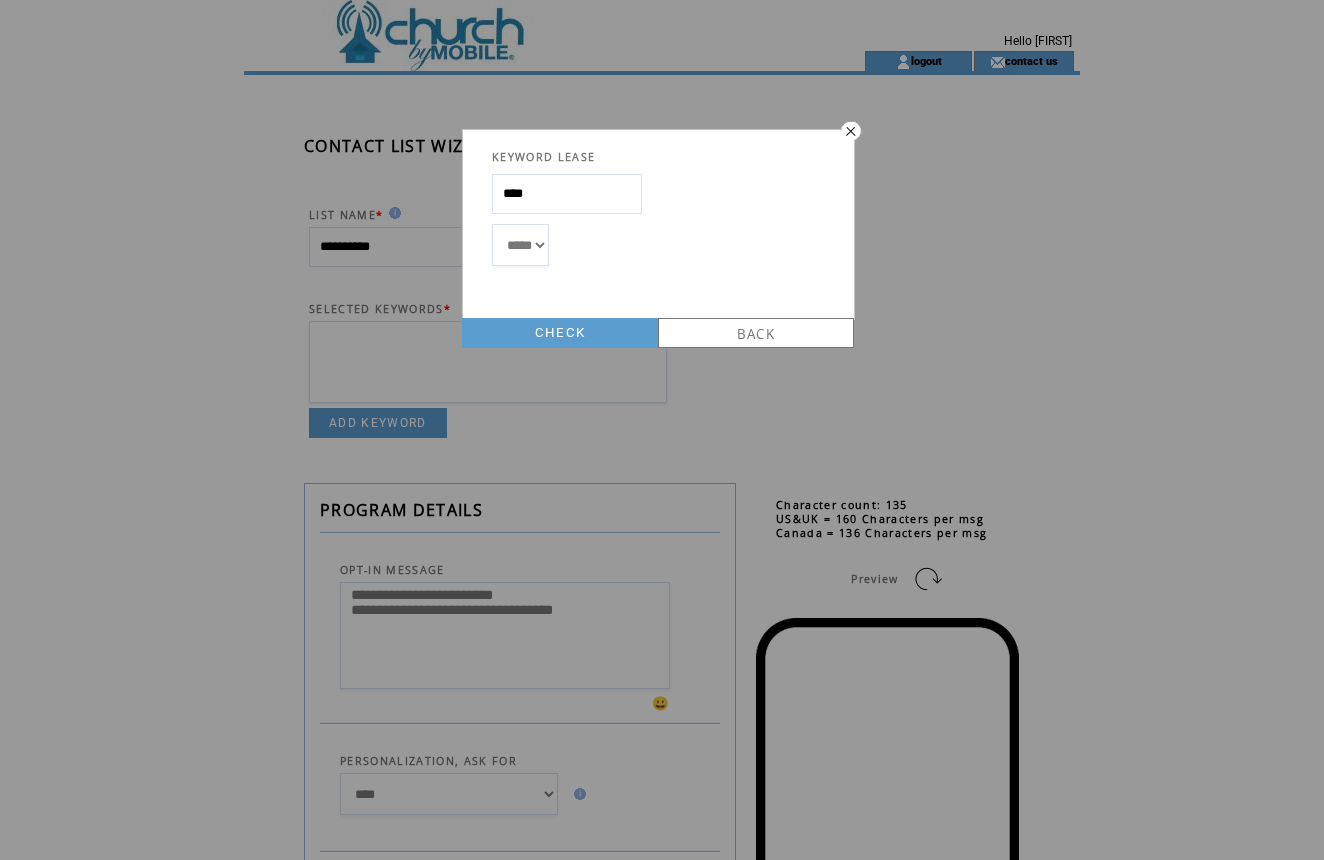 type on "****" 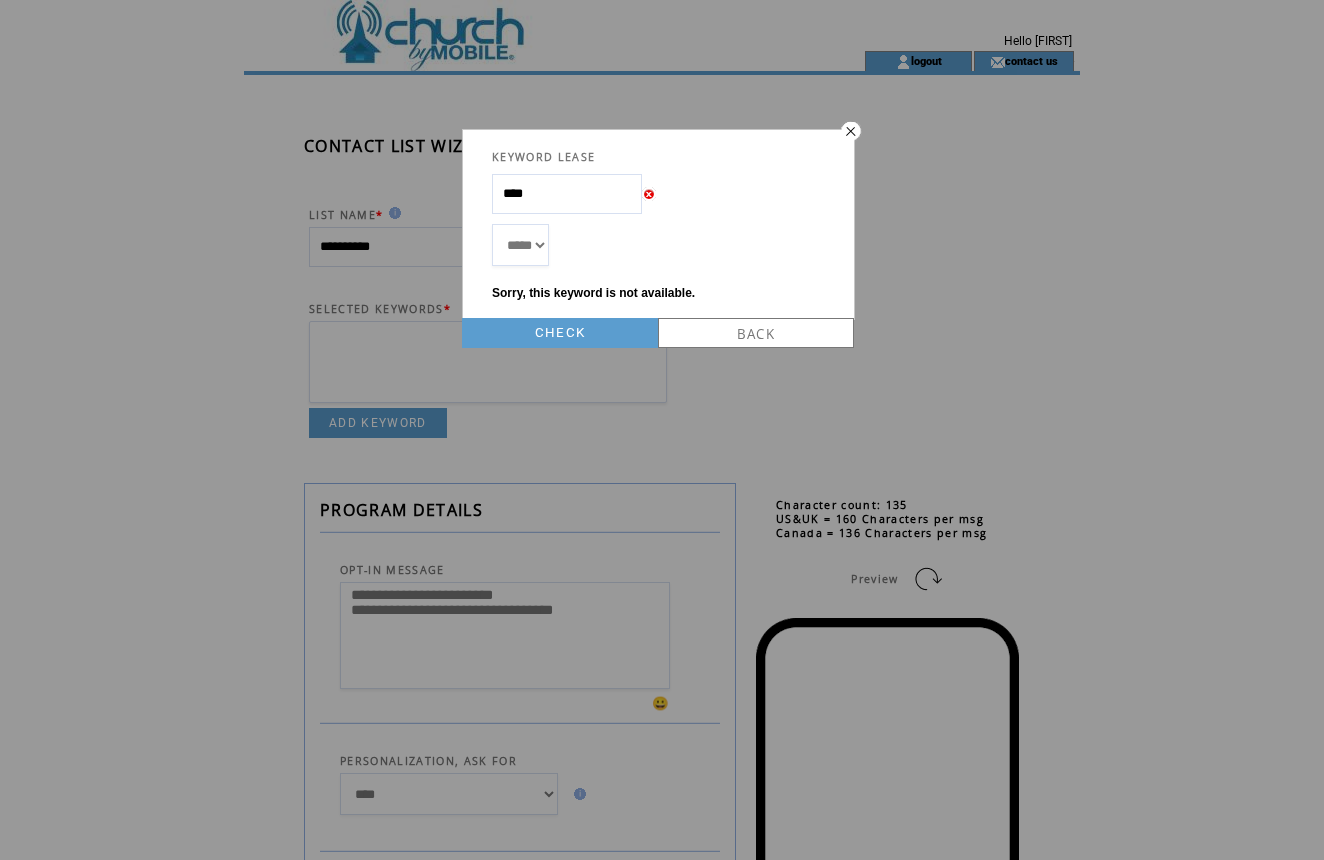 click on "****" at bounding box center [567, 194] 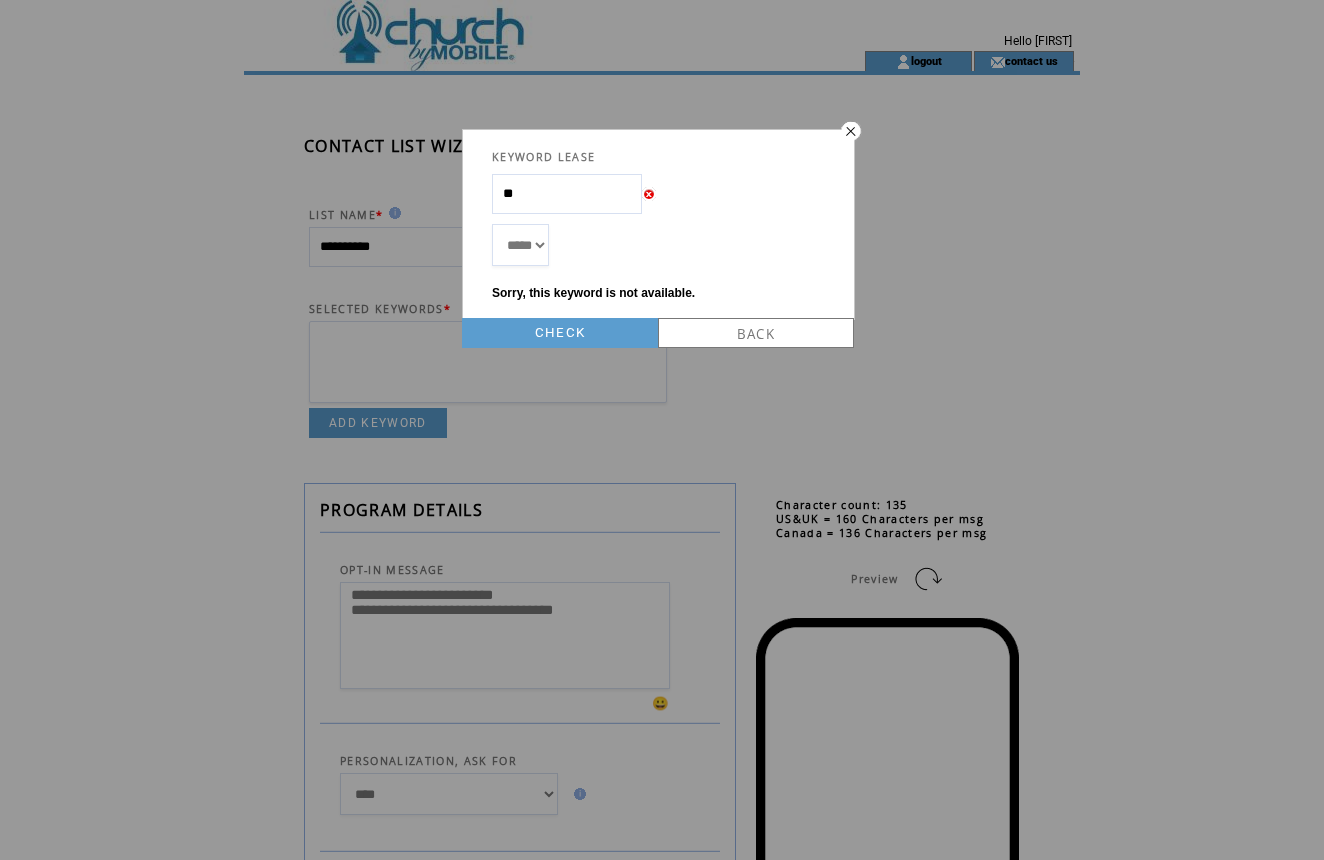 type on "*" 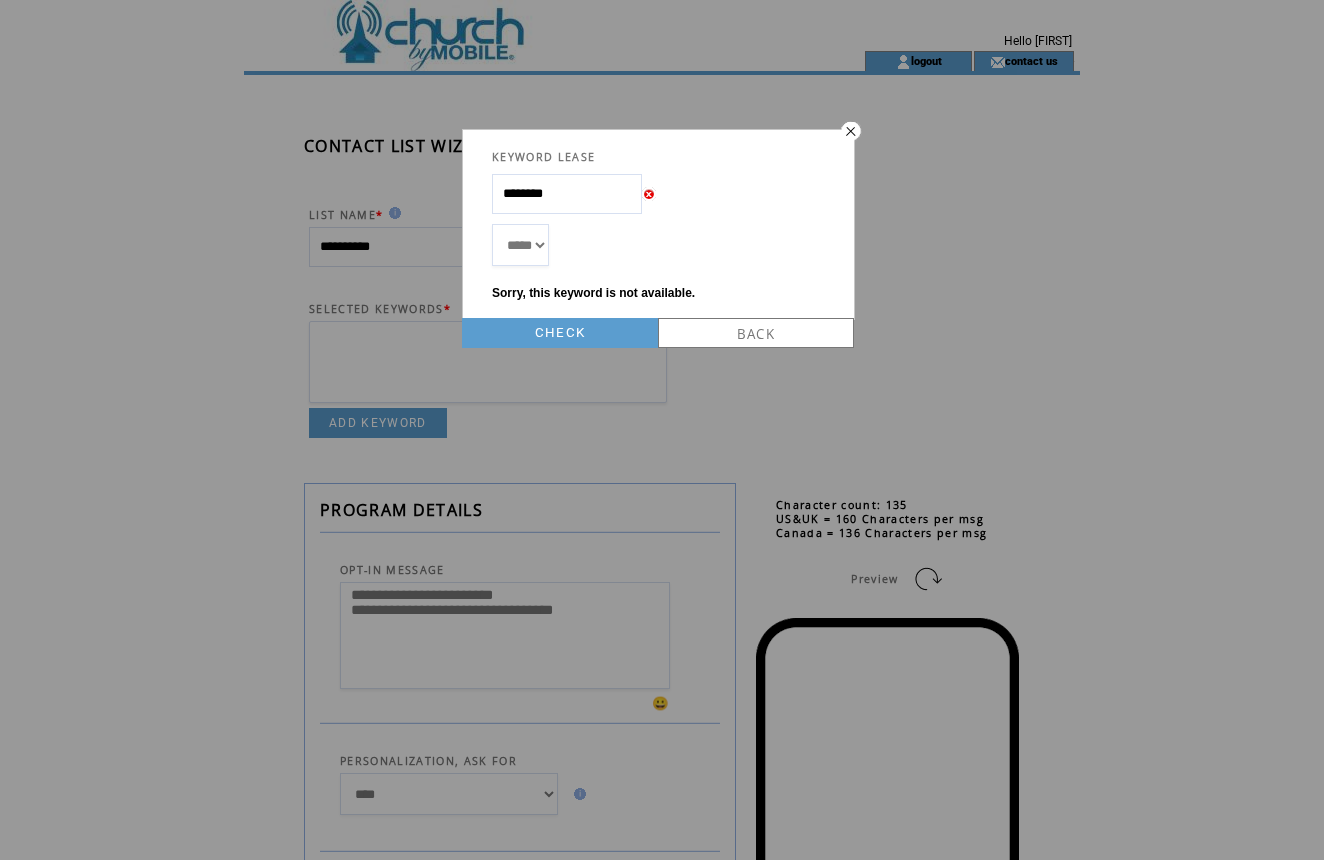 type on "********" 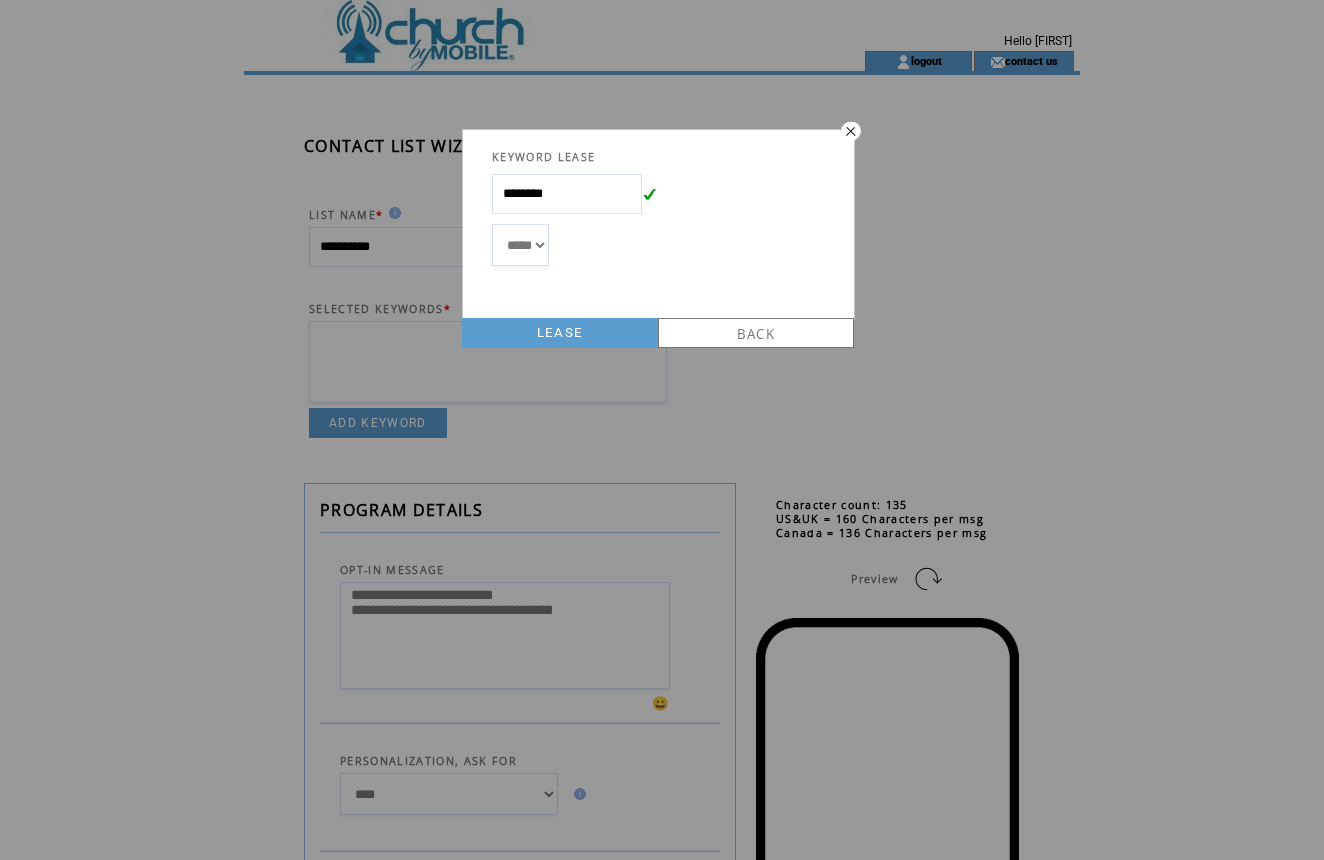 click on "LEASE" at bounding box center (560, 333) 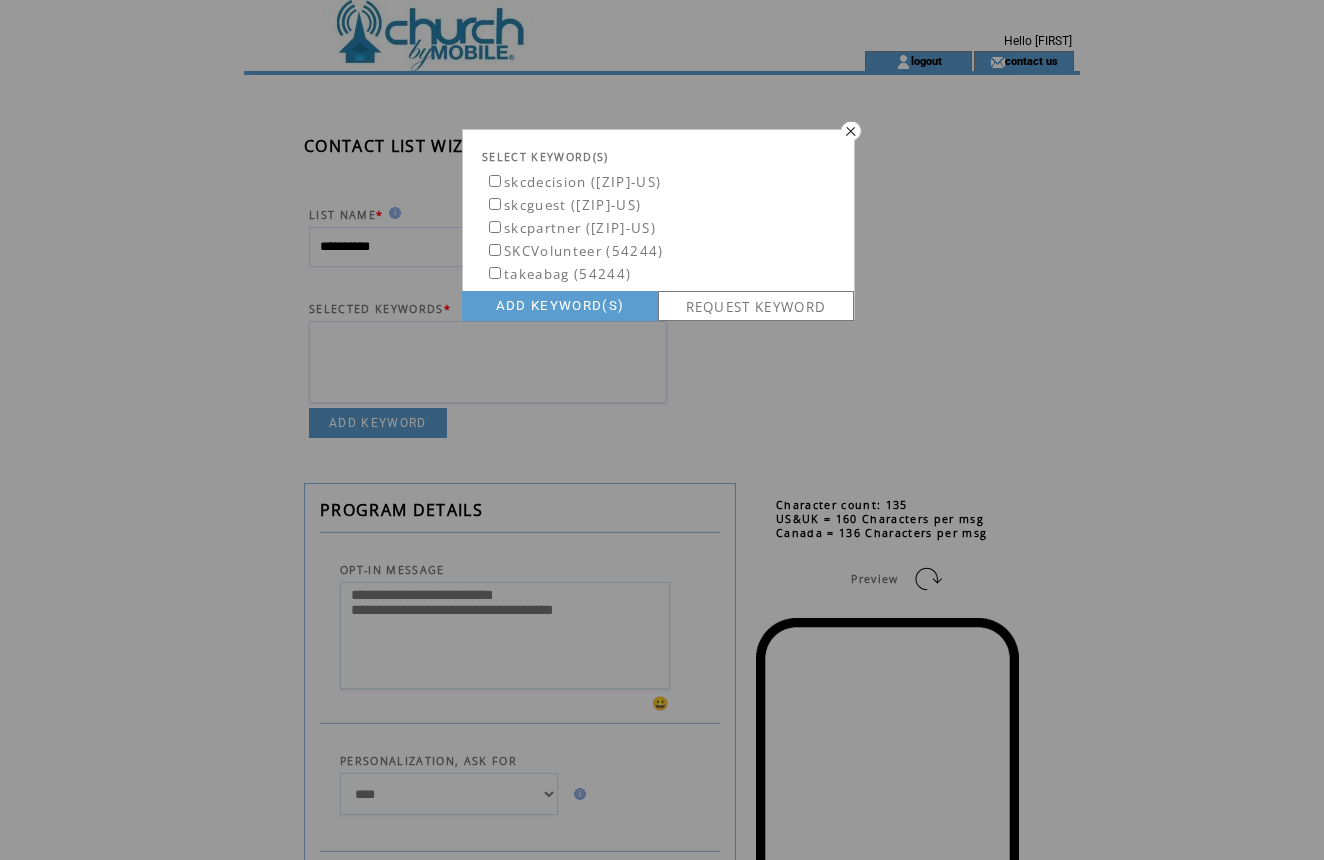 scroll, scrollTop: 74, scrollLeft: 0, axis: vertical 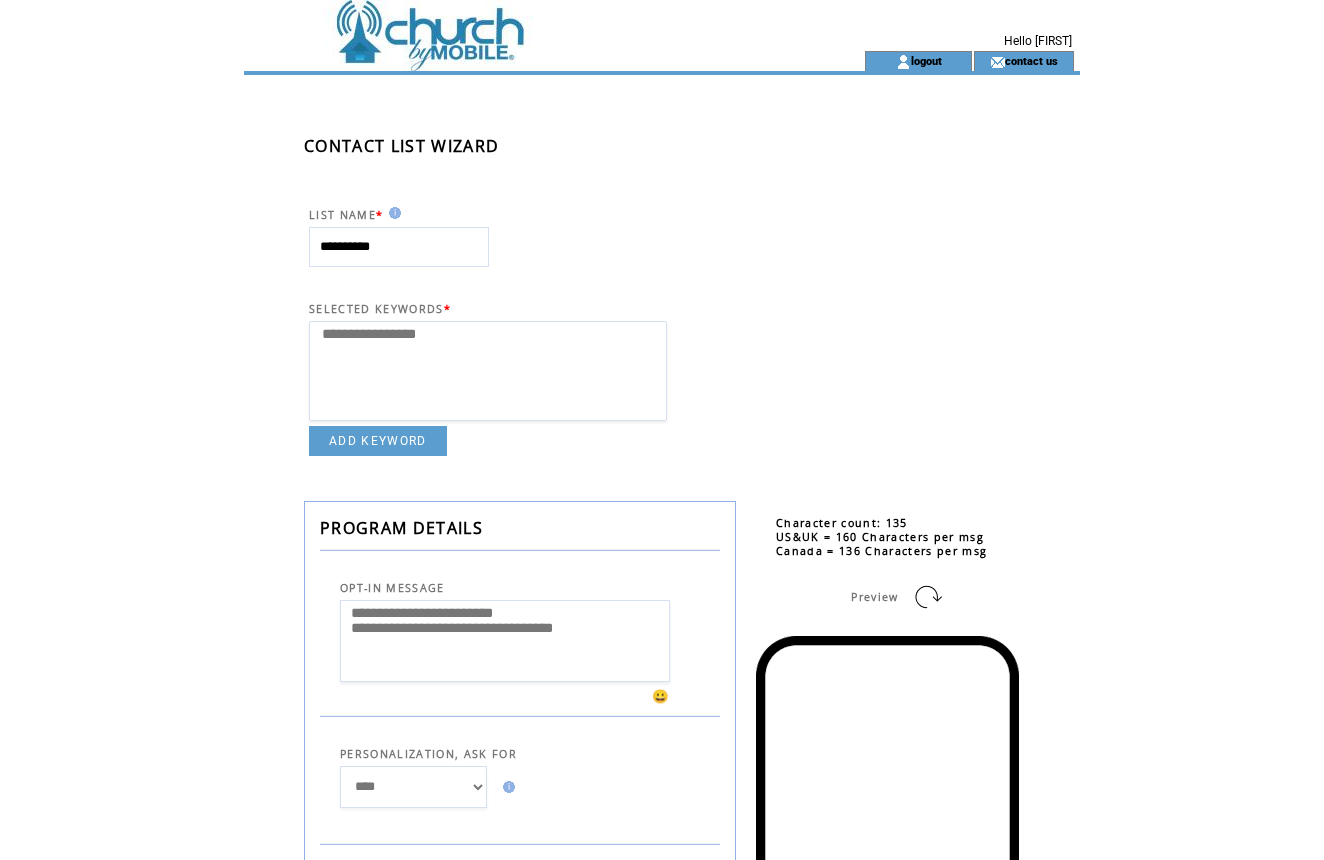 select 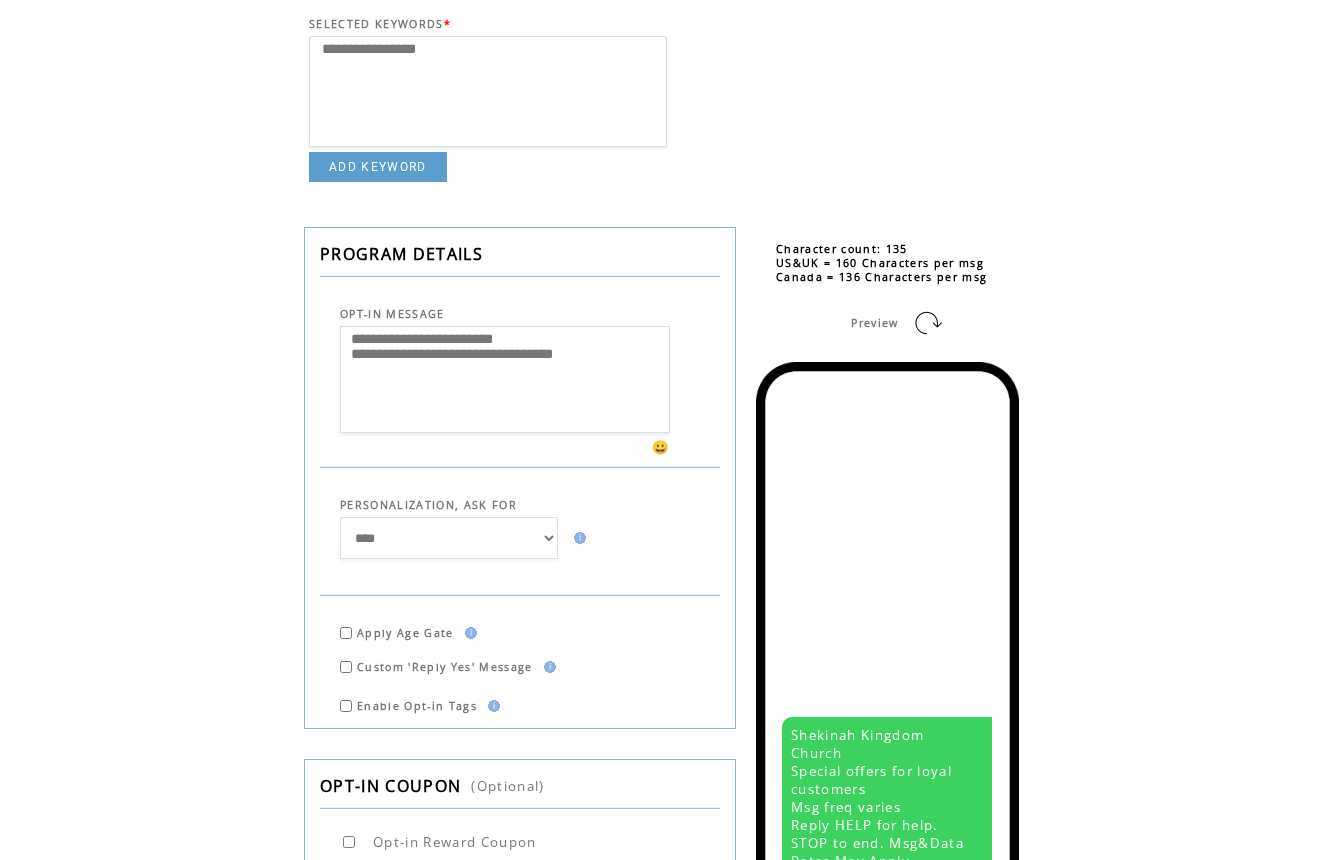 scroll, scrollTop: 288, scrollLeft: 0, axis: vertical 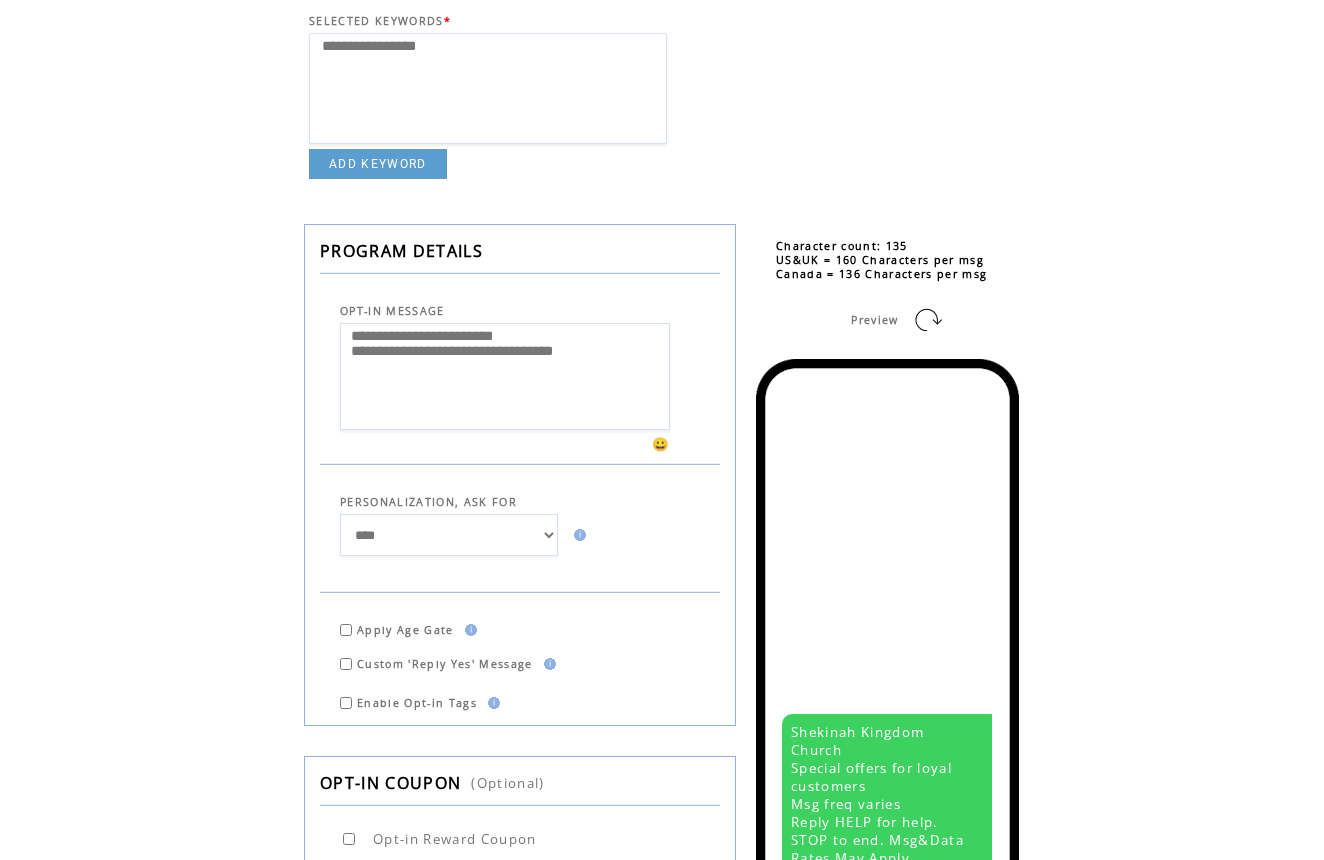 drag, startPoint x: 570, startPoint y: 389, endPoint x: 337, endPoint y: 330, distance: 240.35391 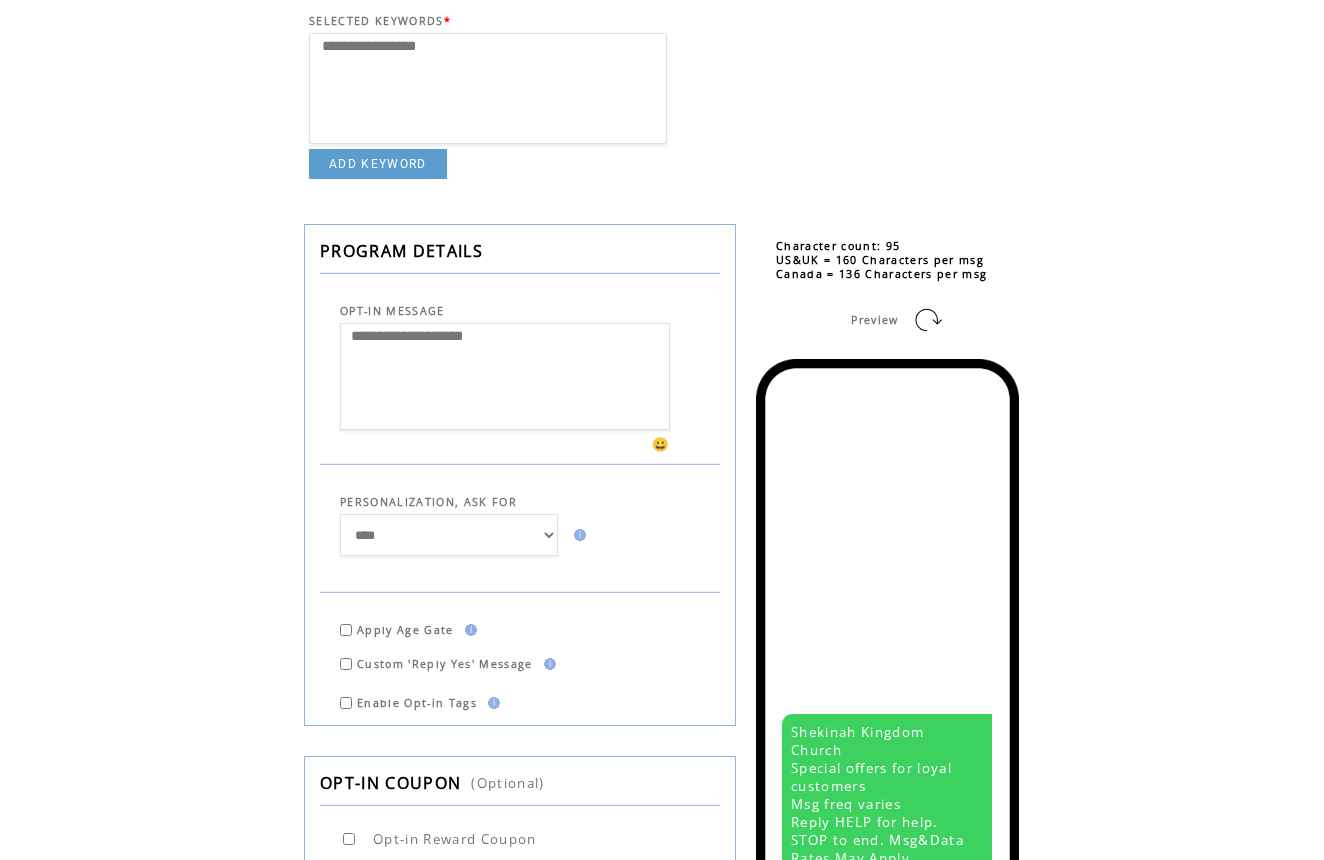 type on "**********" 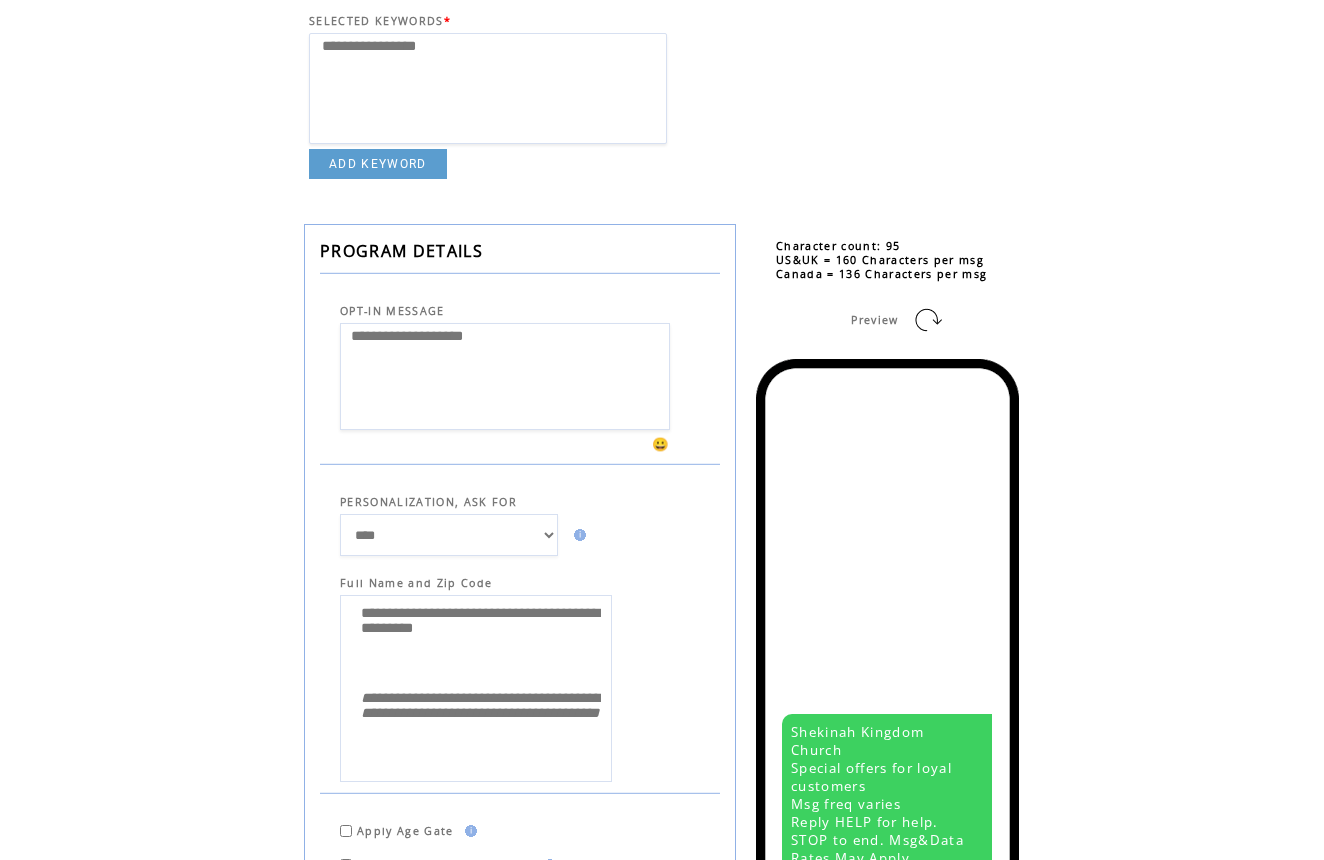 drag, startPoint x: 522, startPoint y: 343, endPoint x: 317, endPoint y: 341, distance: 205.00975 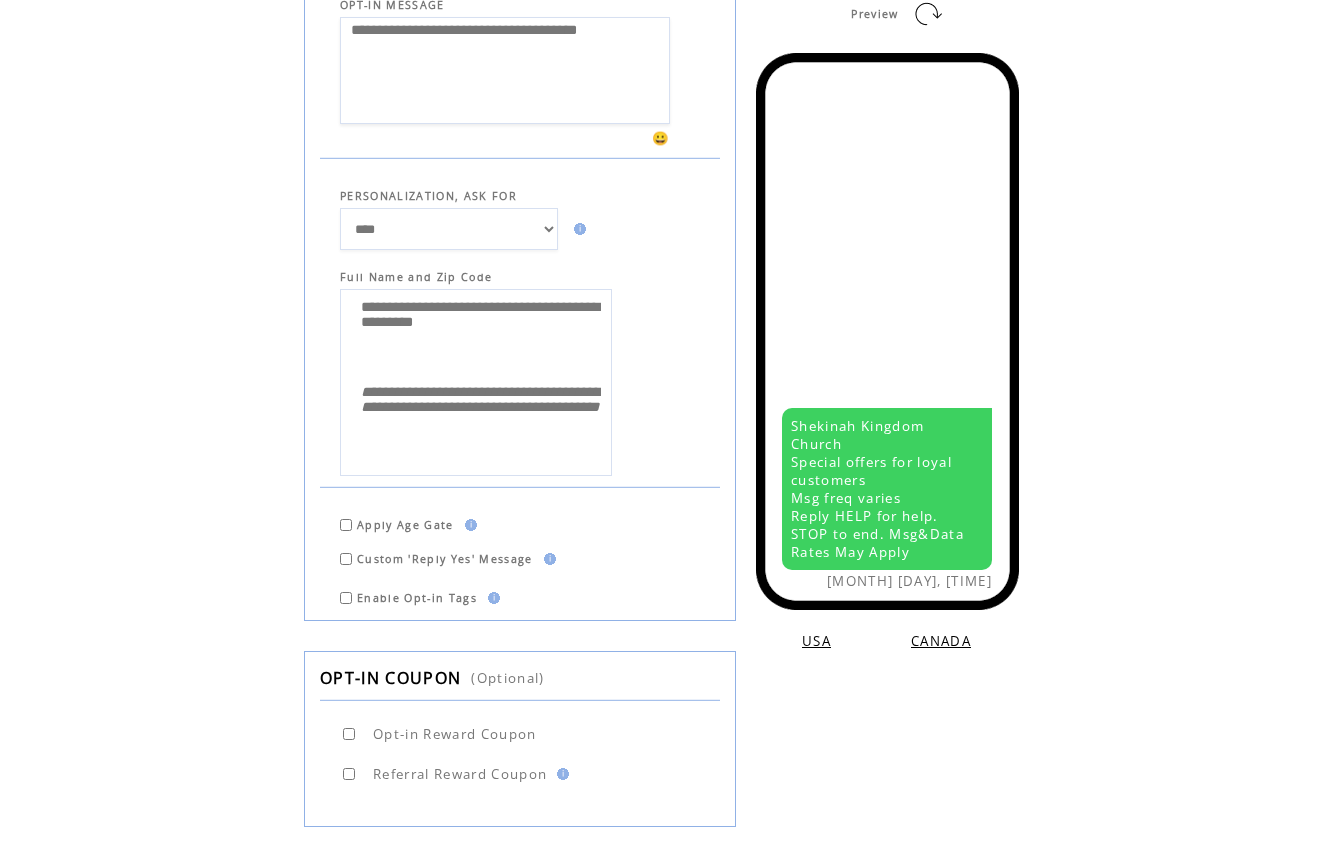 scroll, scrollTop: 596, scrollLeft: 0, axis: vertical 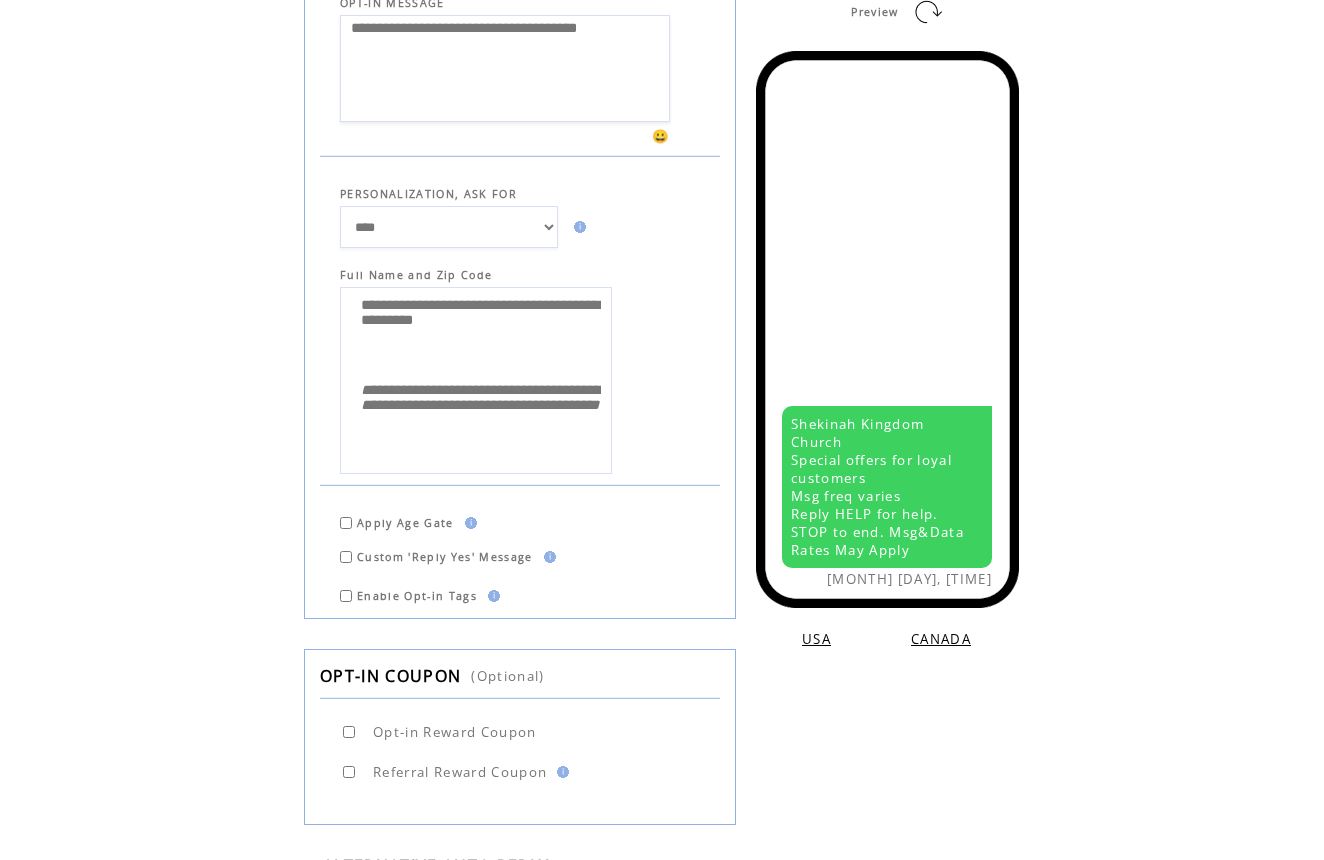 type on "**********" 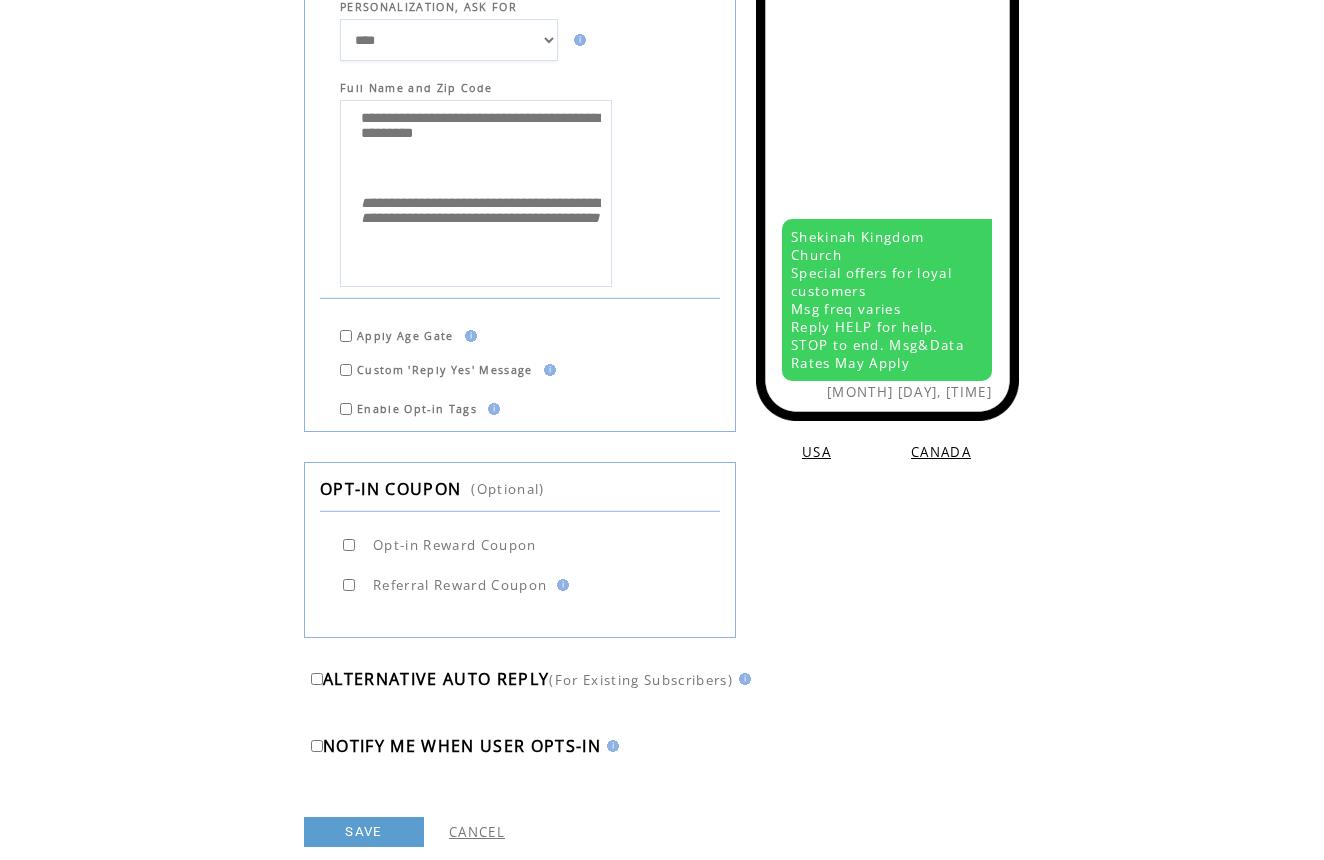 scroll, scrollTop: 799, scrollLeft: 0, axis: vertical 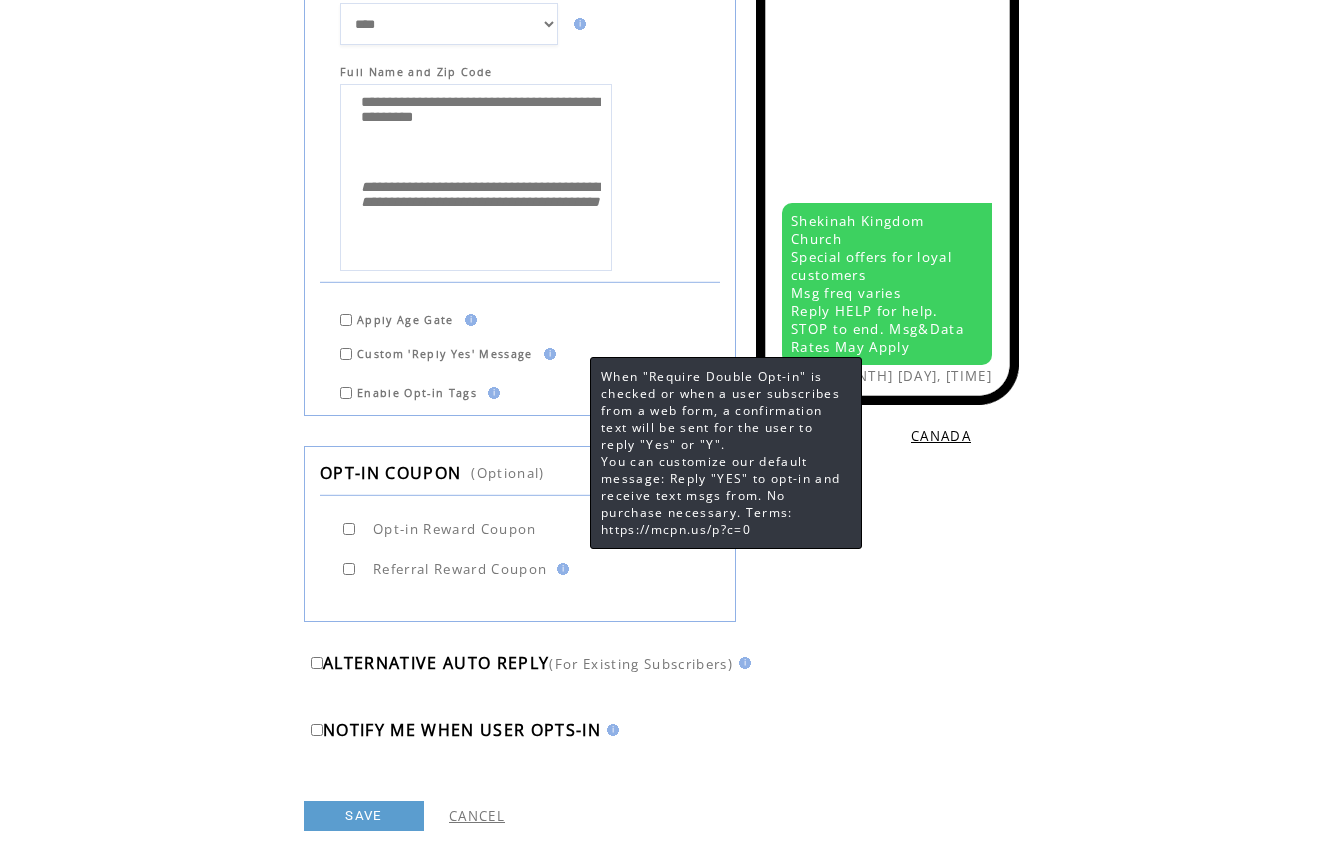 click at bounding box center (547, 354) 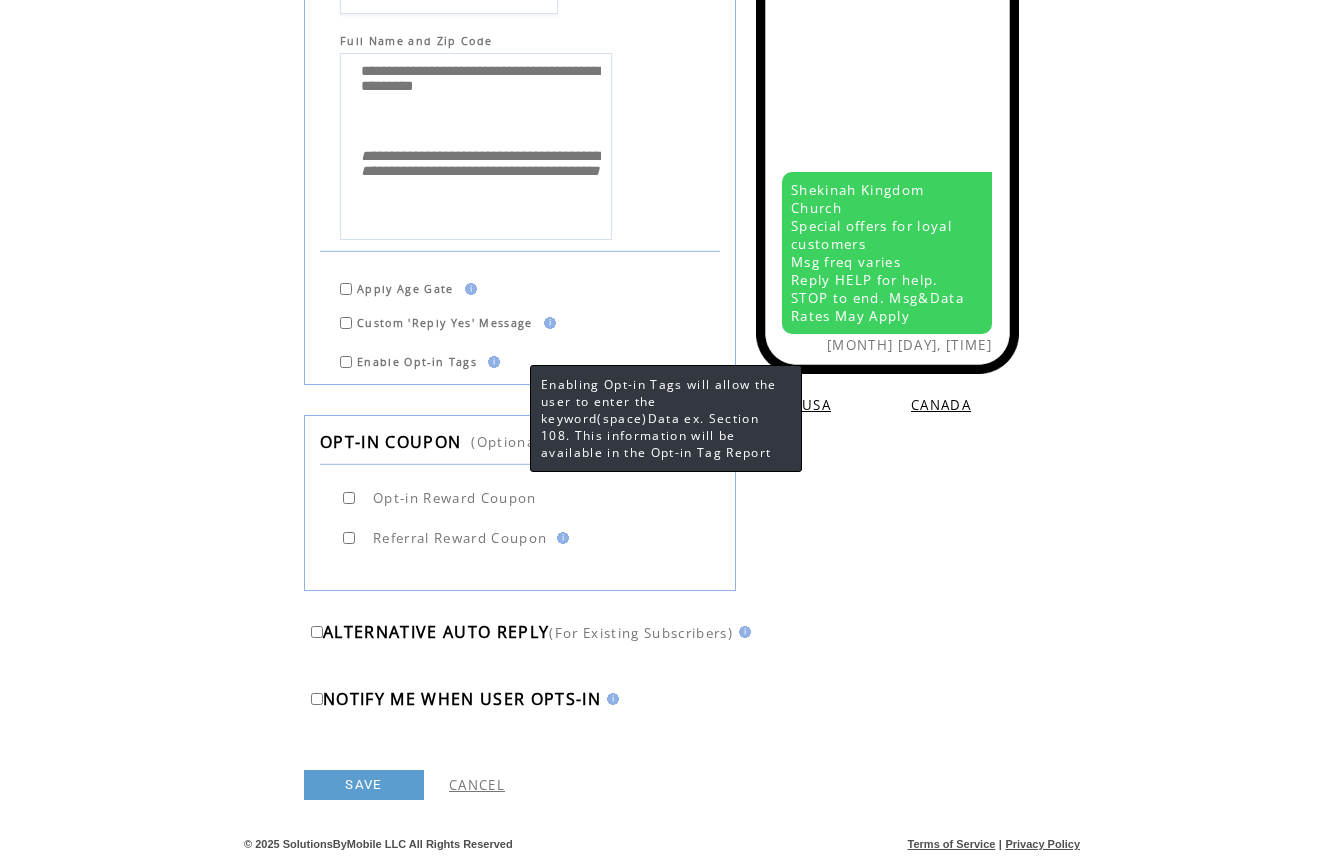 scroll, scrollTop: 834, scrollLeft: 0, axis: vertical 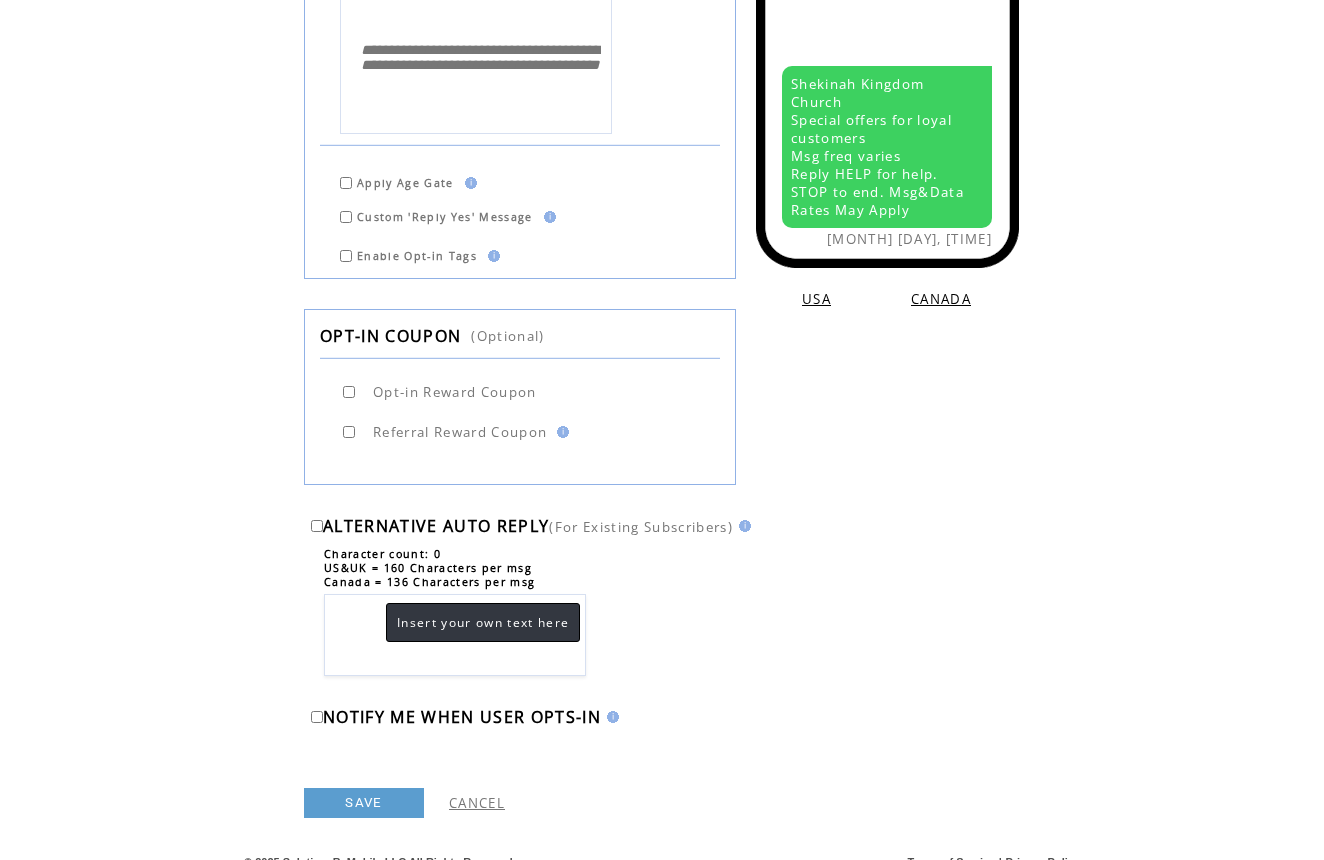 click at bounding box center (455, 635) 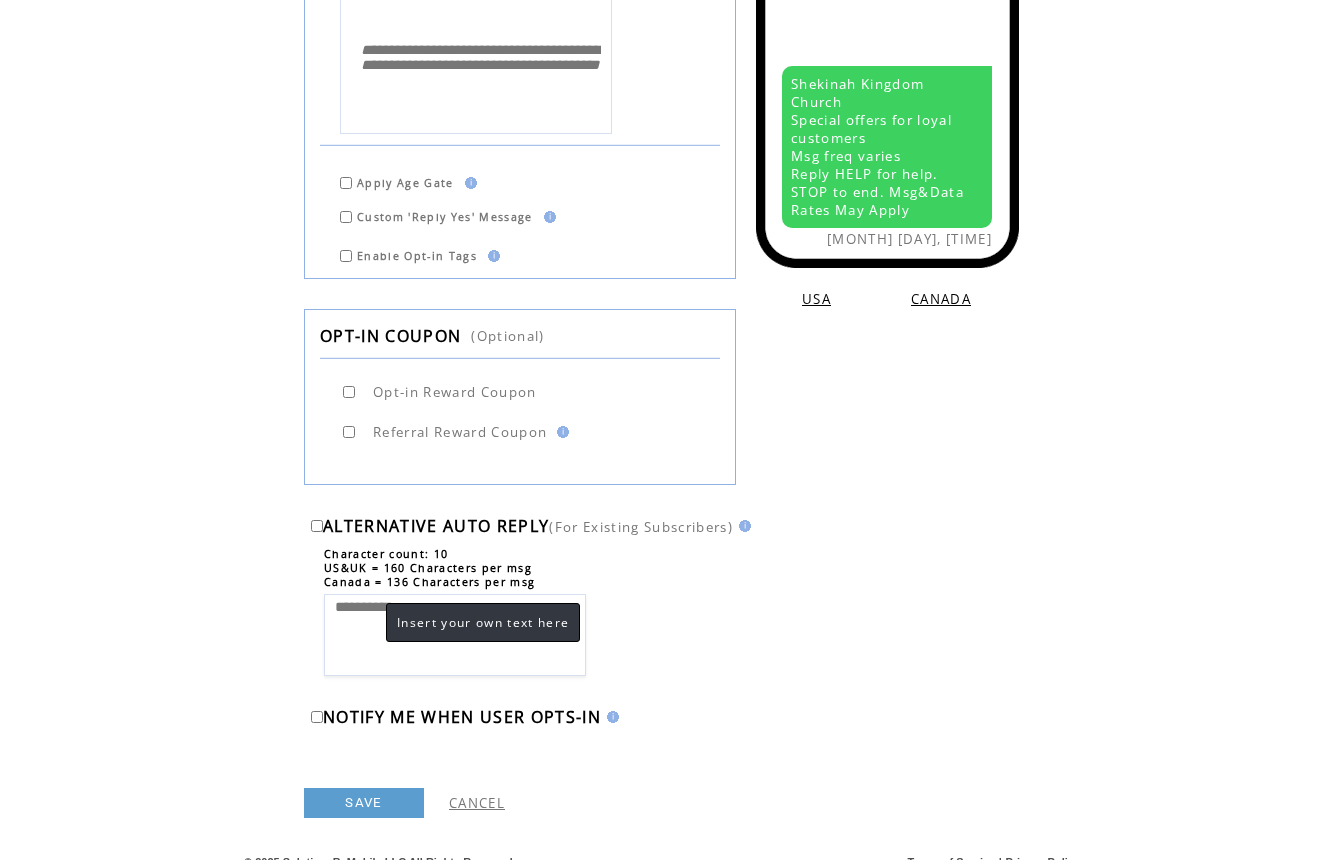 click on "*********" at bounding box center [455, 635] 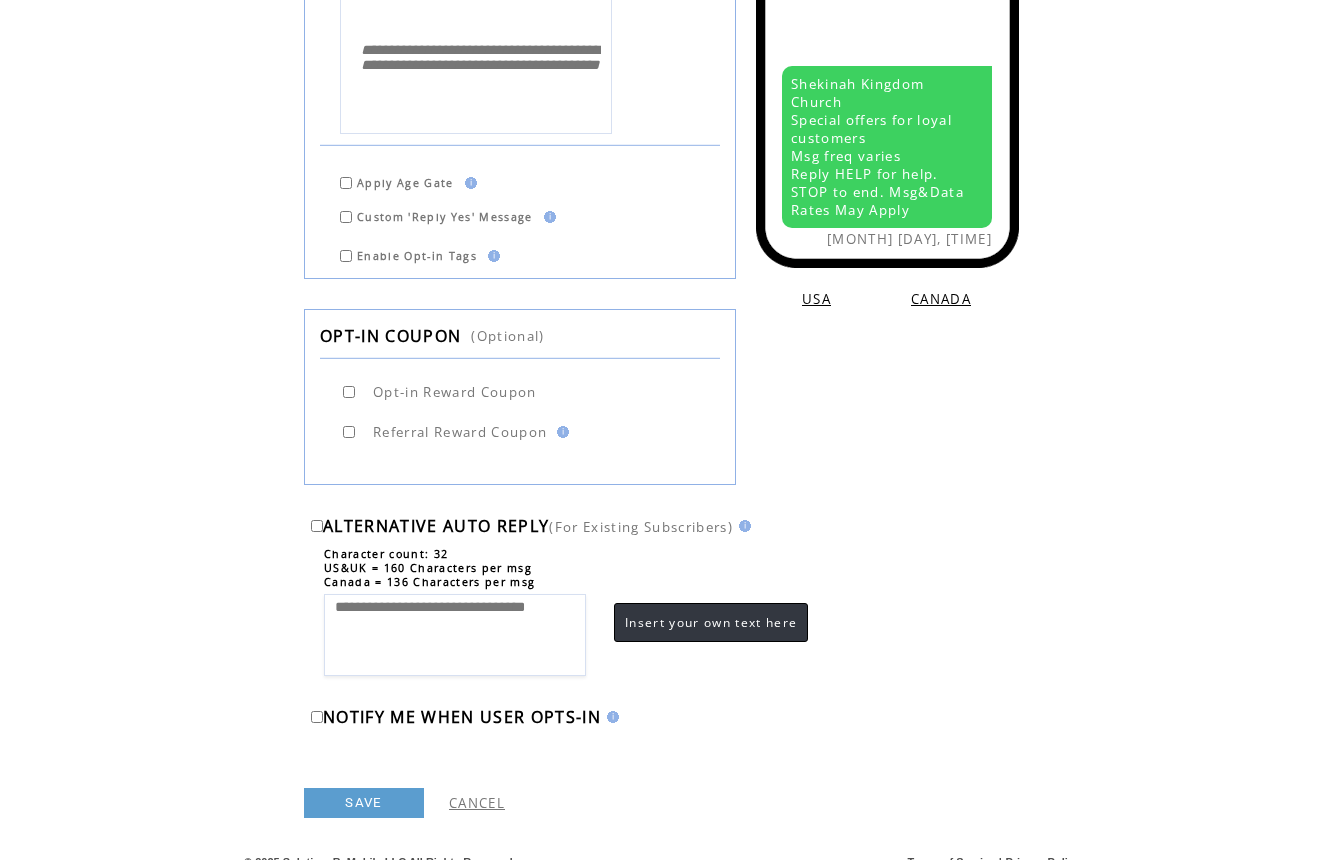 click on "**********" at bounding box center (455, 635) 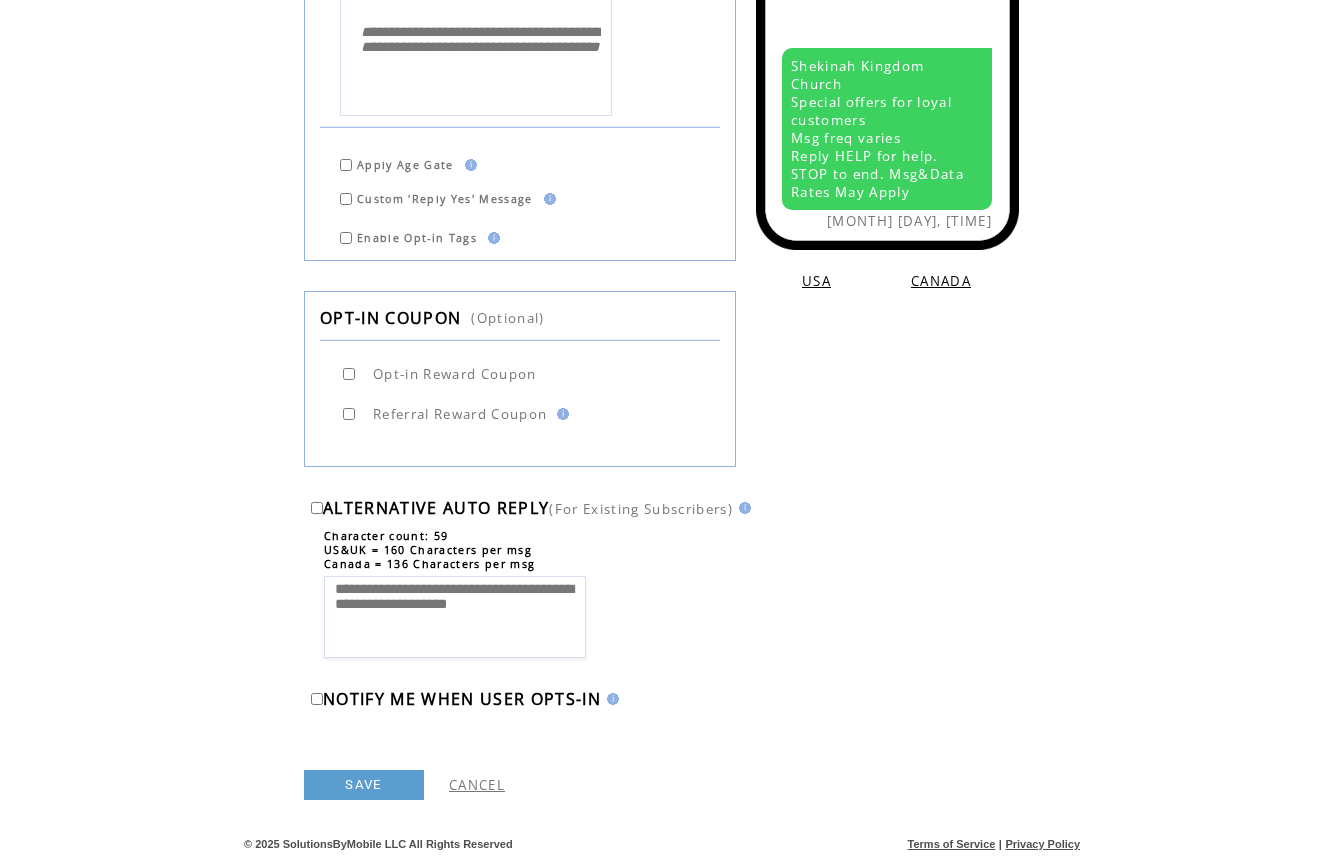 scroll, scrollTop: 983, scrollLeft: 0, axis: vertical 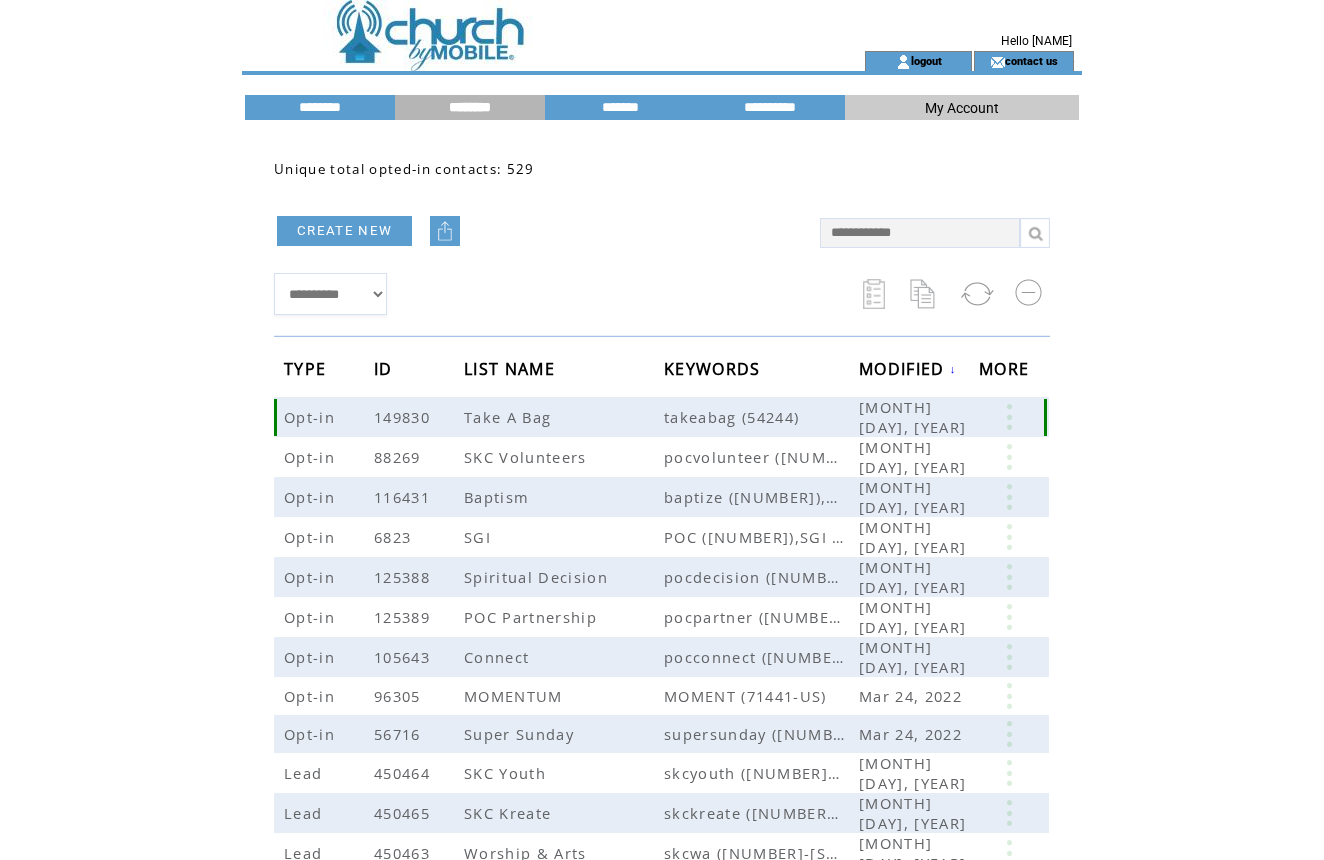 click at bounding box center [1009, 417] 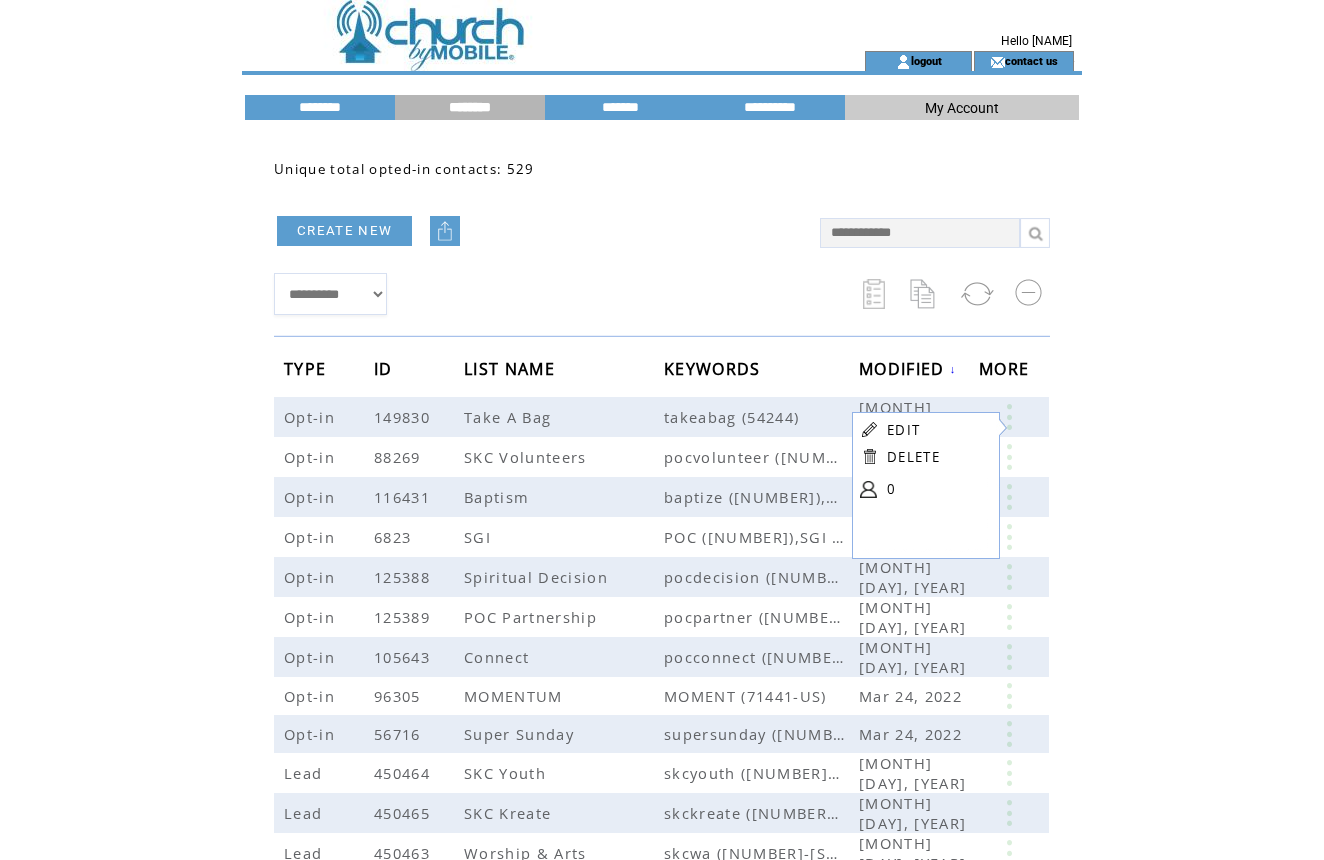 click on "EDIT" at bounding box center [903, 430] 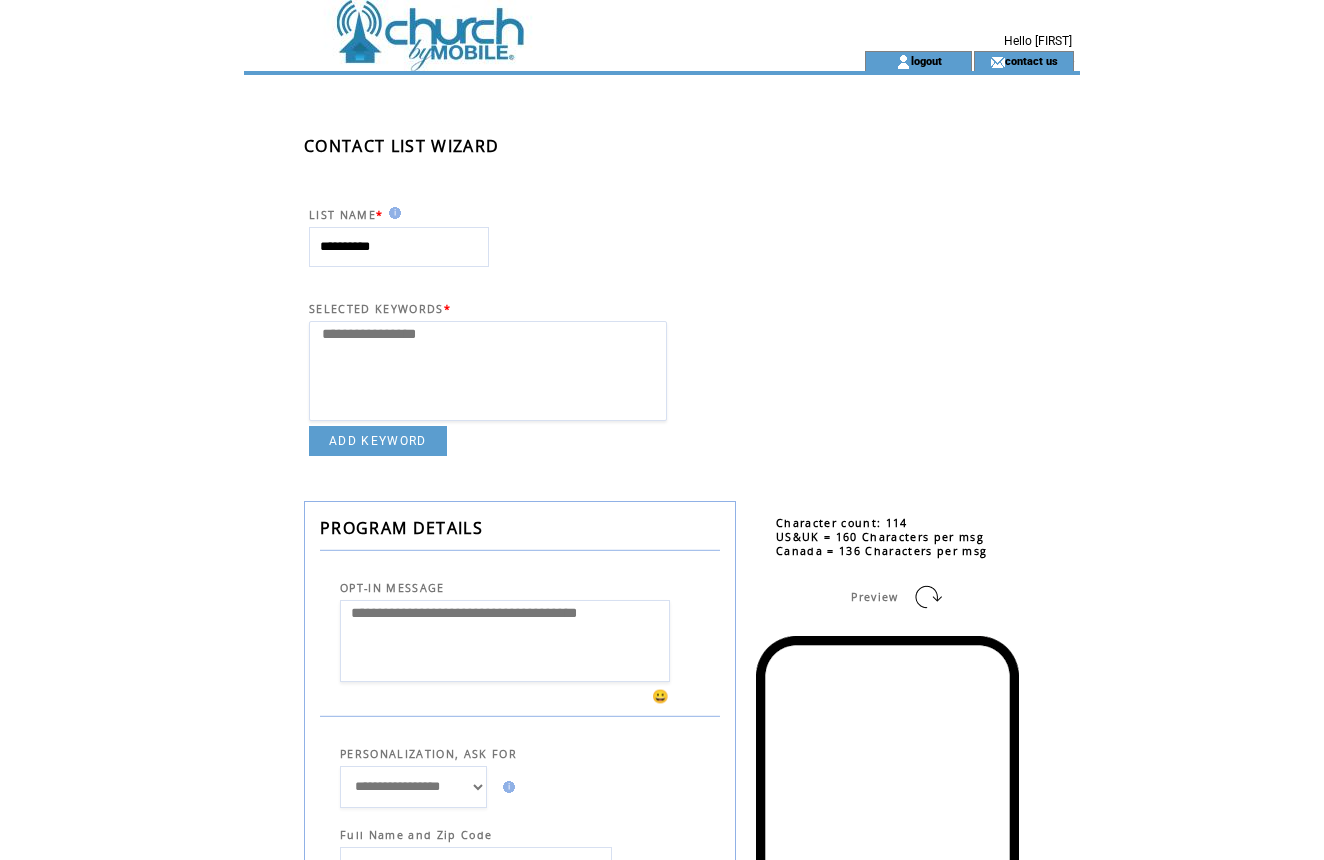 select 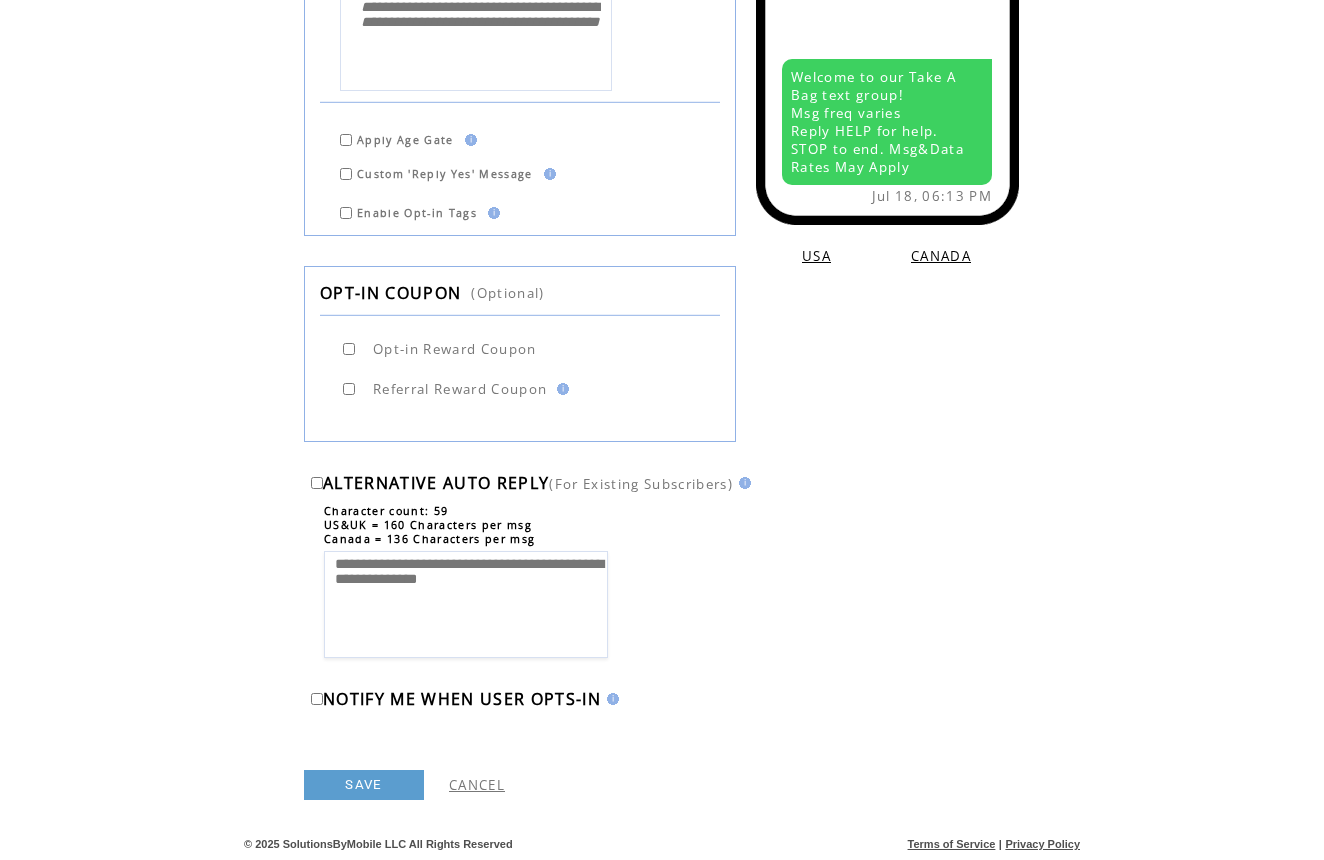 scroll, scrollTop: 983, scrollLeft: 0, axis: vertical 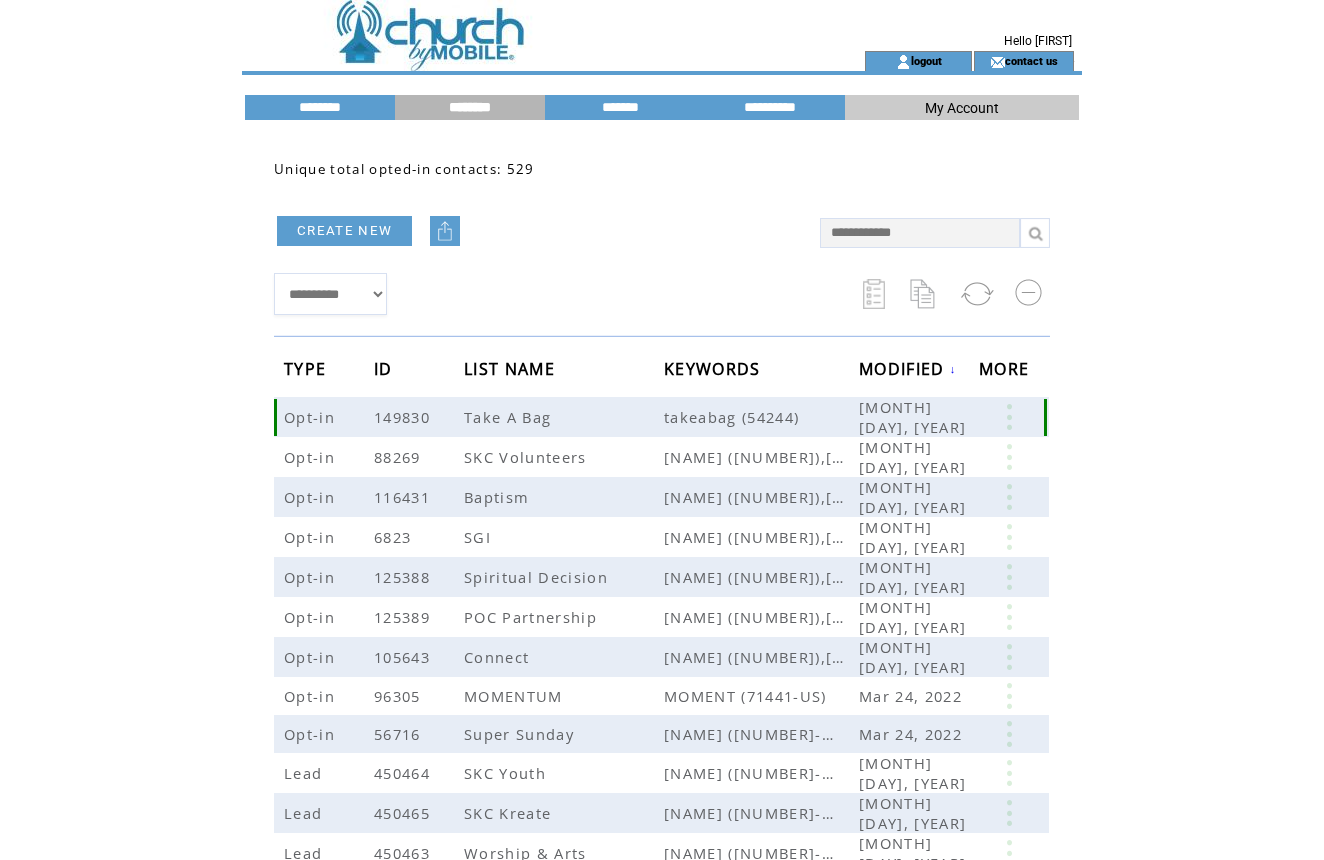 click at bounding box center (1009, 417) 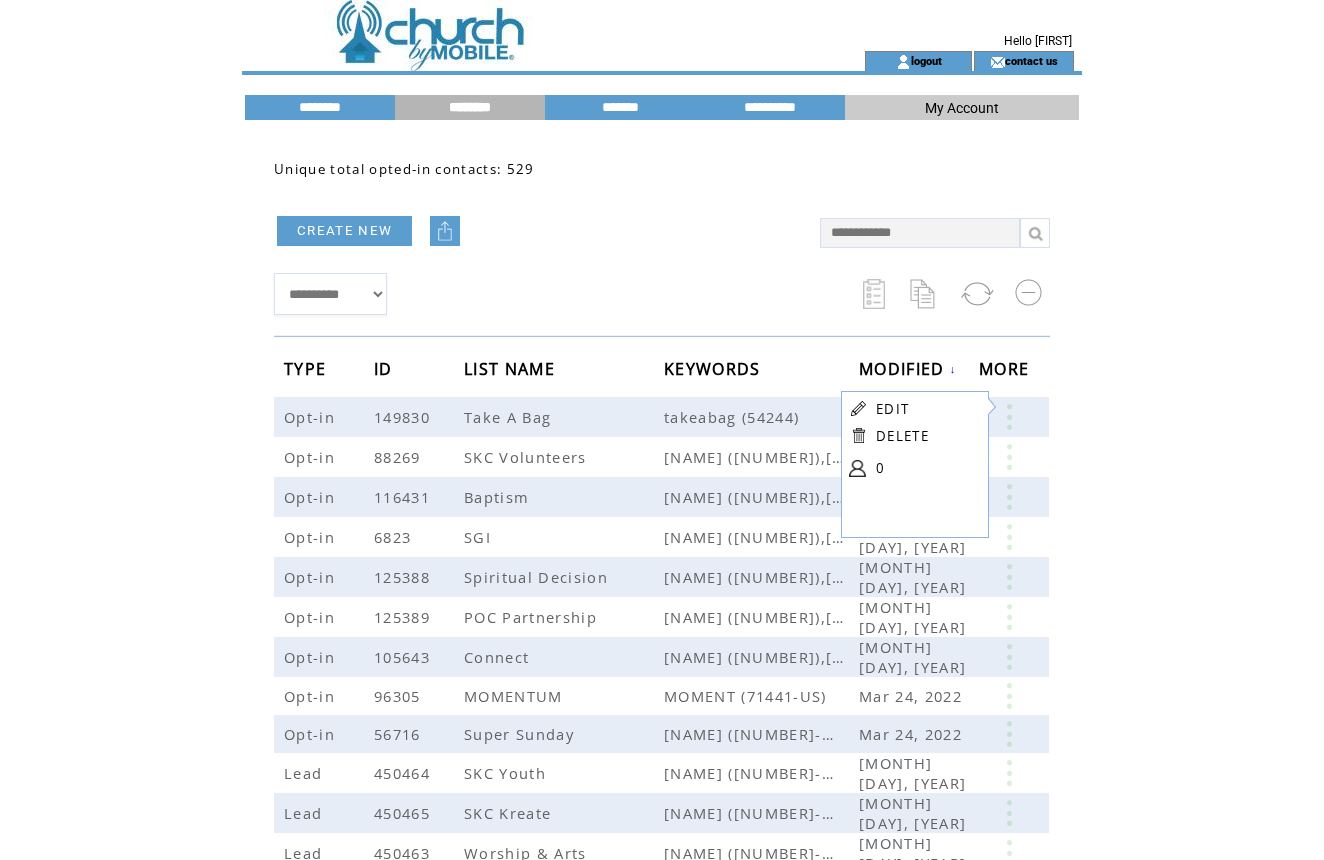 click at bounding box center [858, 468] 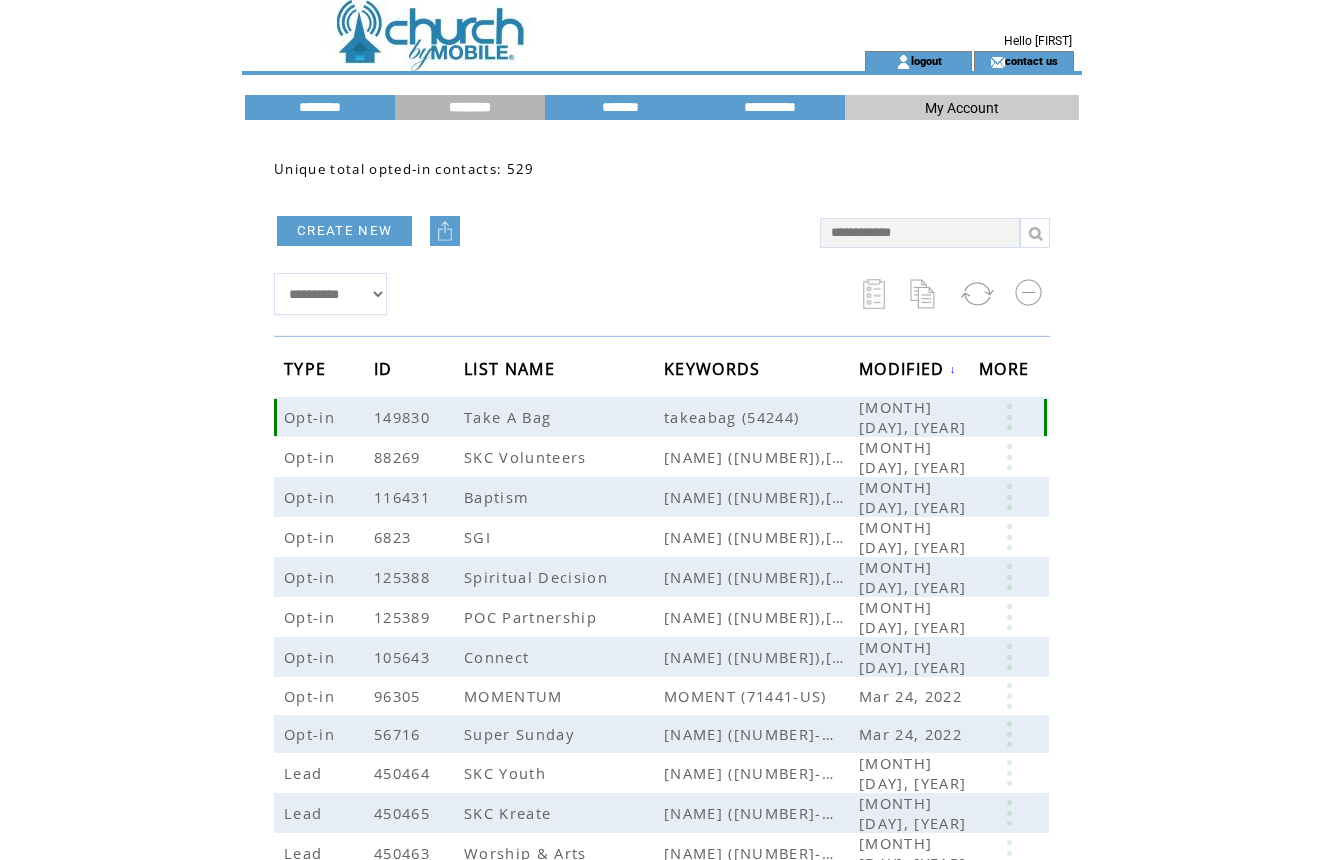 click on "149830" at bounding box center [404, 417] 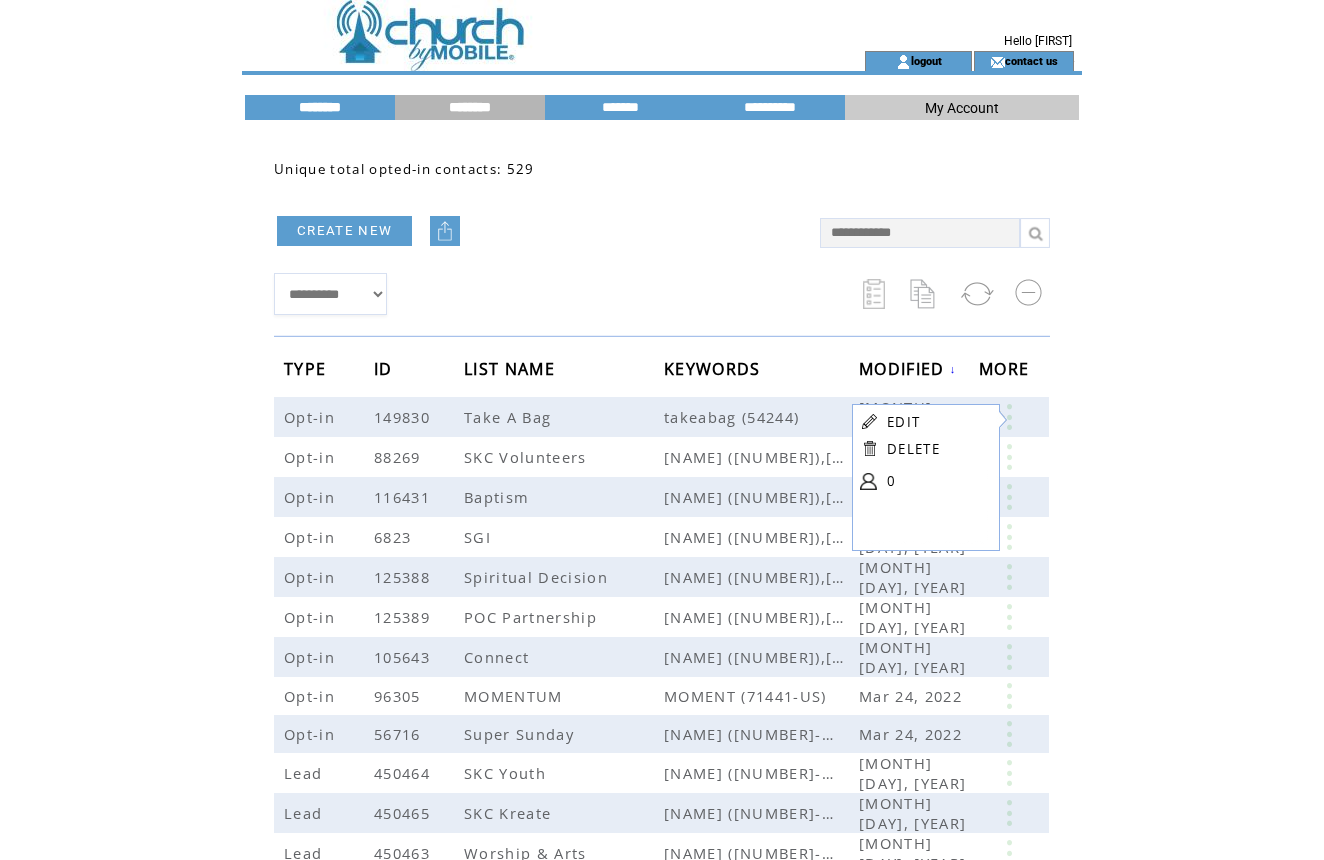 click on "********" at bounding box center (320, 107) 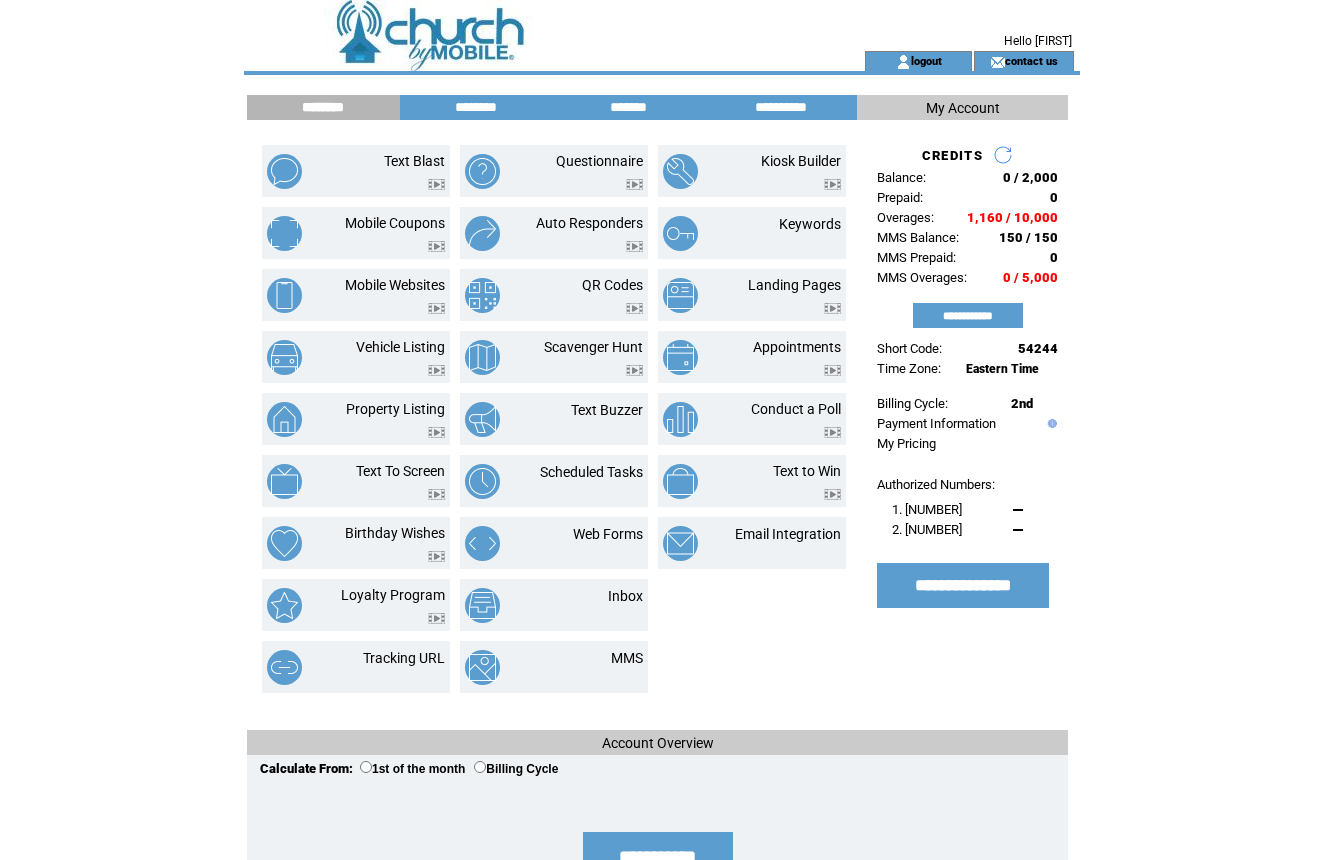 click on "********" at bounding box center (323, 107) 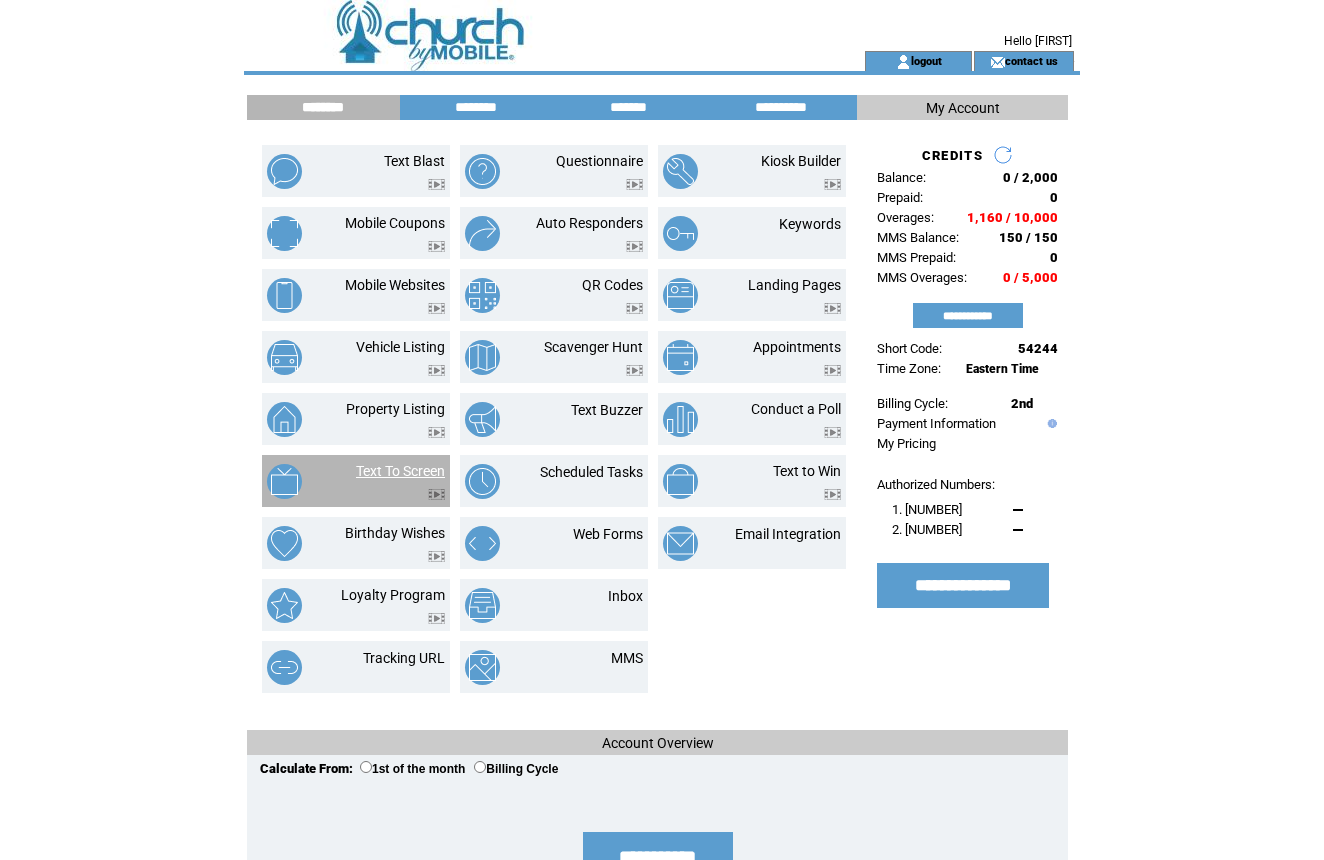 scroll, scrollTop: 0, scrollLeft: 0, axis: both 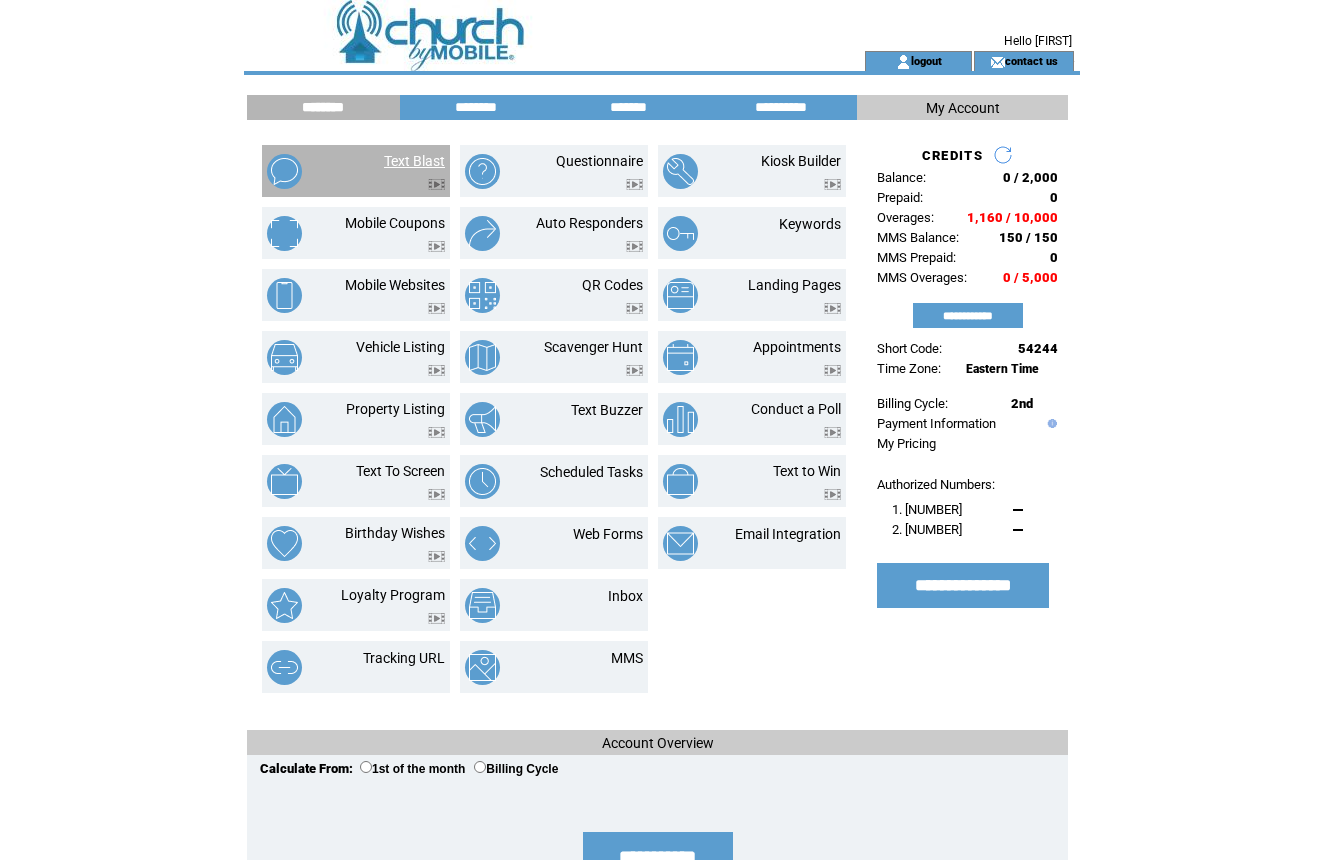 click on "Text Blast" at bounding box center [414, 161] 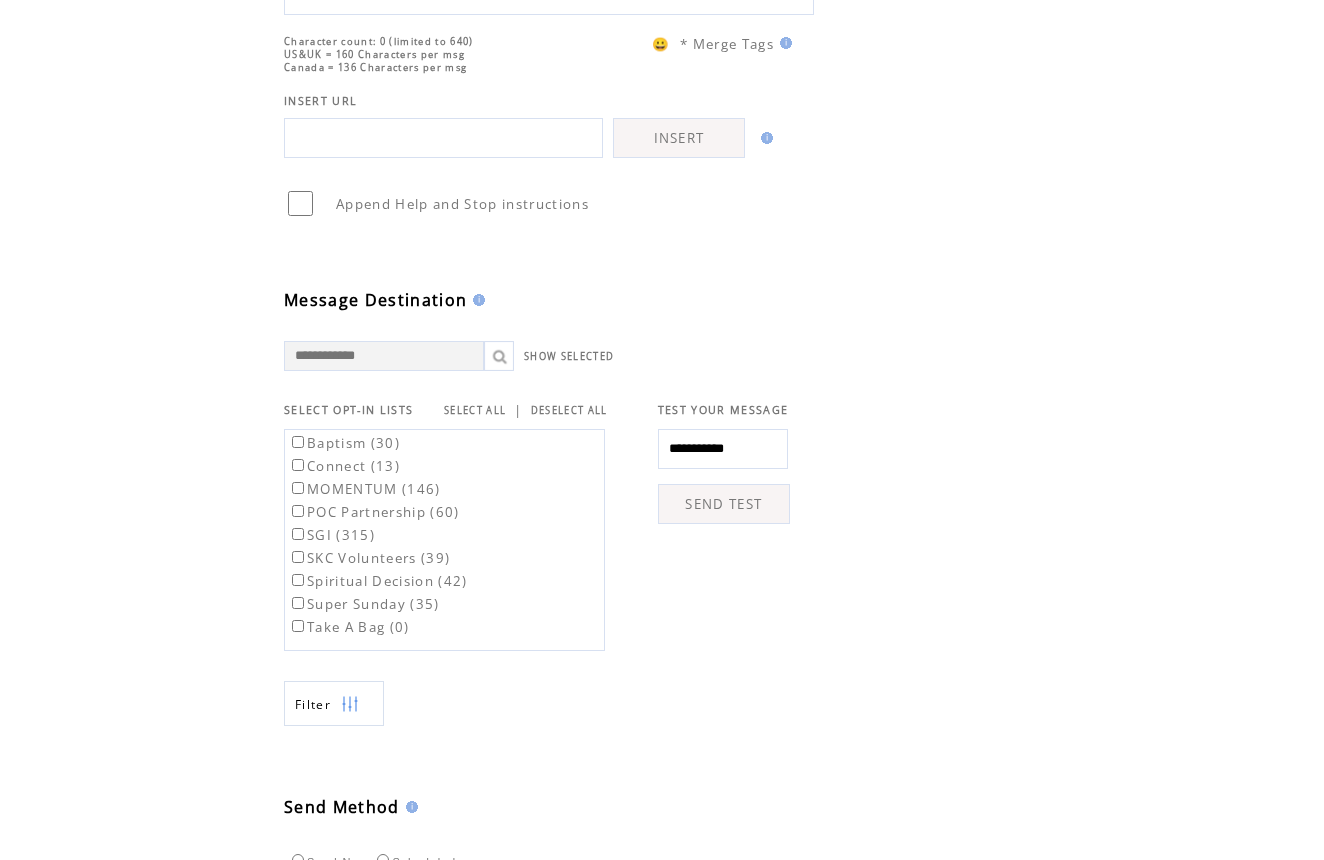 scroll, scrollTop: 313, scrollLeft: 0, axis: vertical 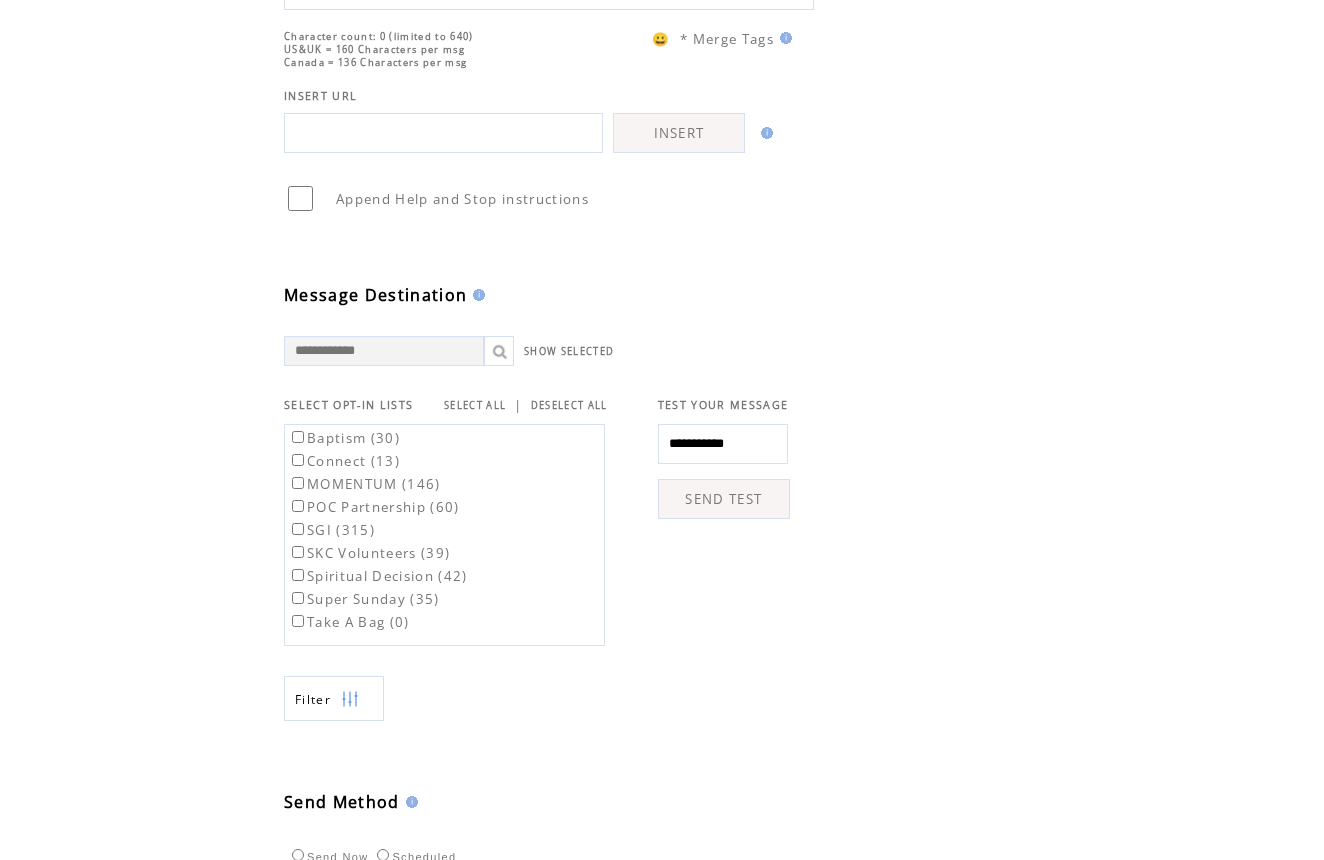 click on "Take A Bag (0)" at bounding box center [349, 622] 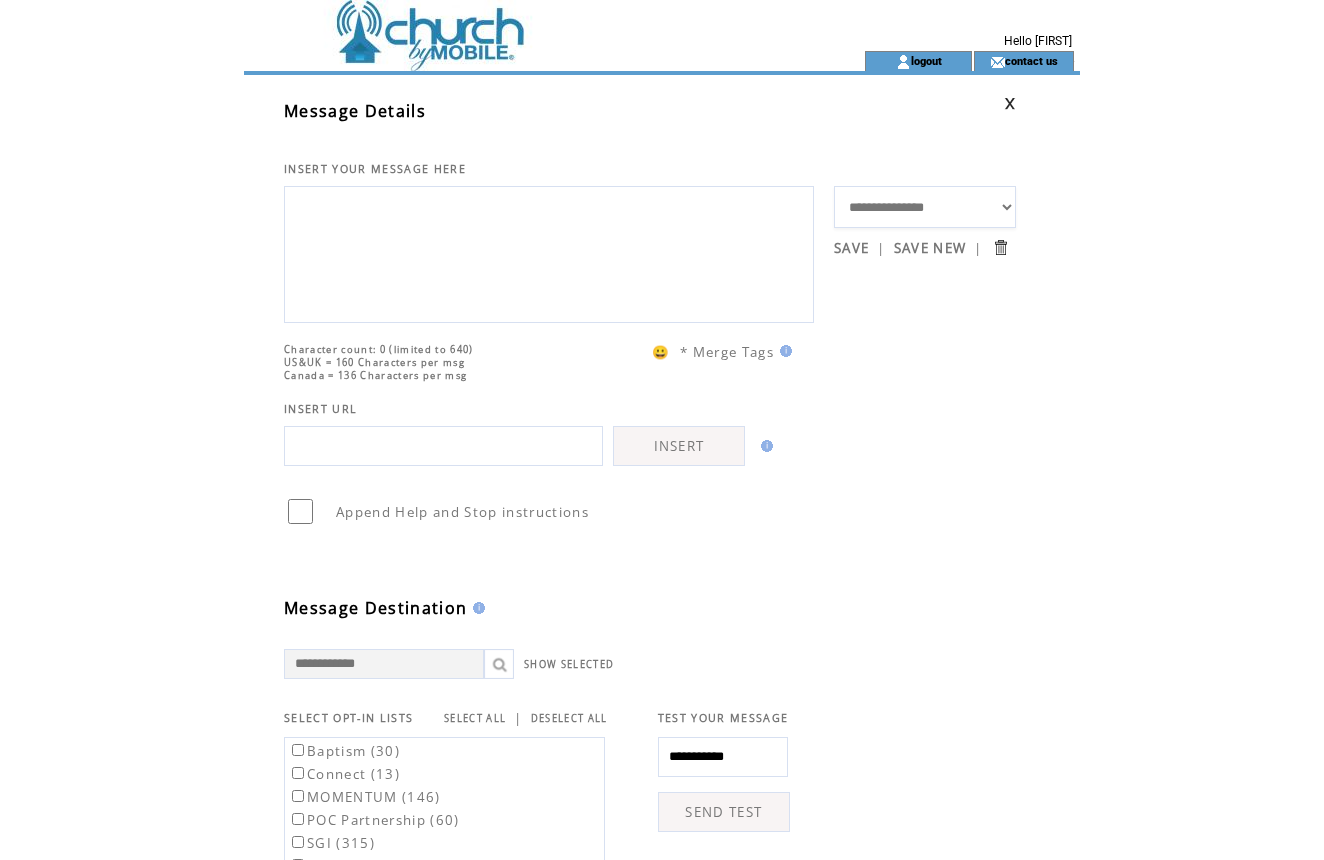 scroll, scrollTop: 0, scrollLeft: 0, axis: both 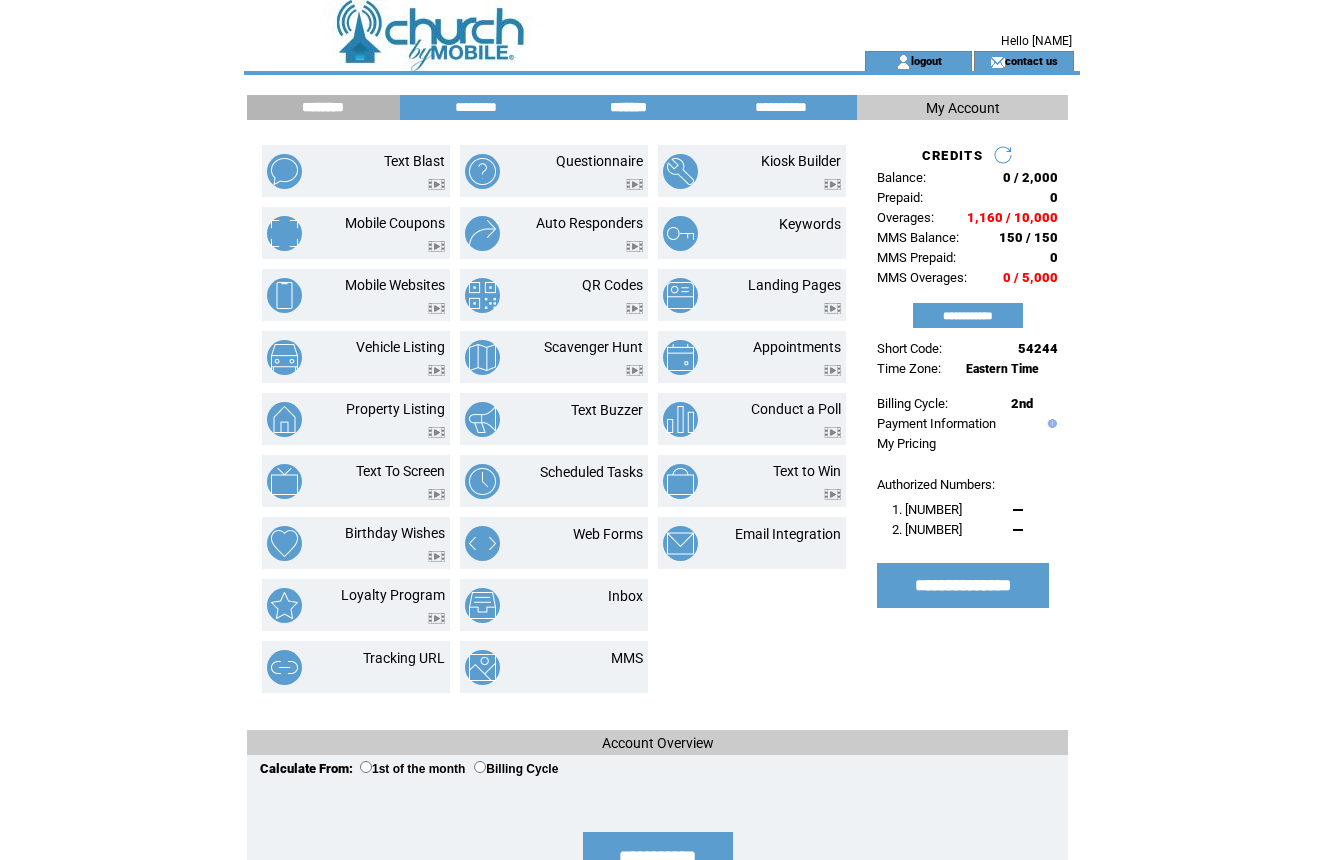 click on "*******" at bounding box center (628, 107) 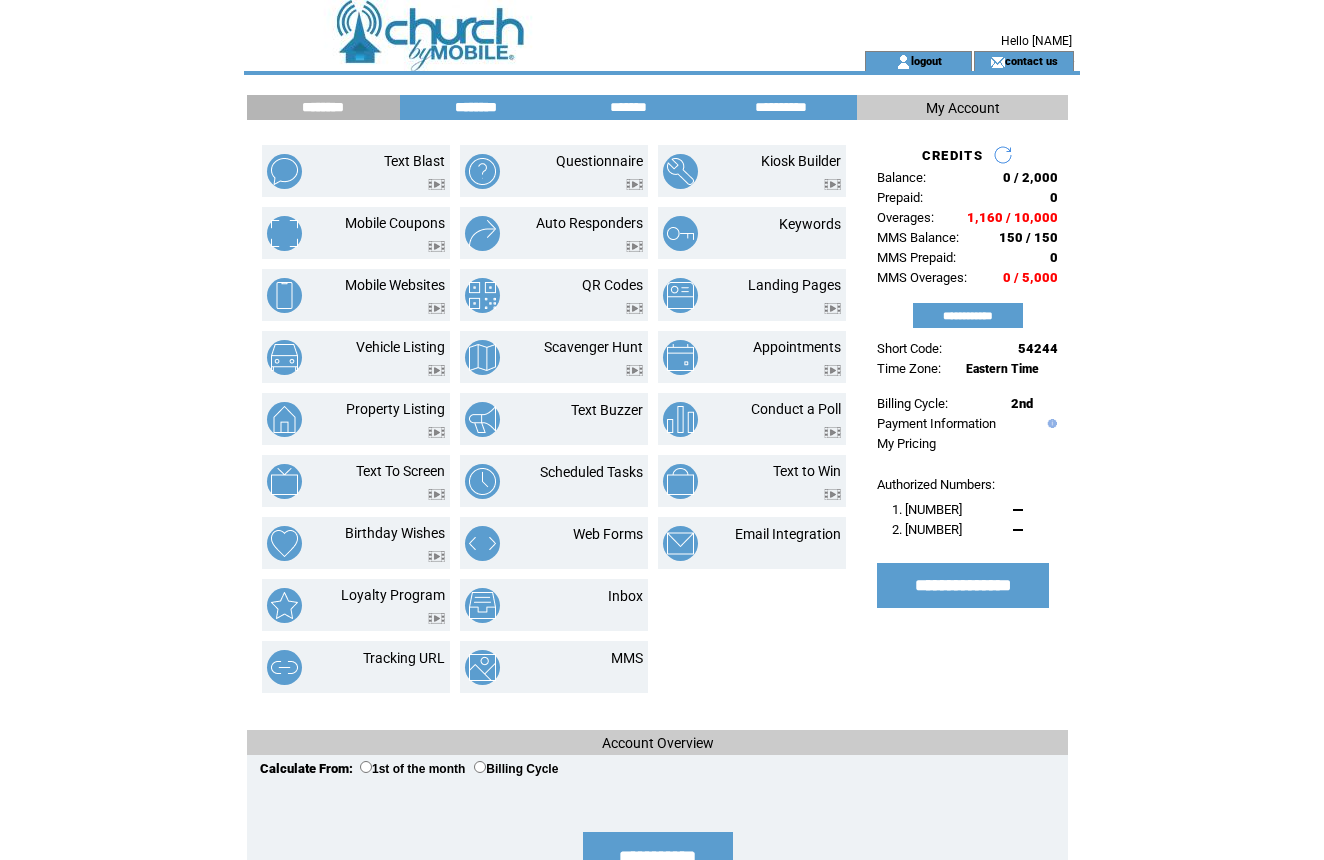 click on "********" at bounding box center [476, 107] 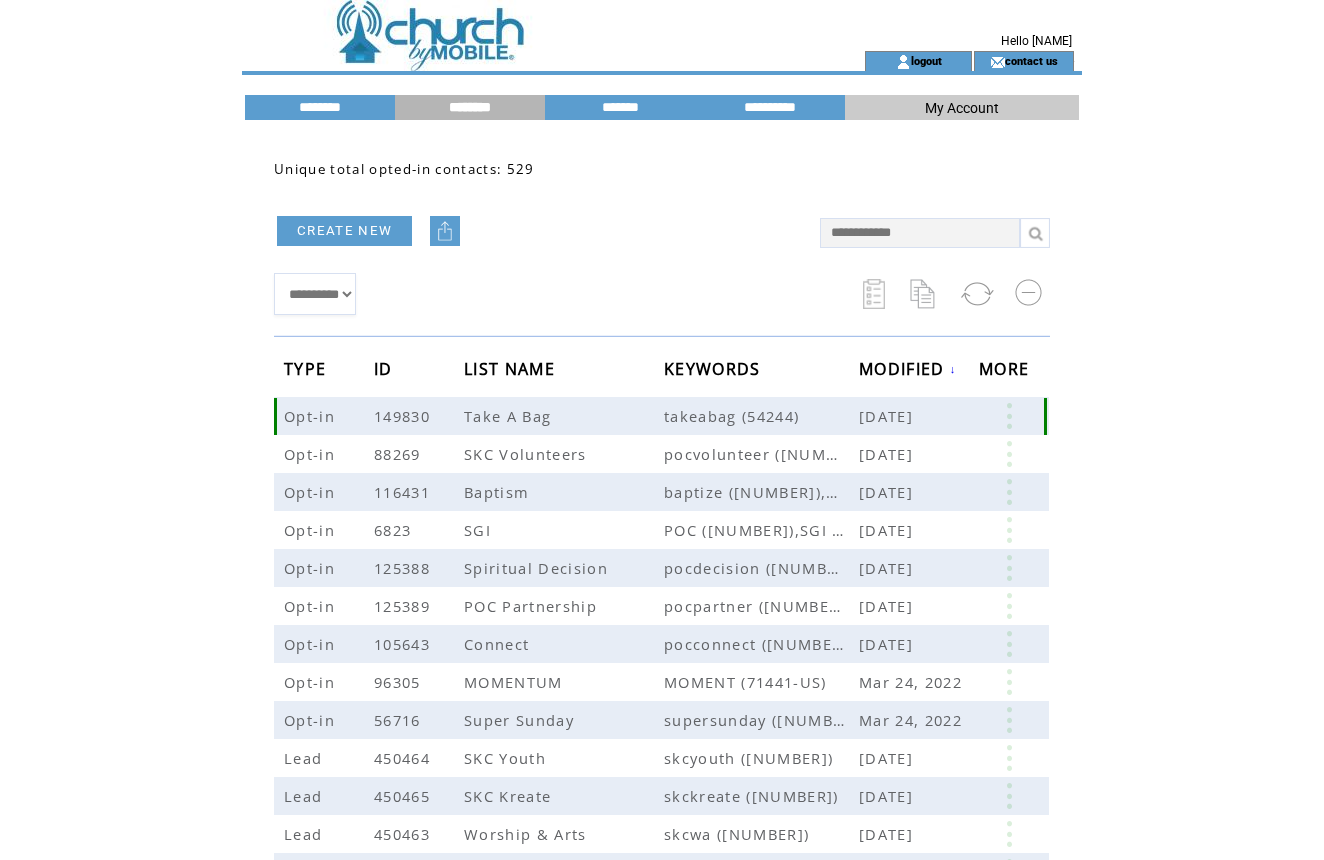 click on "Opt-in" at bounding box center (312, 416) 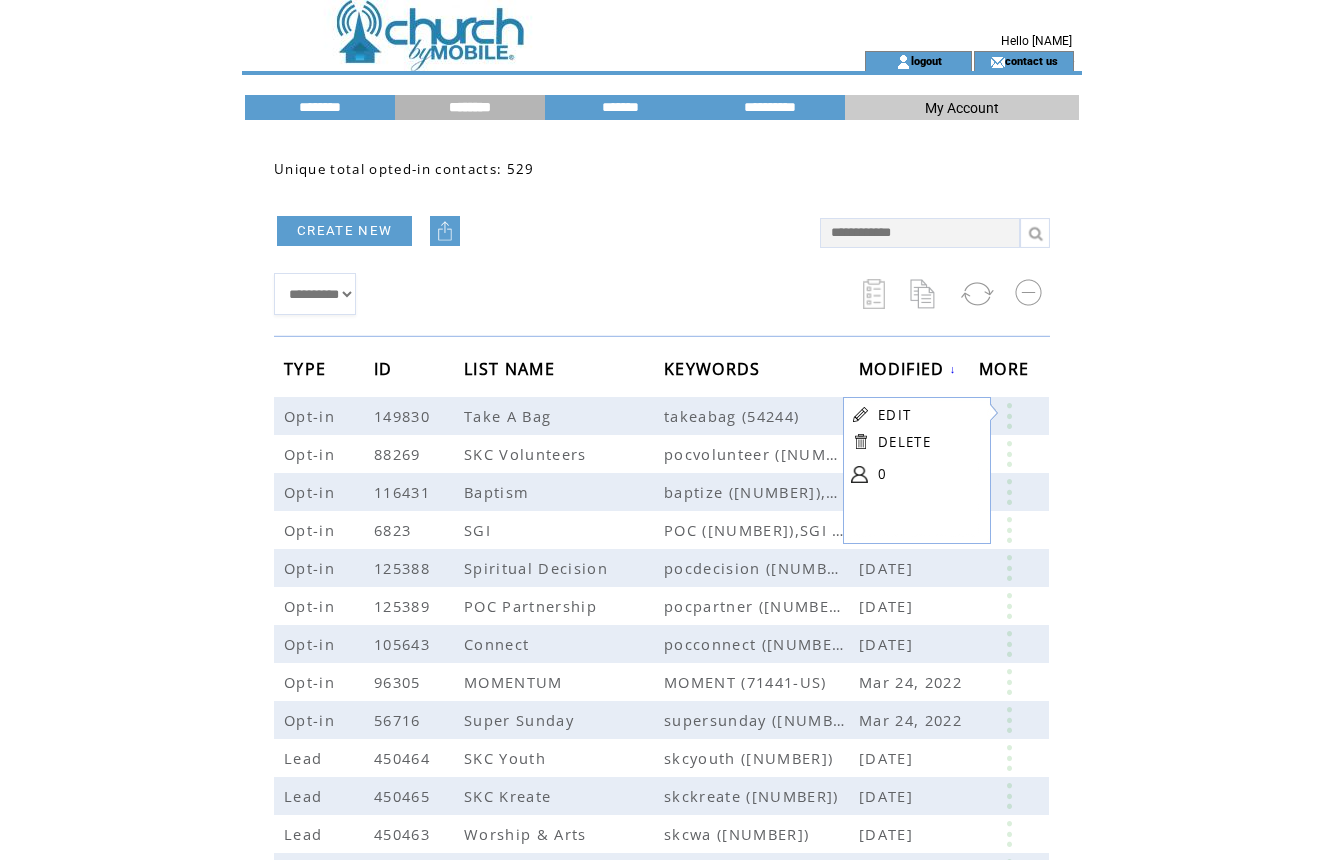 click on "EDIT DELETE 0" at bounding box center [914, 447] 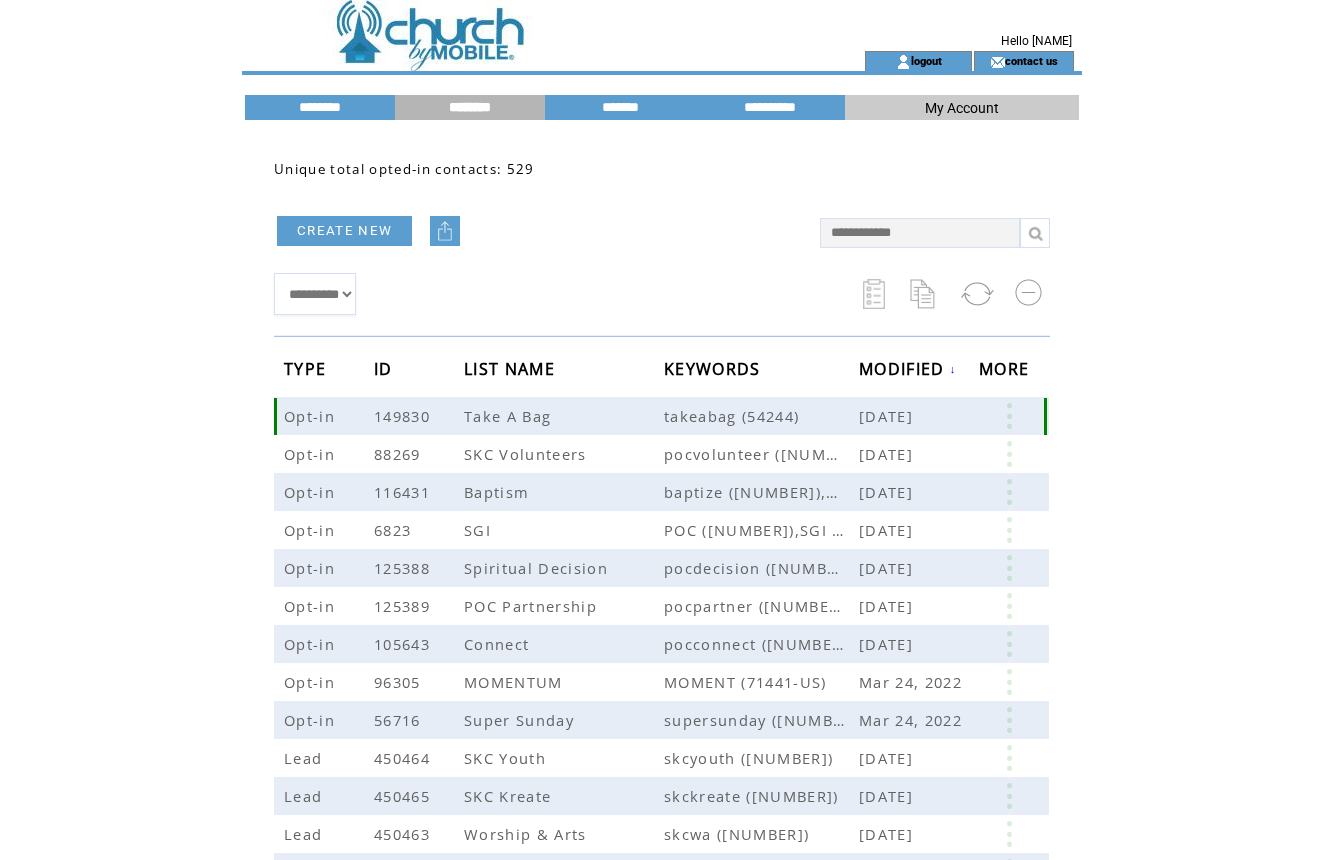 click at bounding box center (1009, 416) 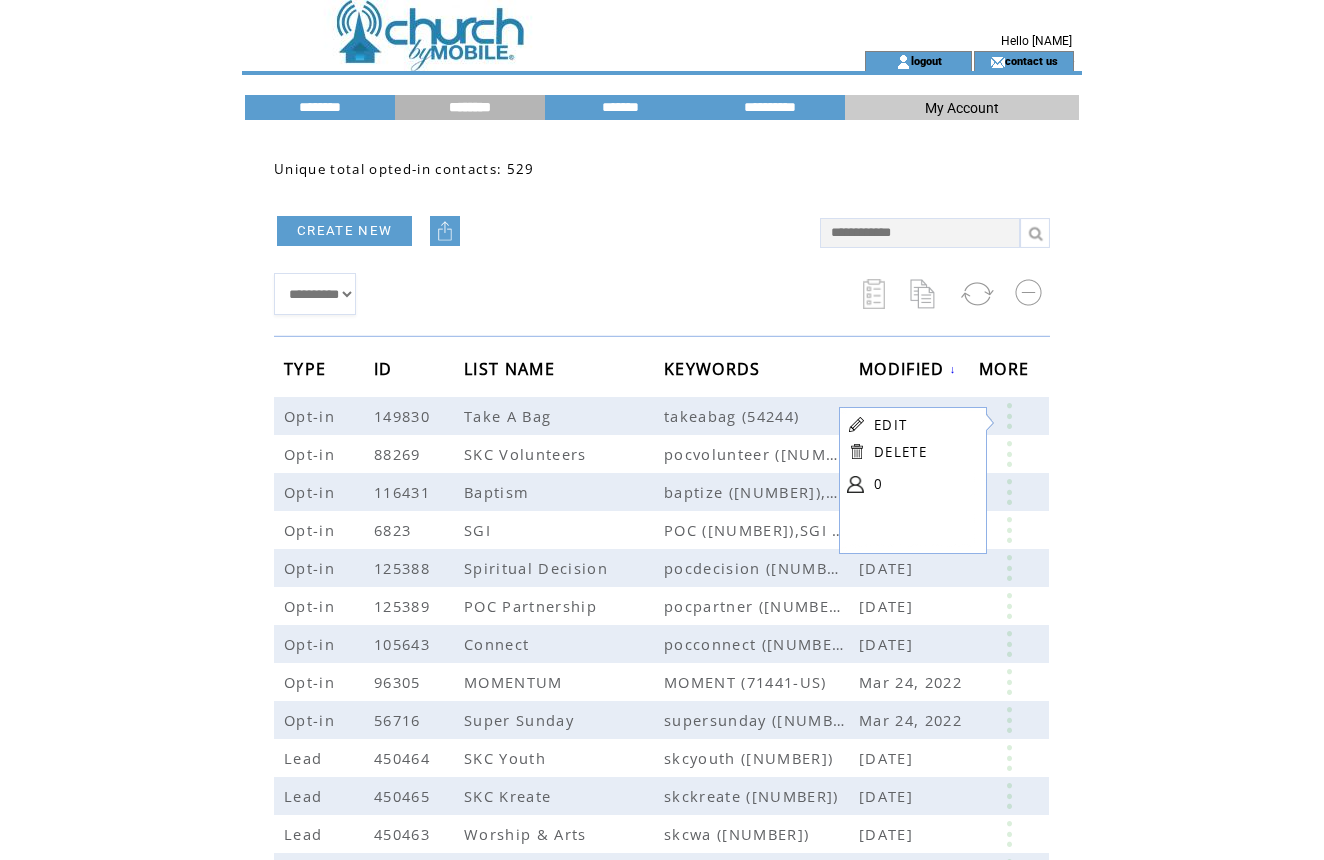 click on "EDIT" at bounding box center (890, 425) 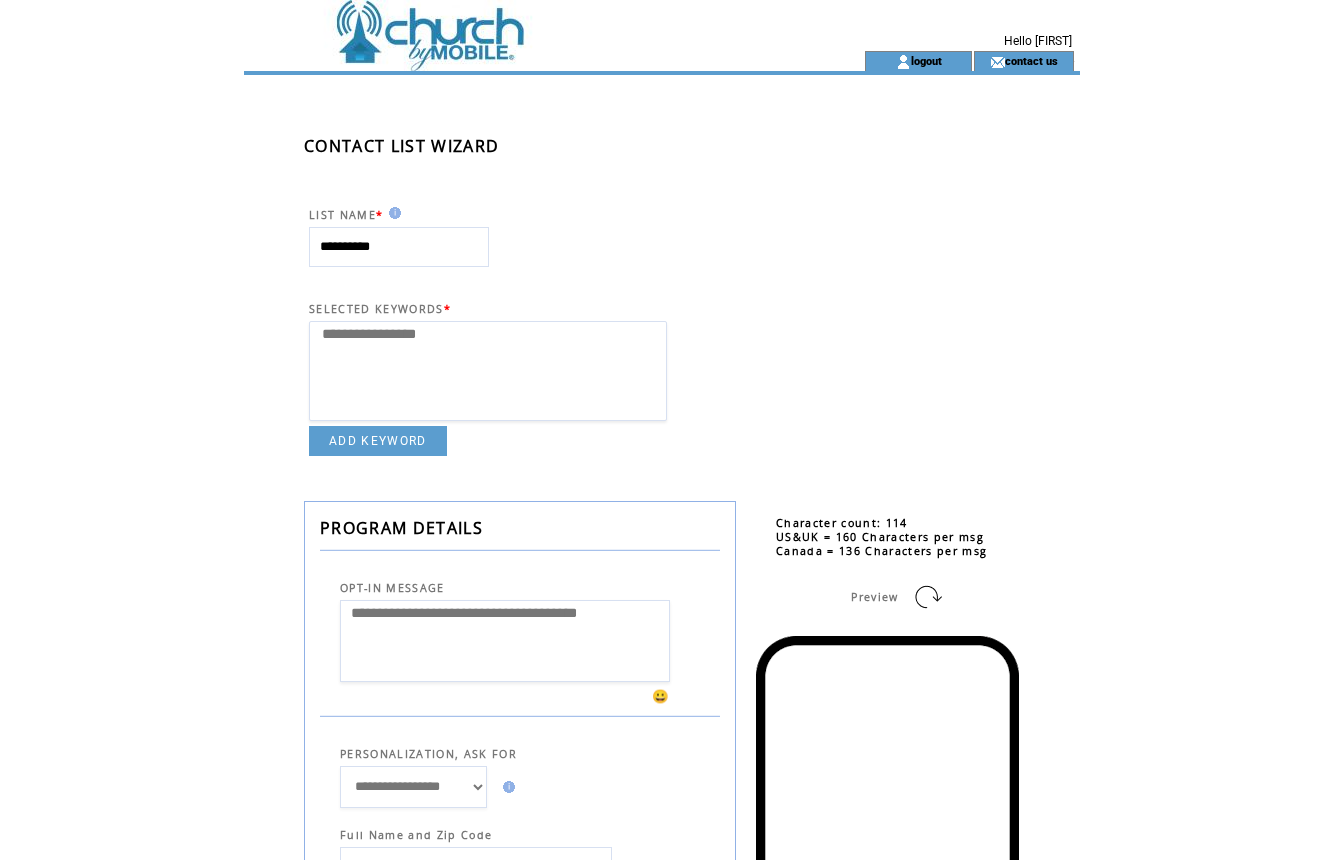 select 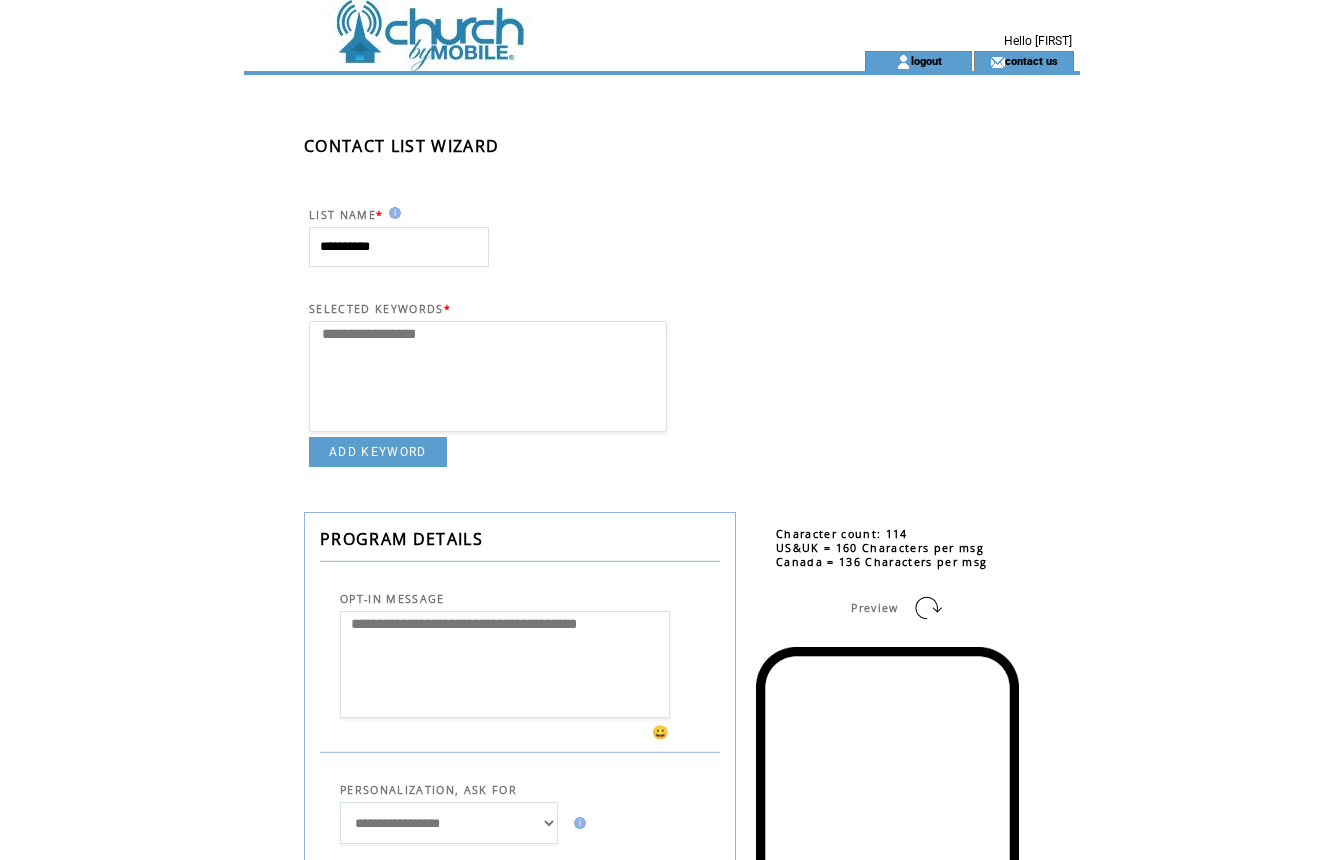 scroll, scrollTop: 0, scrollLeft: 0, axis: both 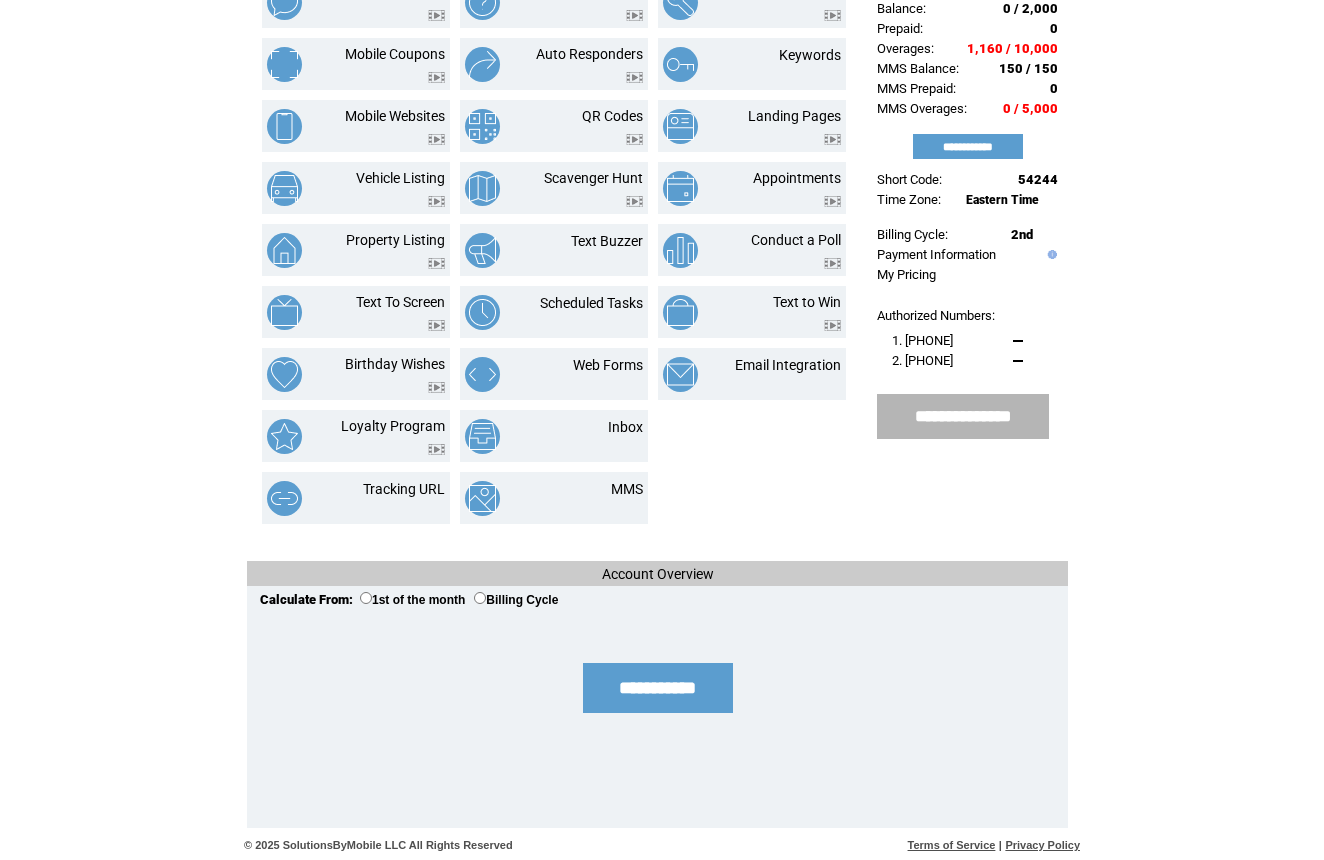 click on "**********" at bounding box center [963, 416] 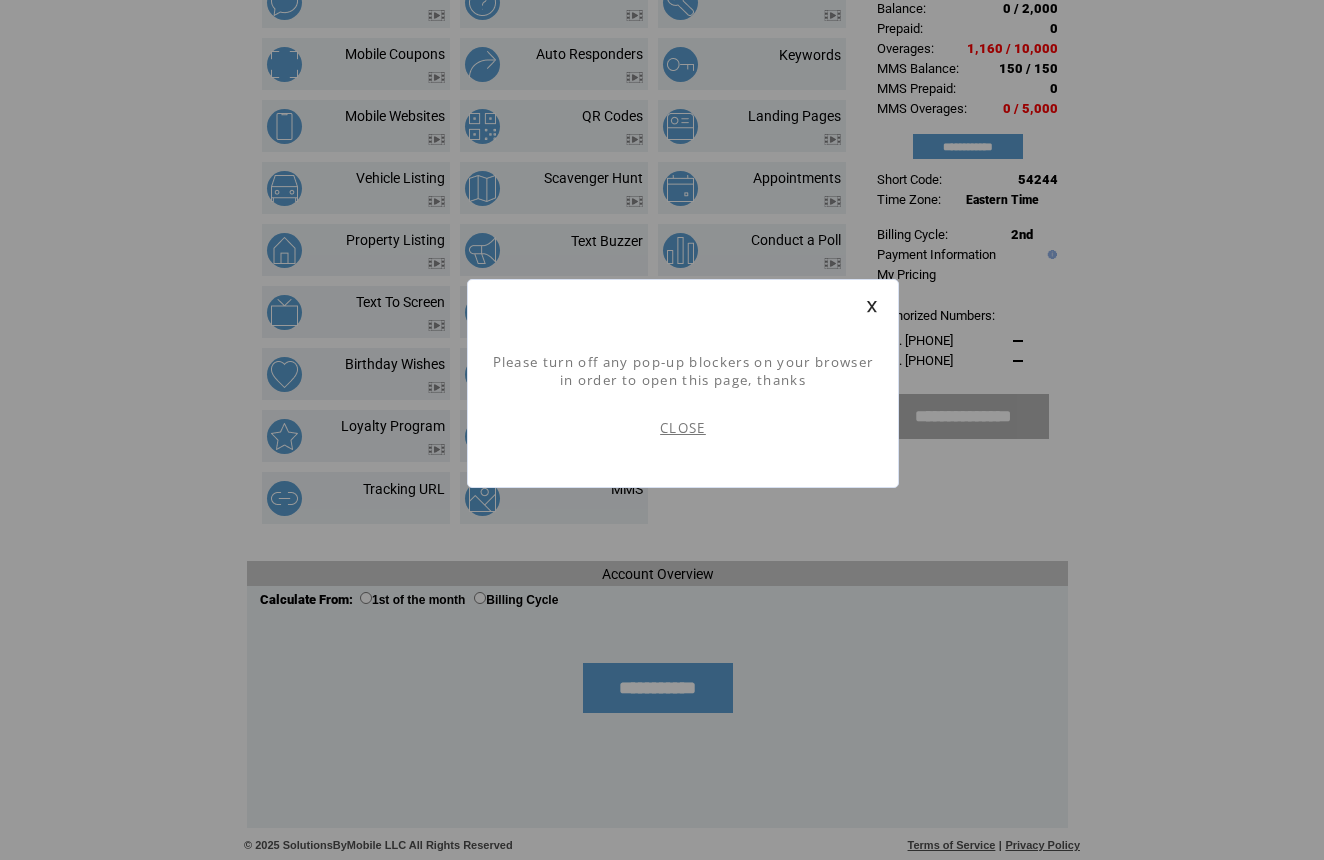 scroll, scrollTop: 1, scrollLeft: 0, axis: vertical 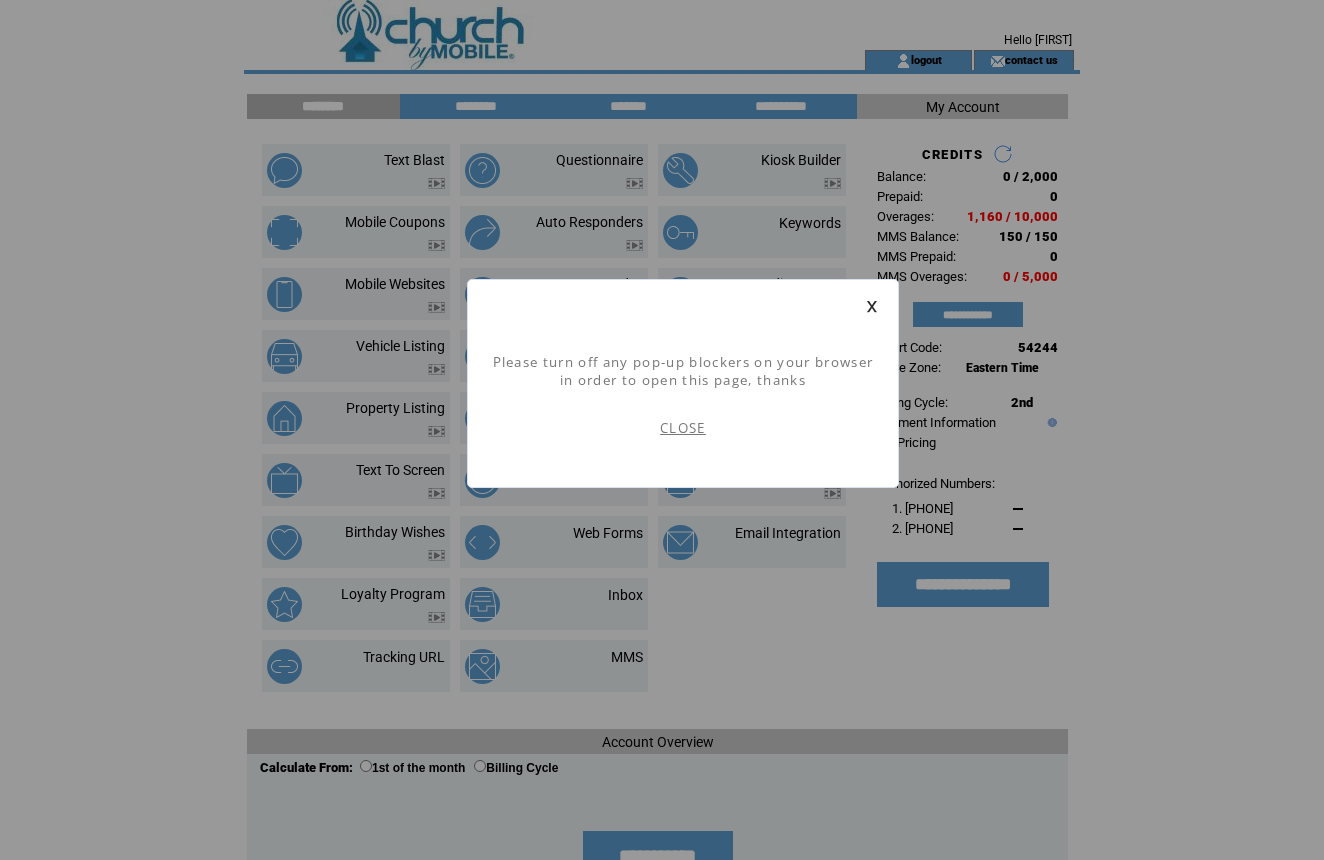 click at bounding box center [683, 306] 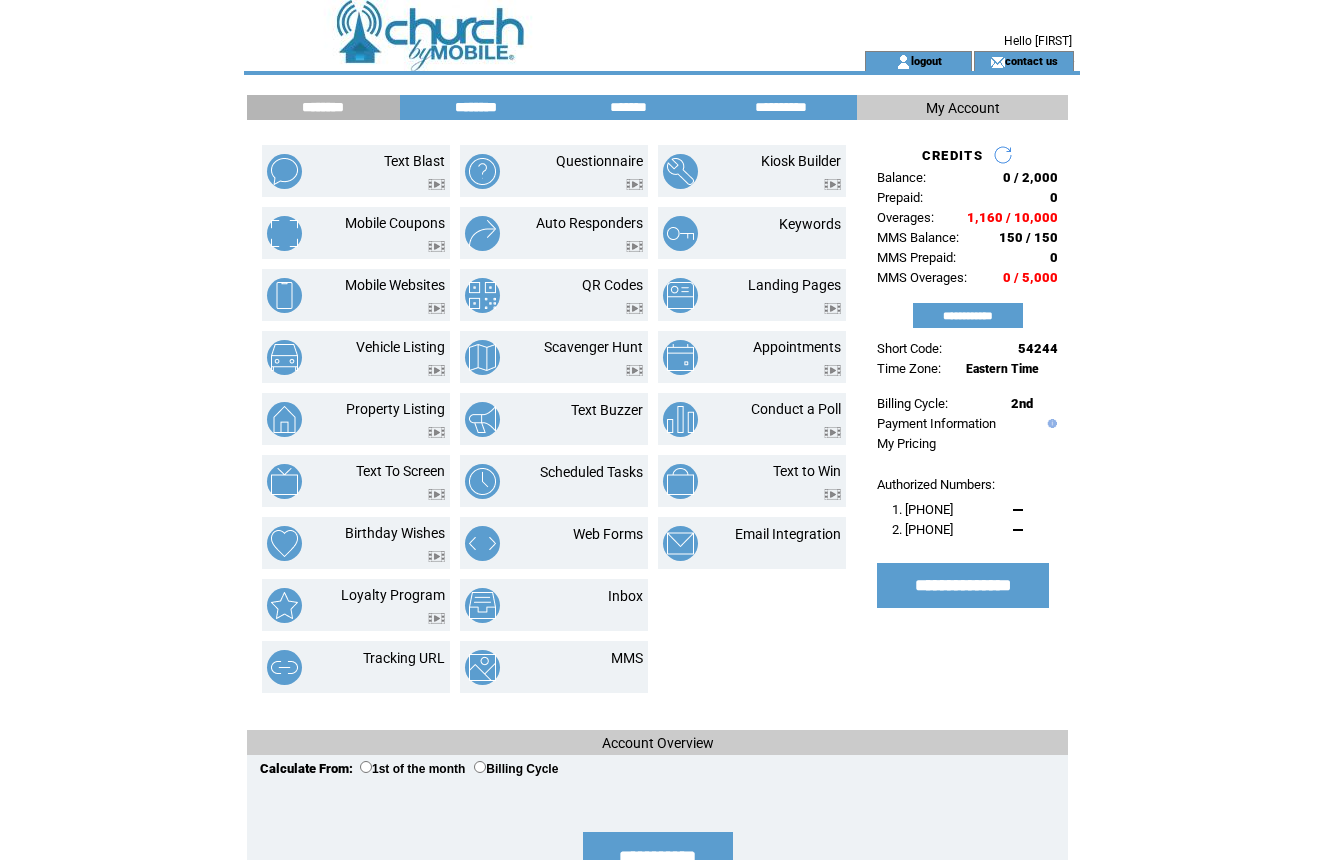 click on "********" at bounding box center [476, 107] 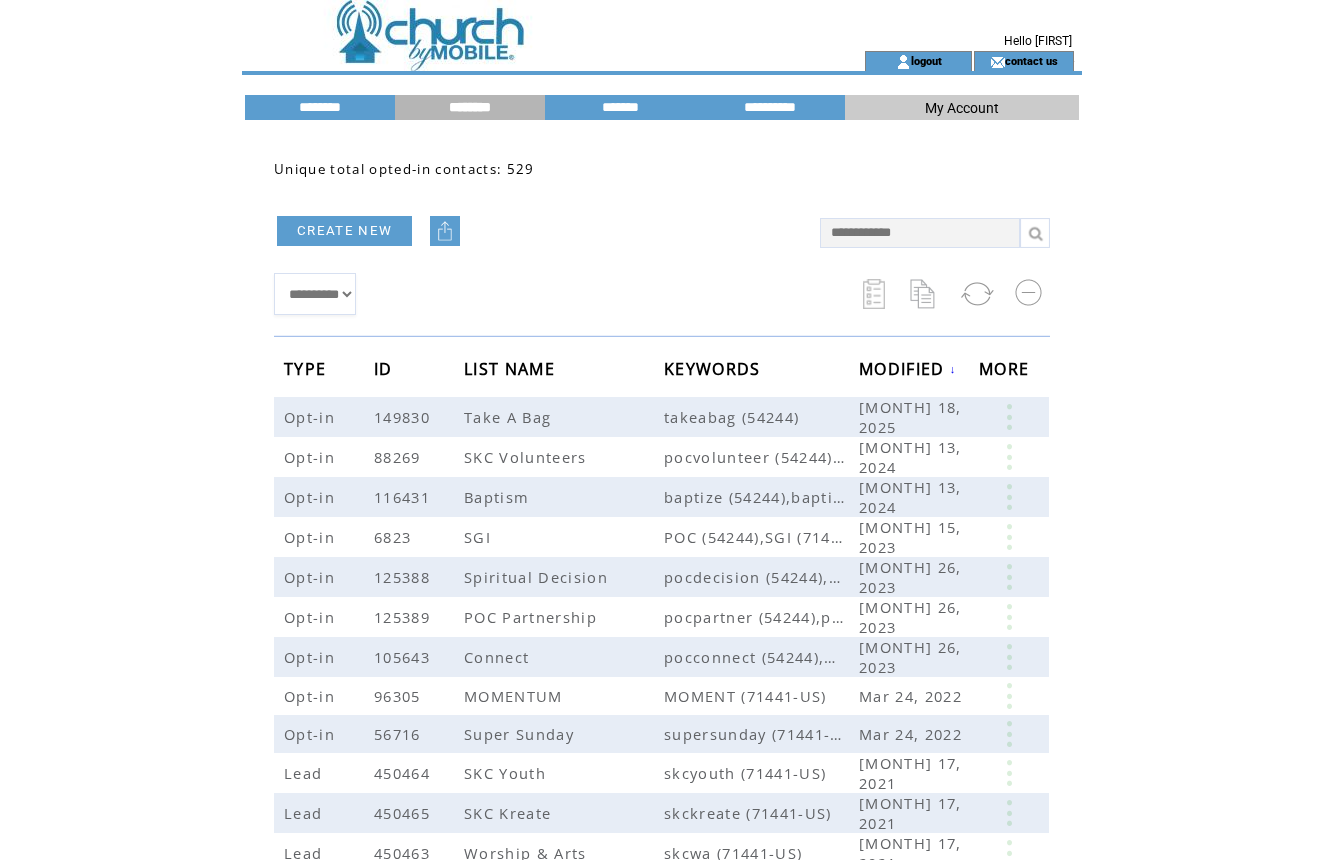 click at bounding box center [445, 231] 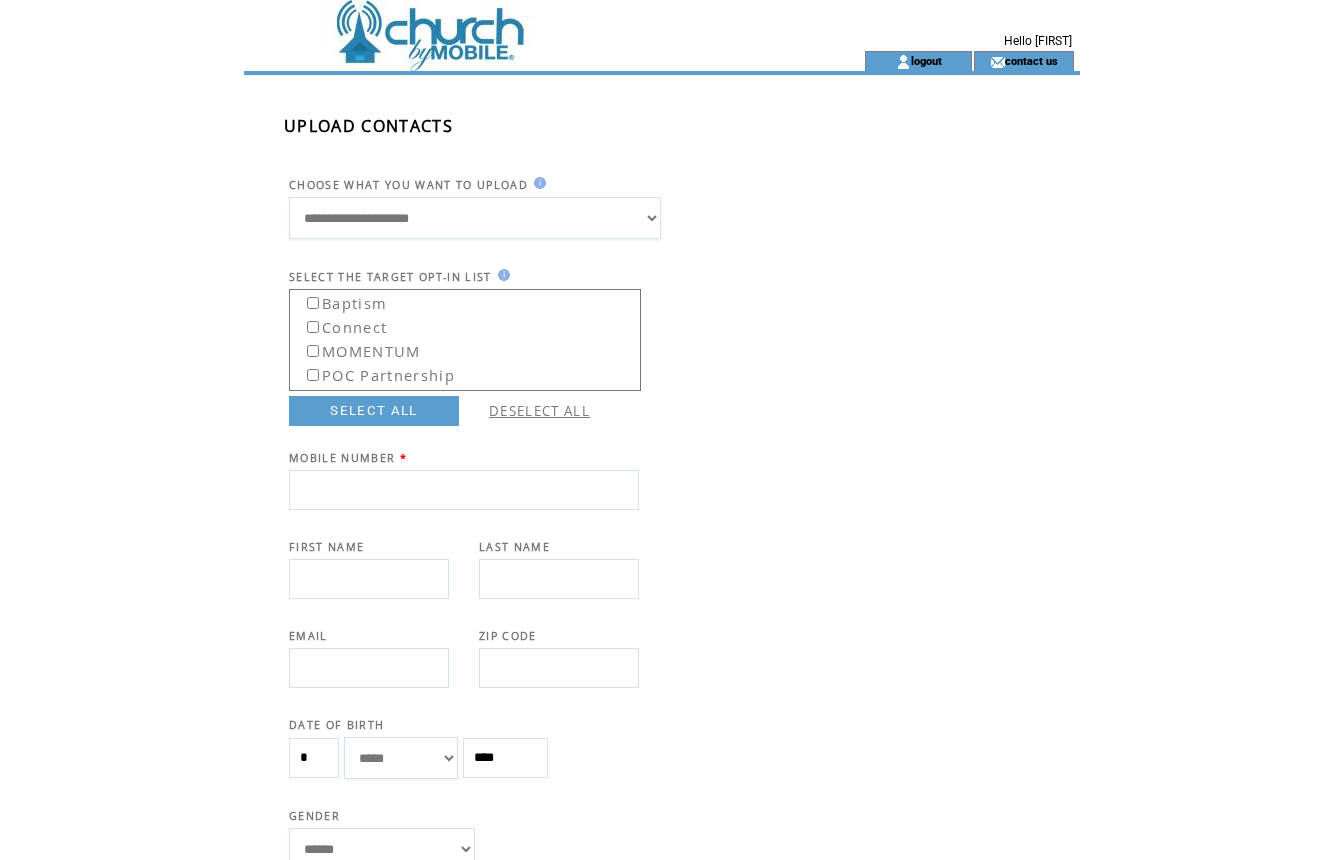 scroll, scrollTop: 0, scrollLeft: 0, axis: both 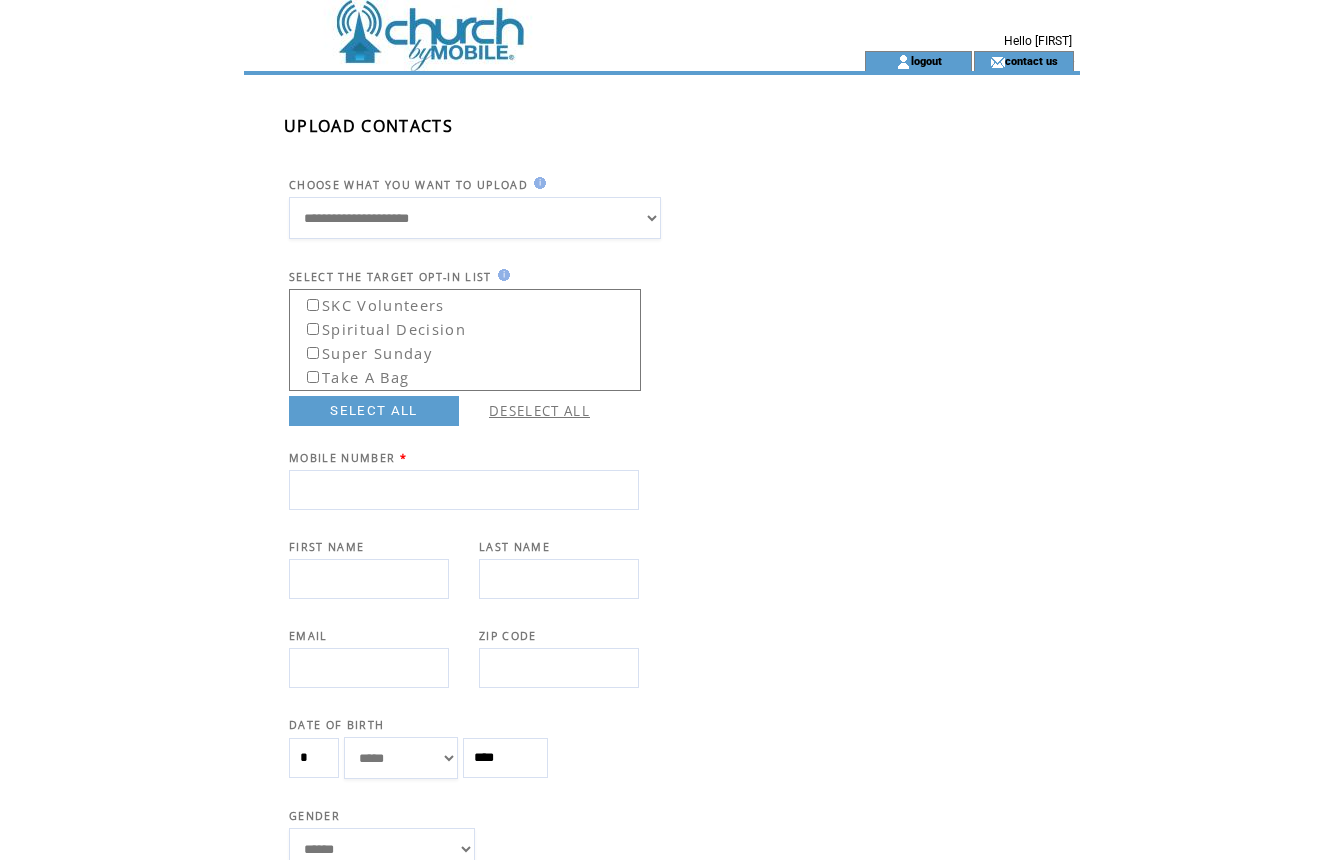 select on "*******" 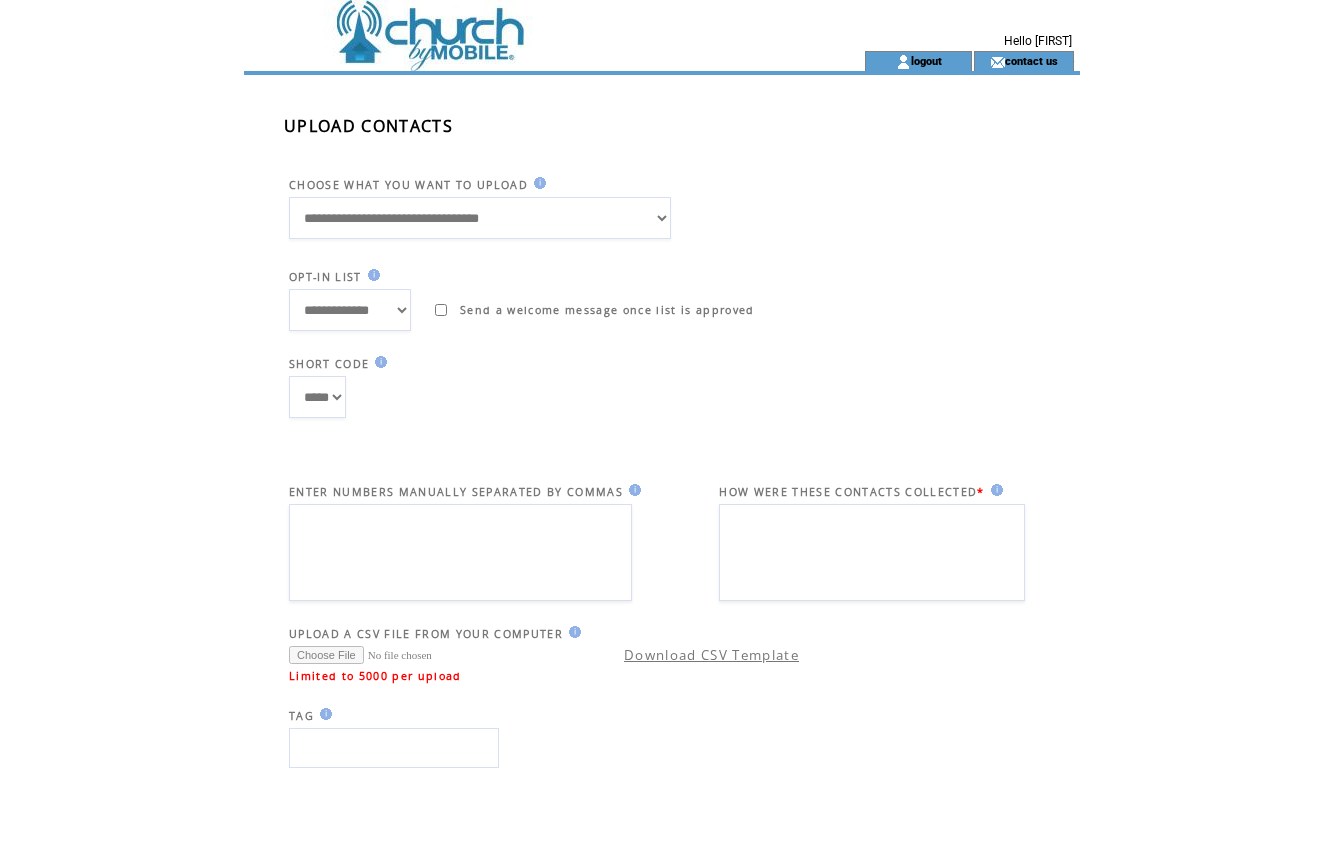 select on "******" 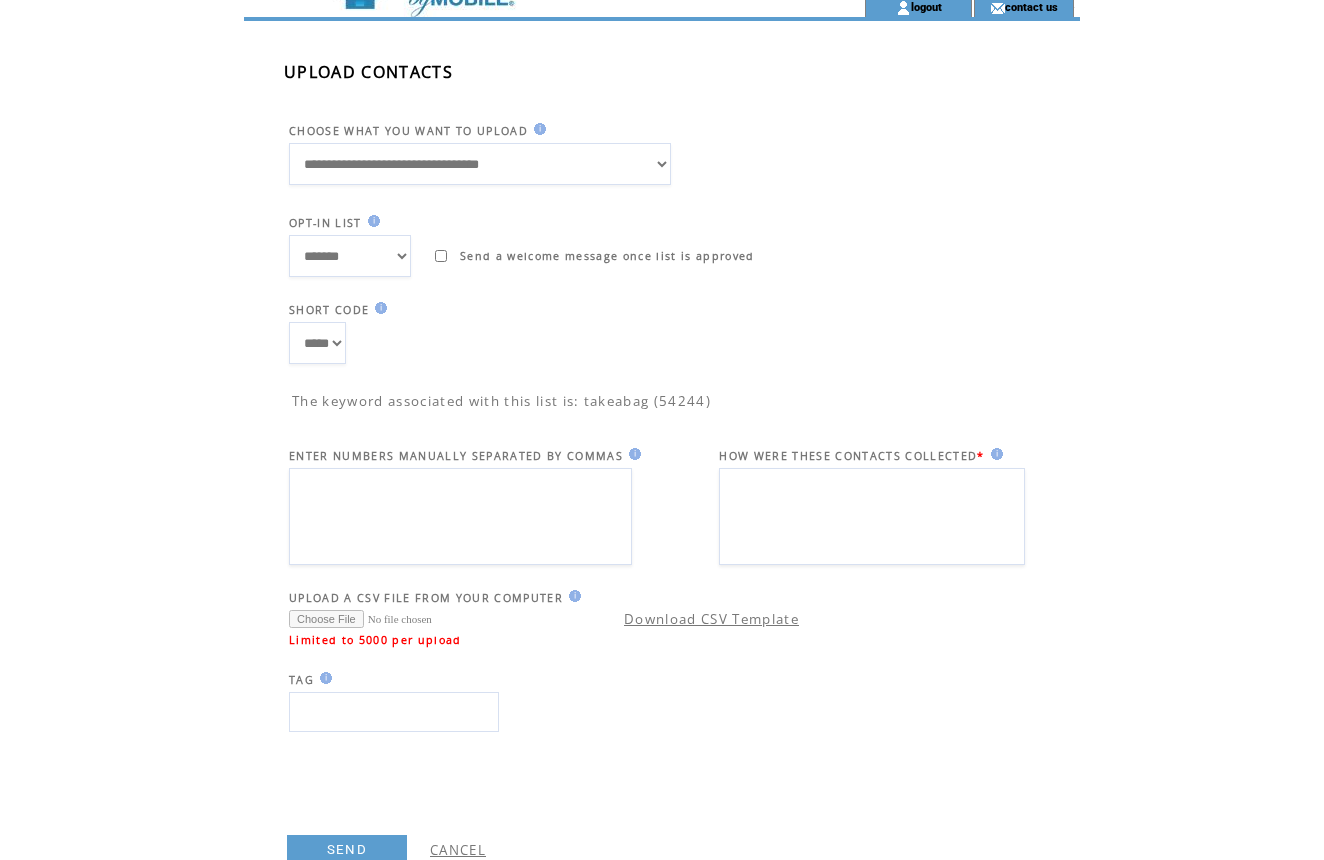 scroll, scrollTop: 56, scrollLeft: 0, axis: vertical 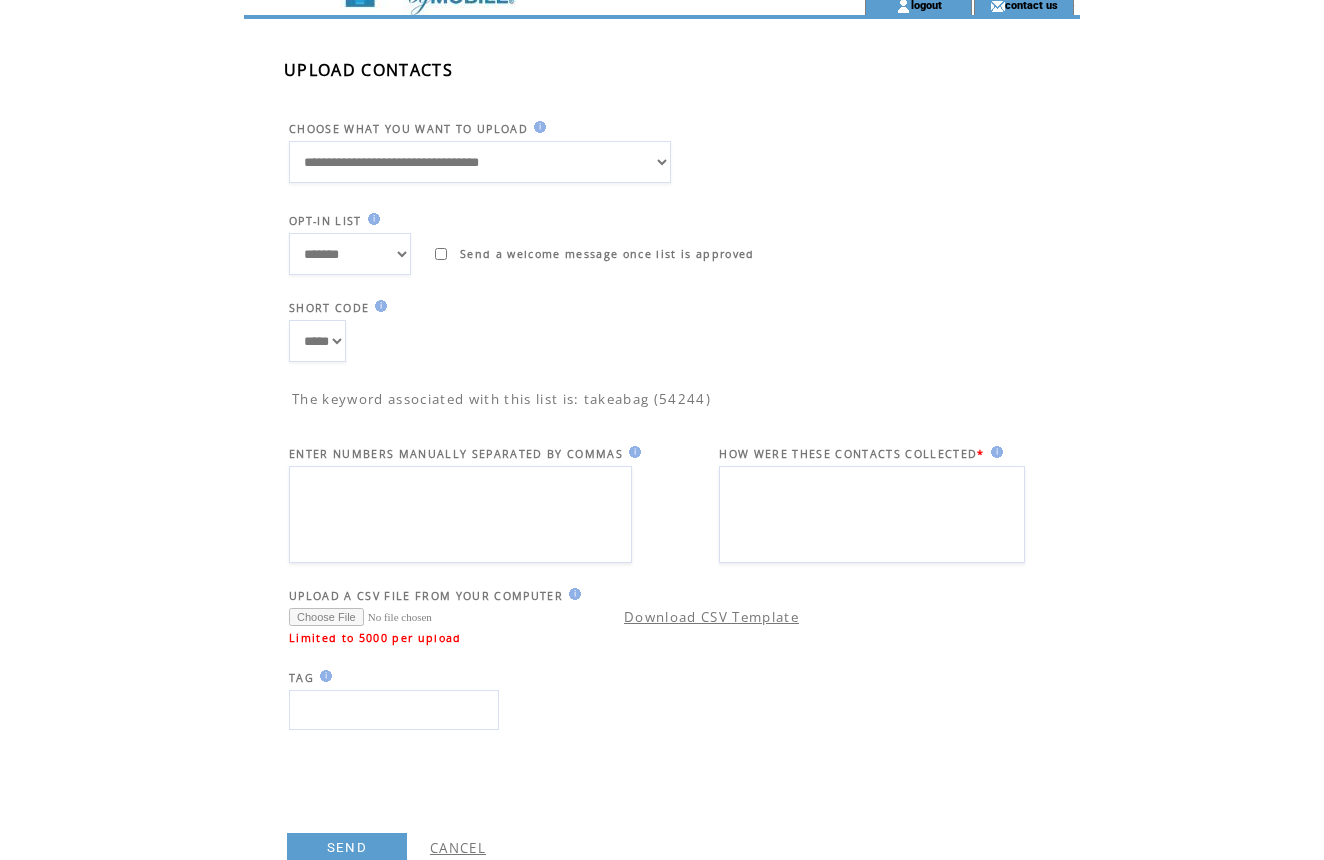 click at bounding box center [460, 514] 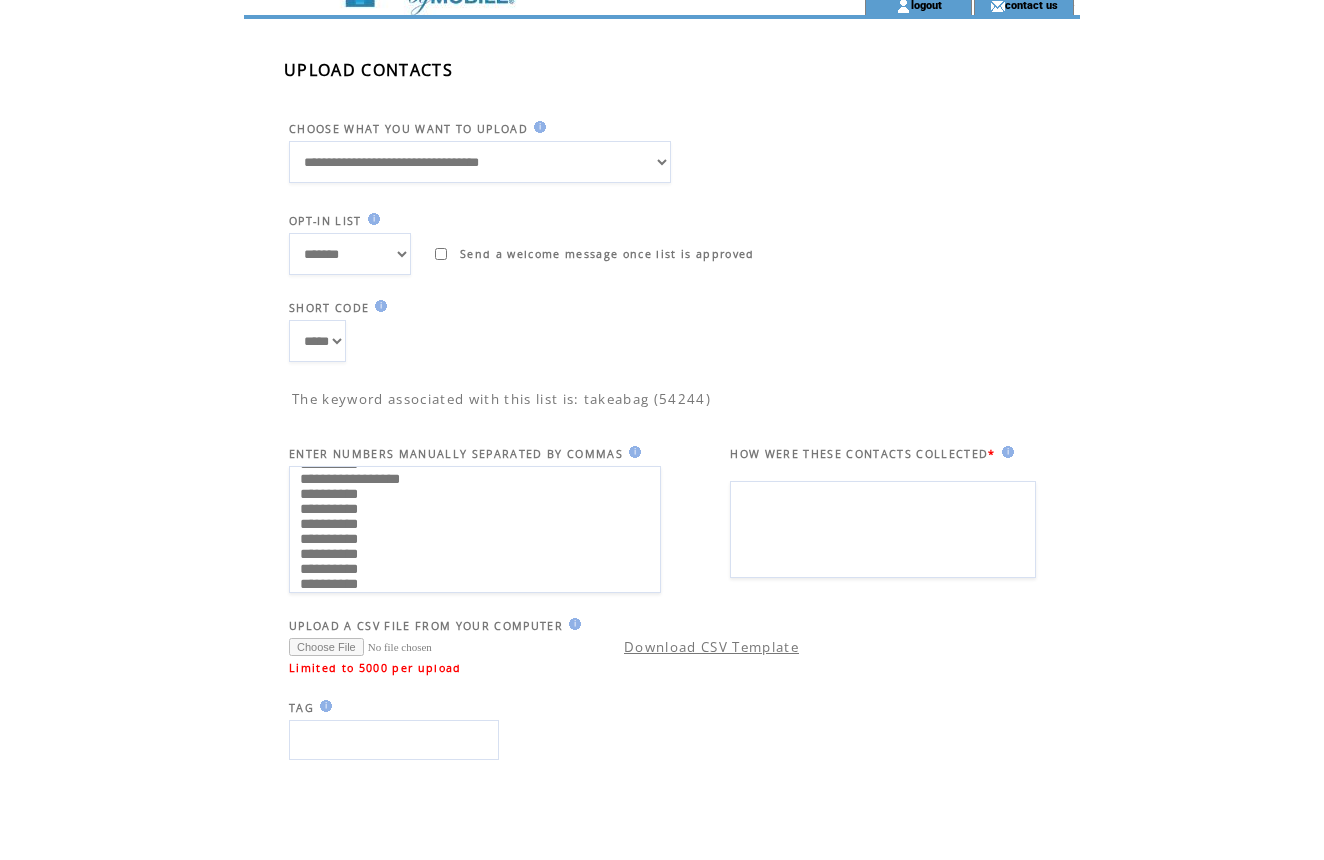 scroll, scrollTop: 491, scrollLeft: 0, axis: vertical 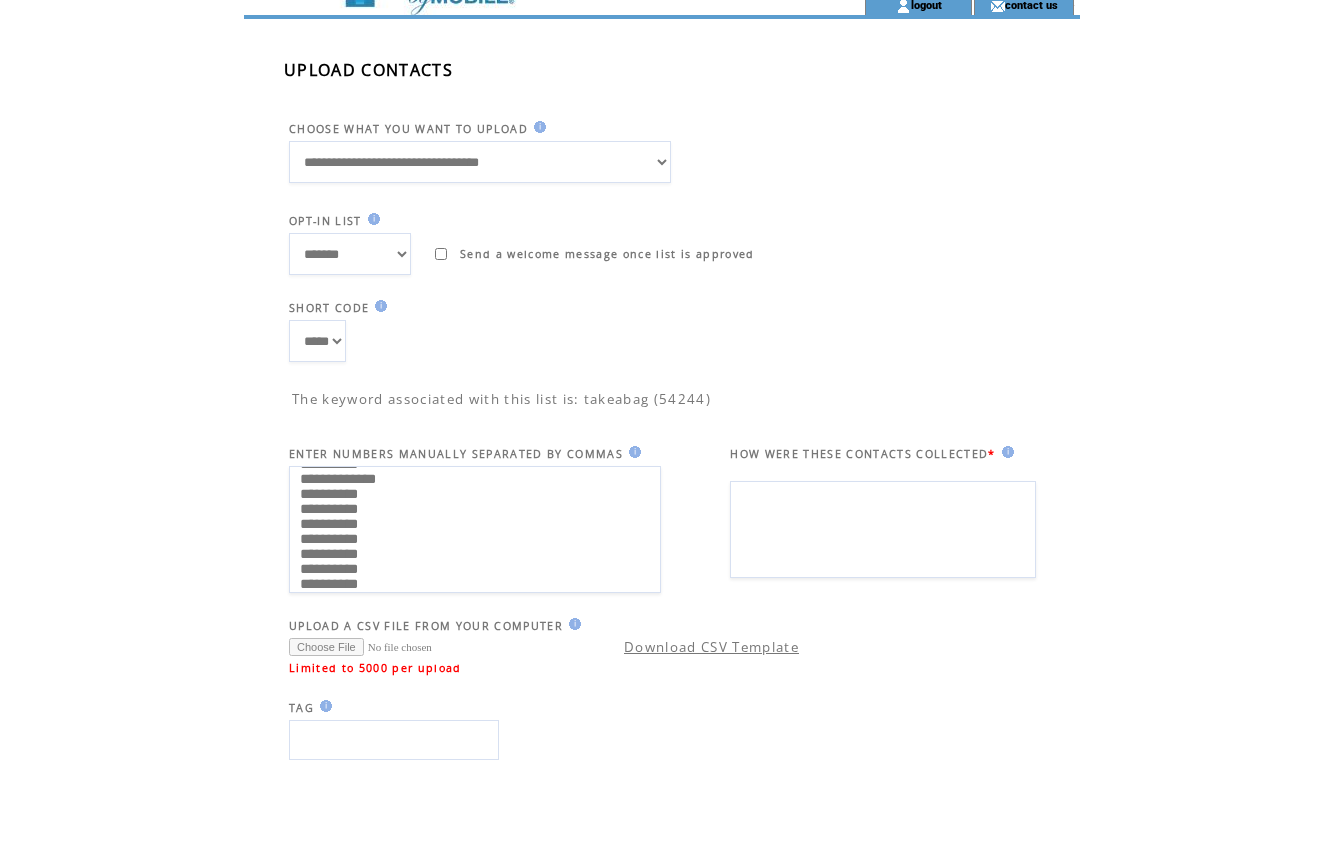 click on "**********" at bounding box center [475, 529] 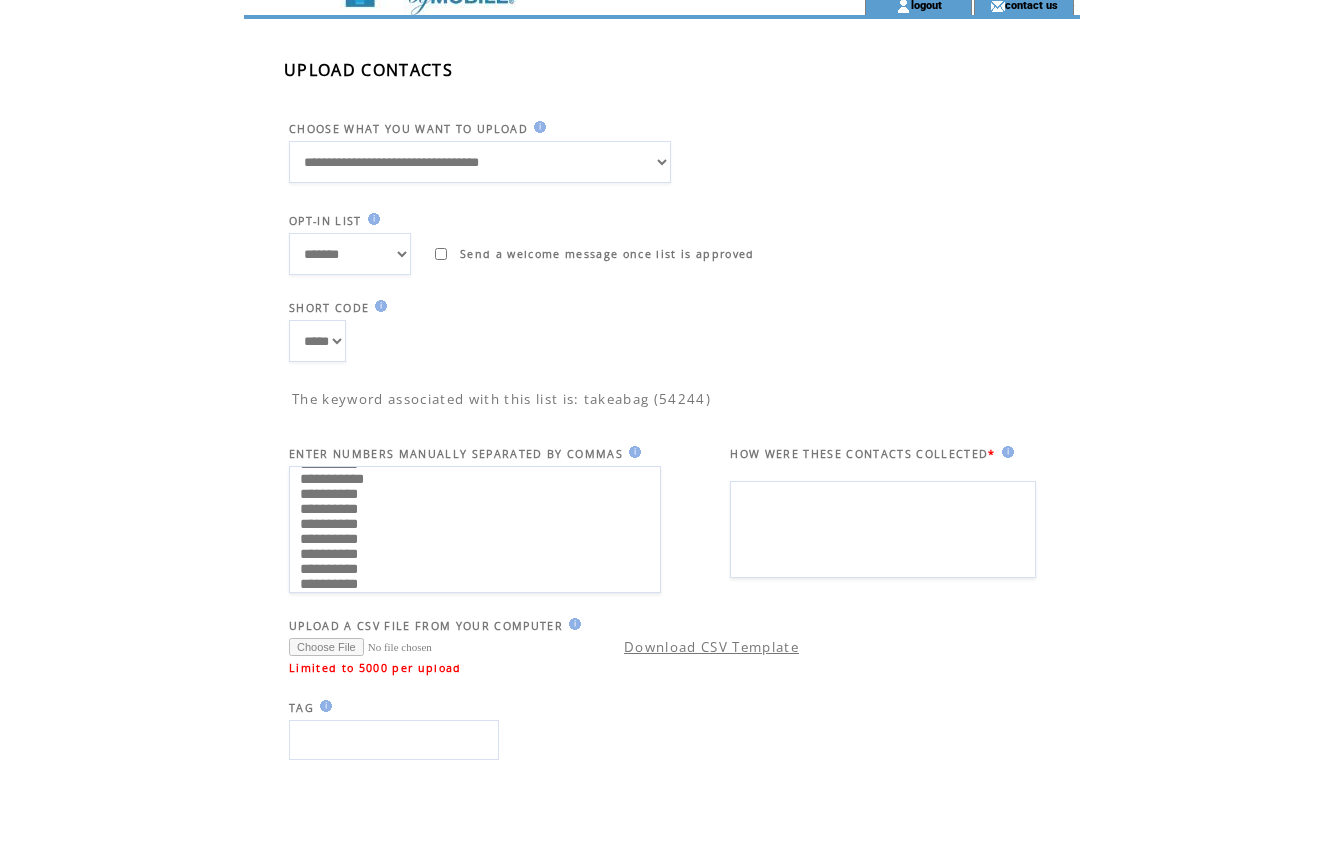 click on "**********" at bounding box center [475, 529] 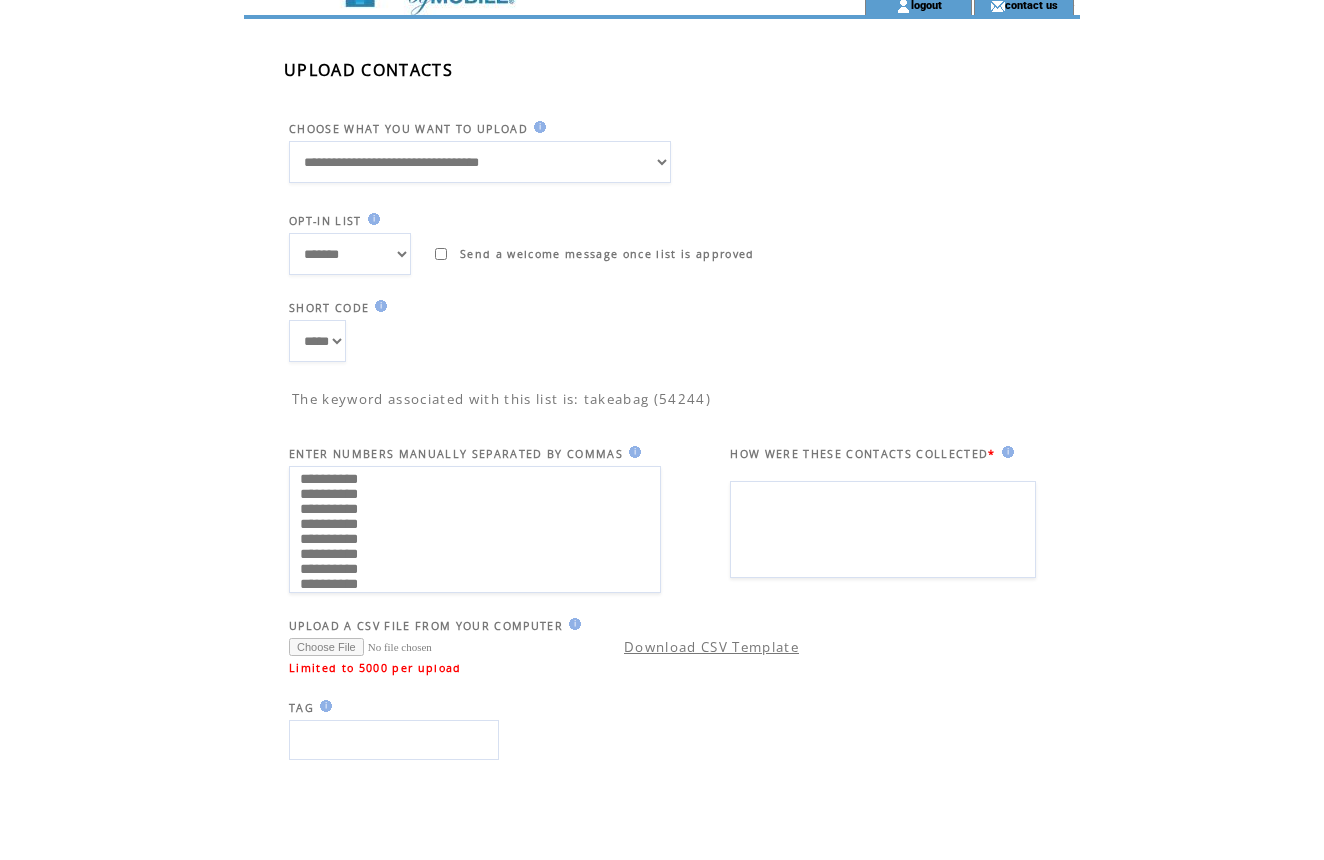 scroll, scrollTop: 0, scrollLeft: 0, axis: both 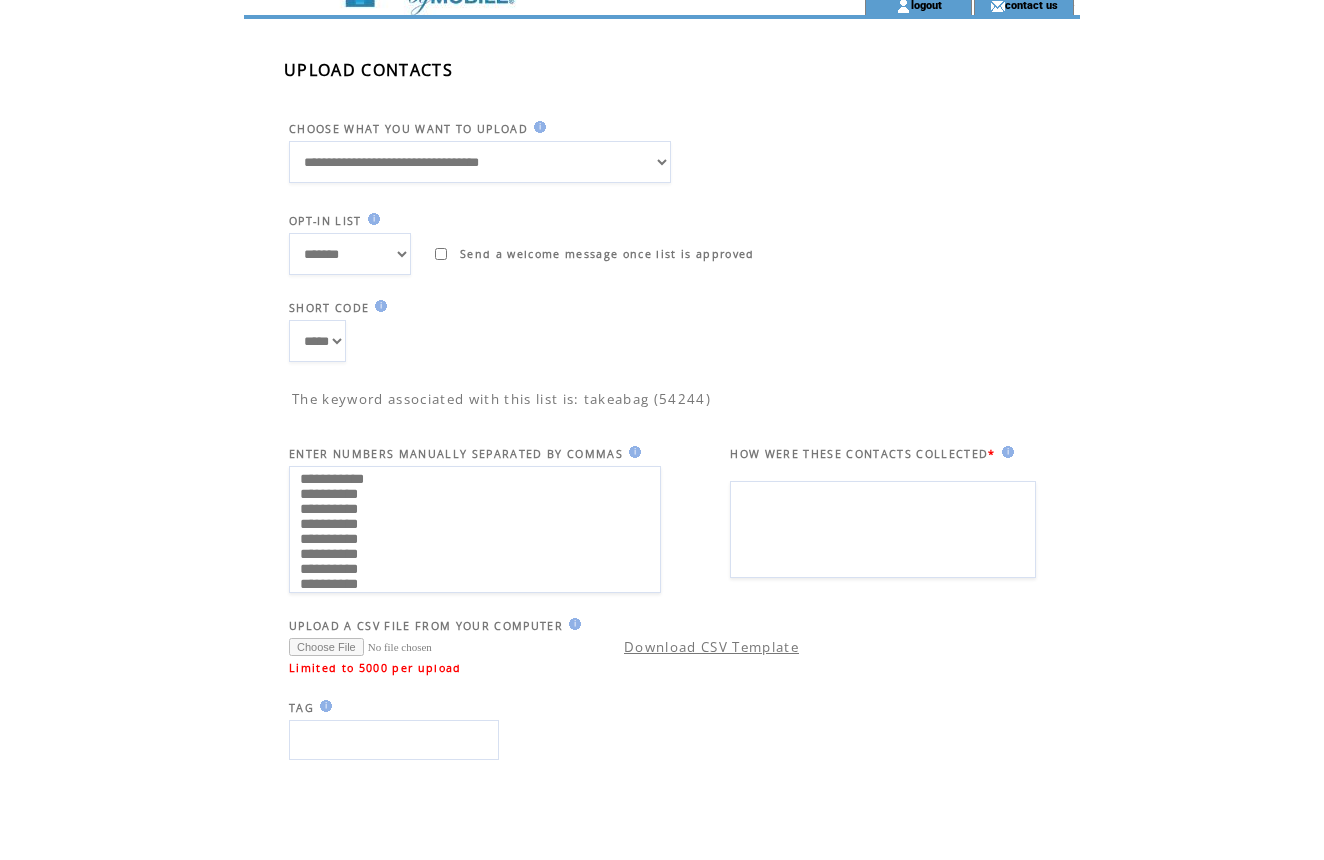click on "**********" at bounding box center (475, 529) 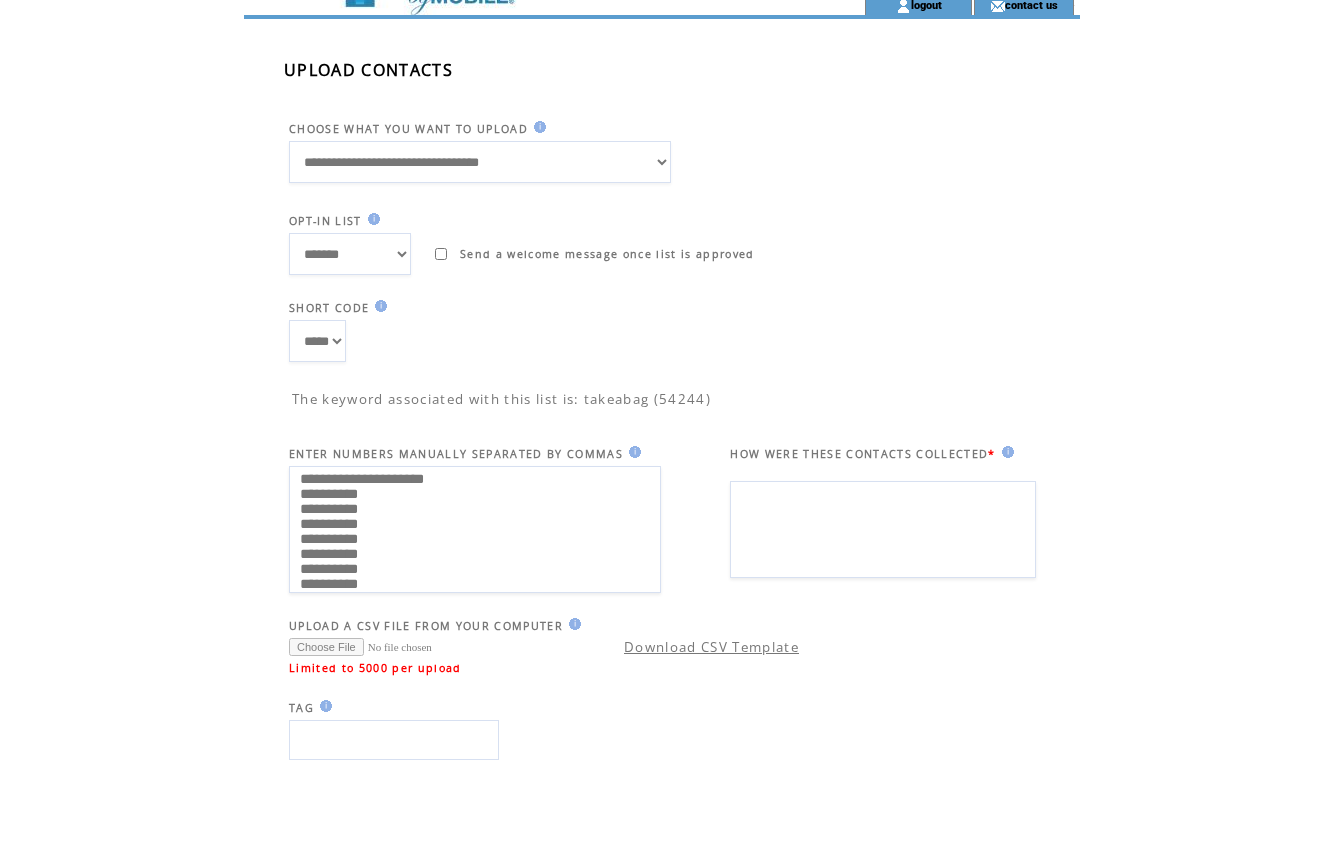 click on "**********" at bounding box center (475, 529) 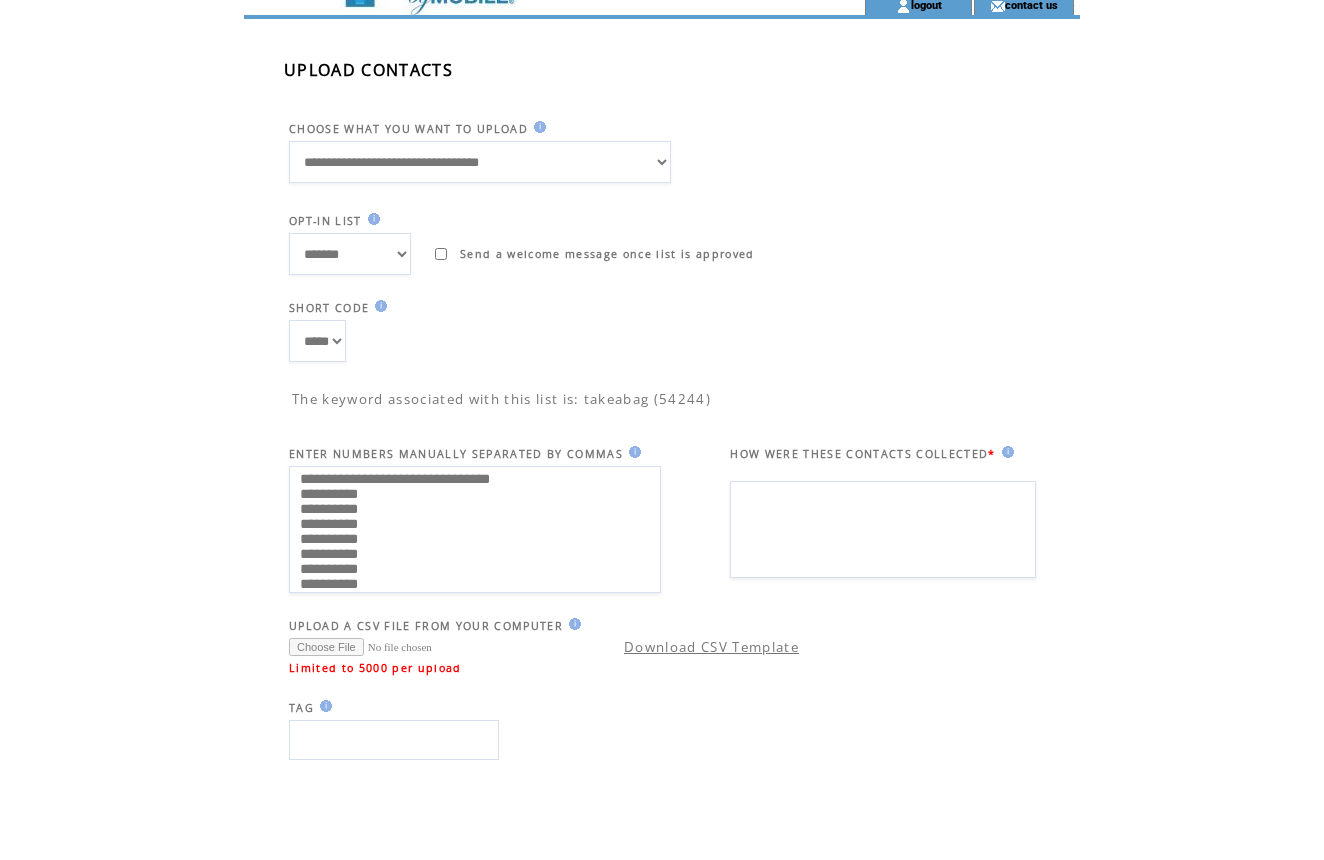 click on "**********" at bounding box center (475, 529) 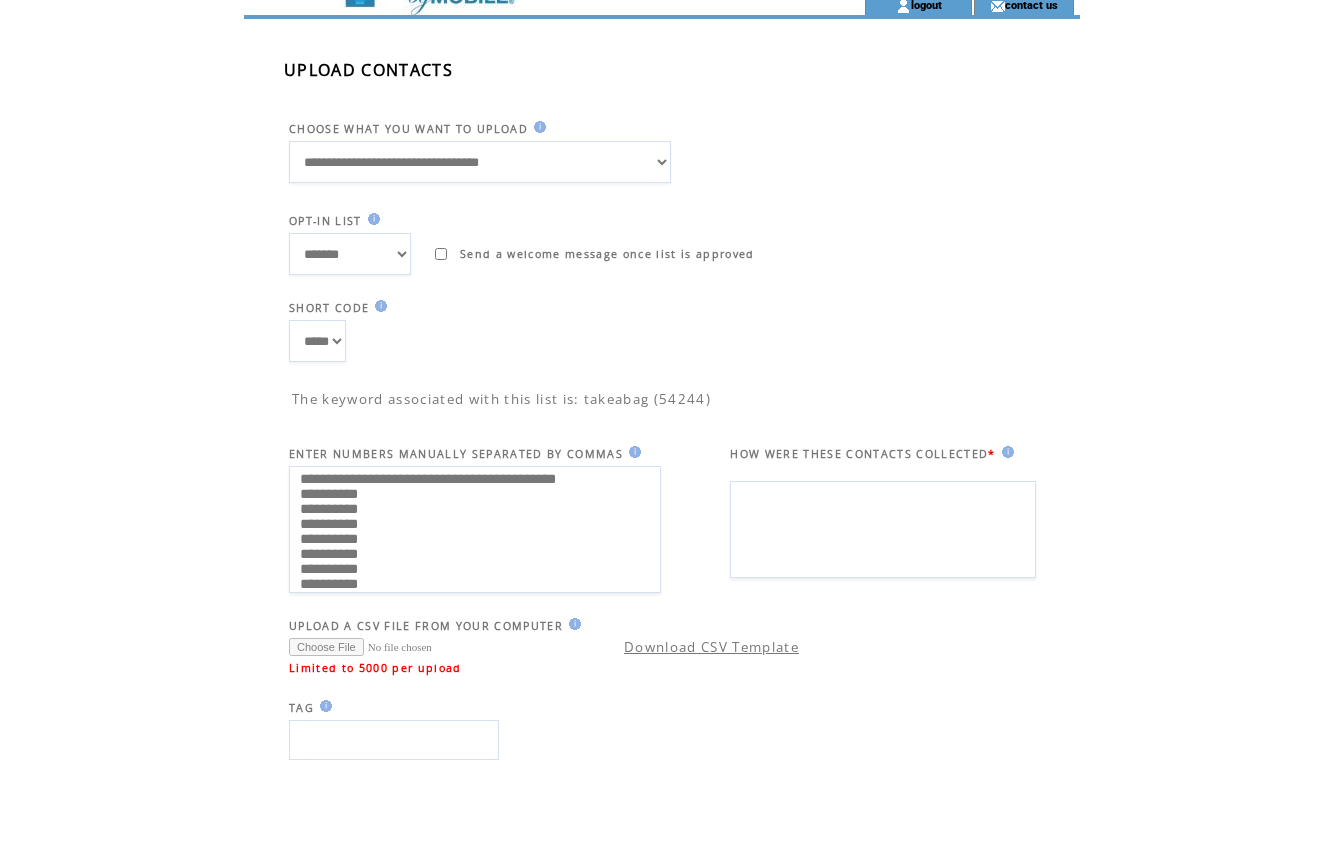 click on "**********" at bounding box center (475, 529) 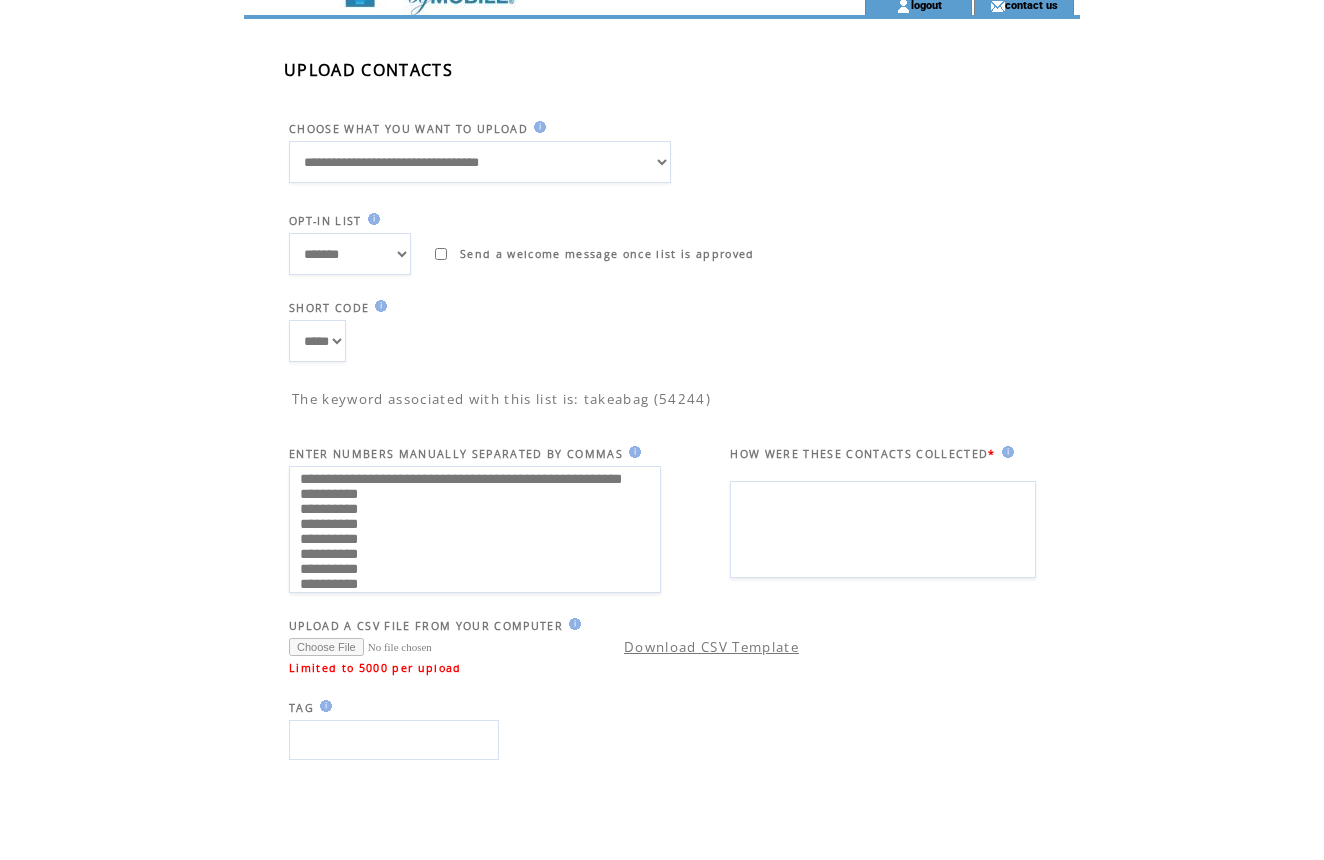 click on "**********" at bounding box center [475, 529] 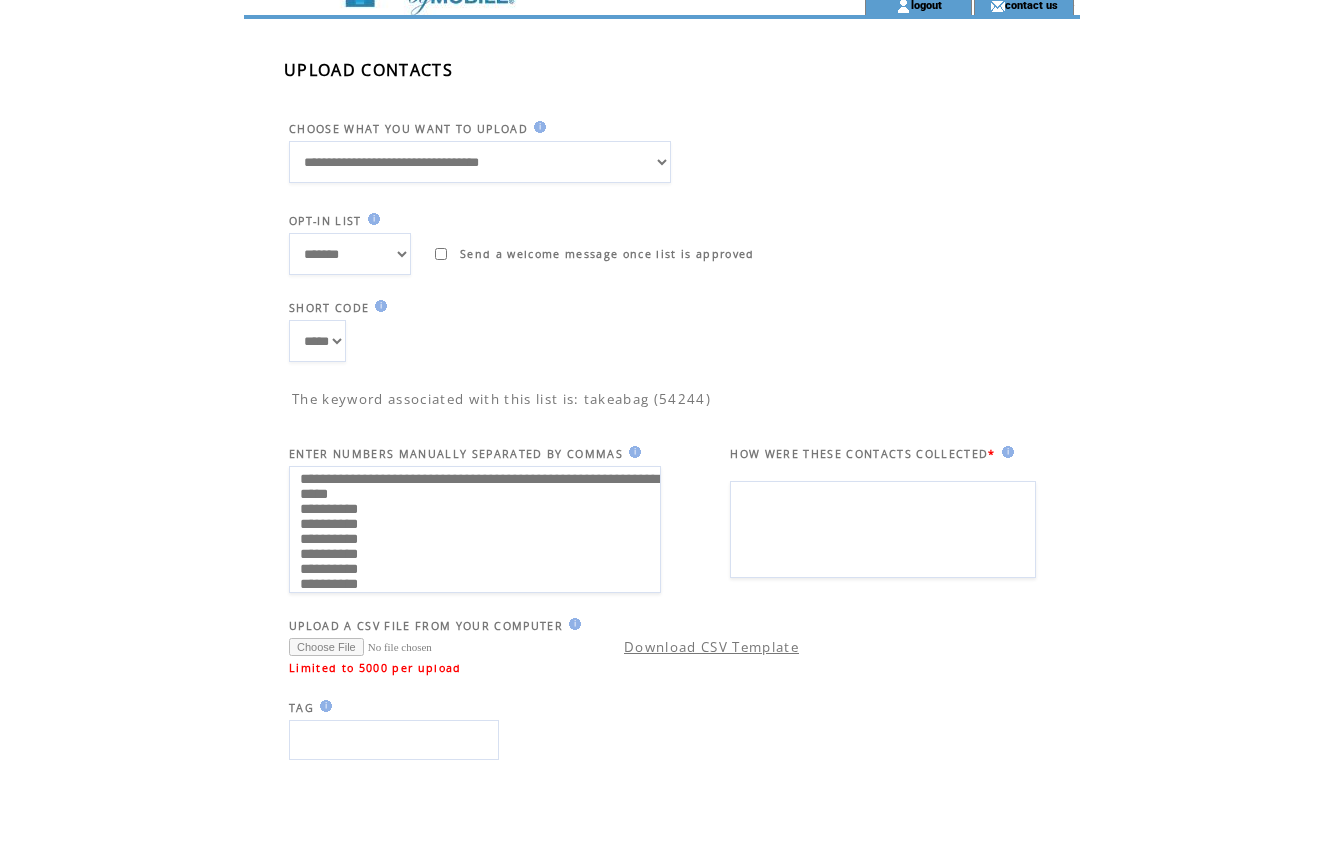 click on "**********" at bounding box center (475, 529) 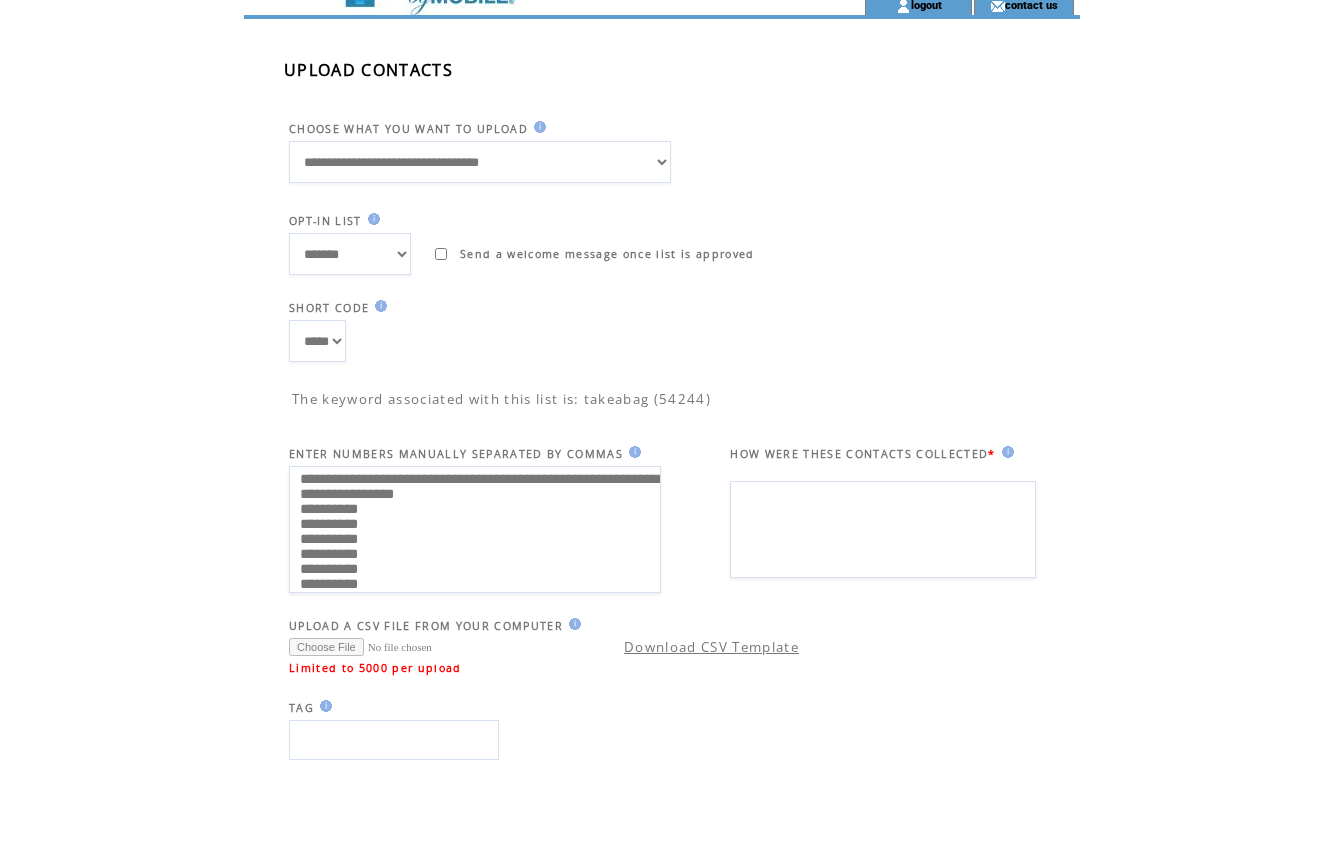 click on "**********" at bounding box center [475, 529] 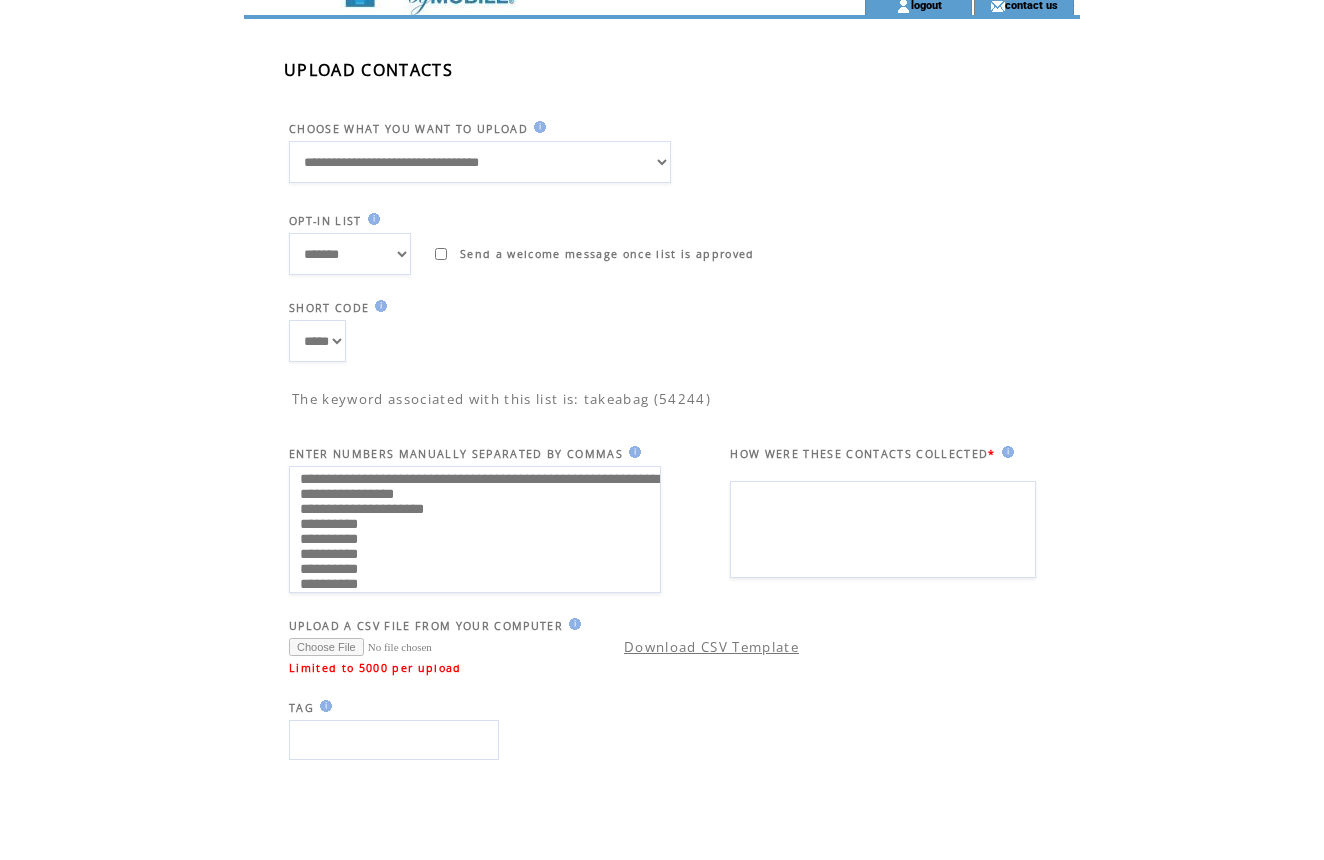 click on "**********" at bounding box center [475, 529] 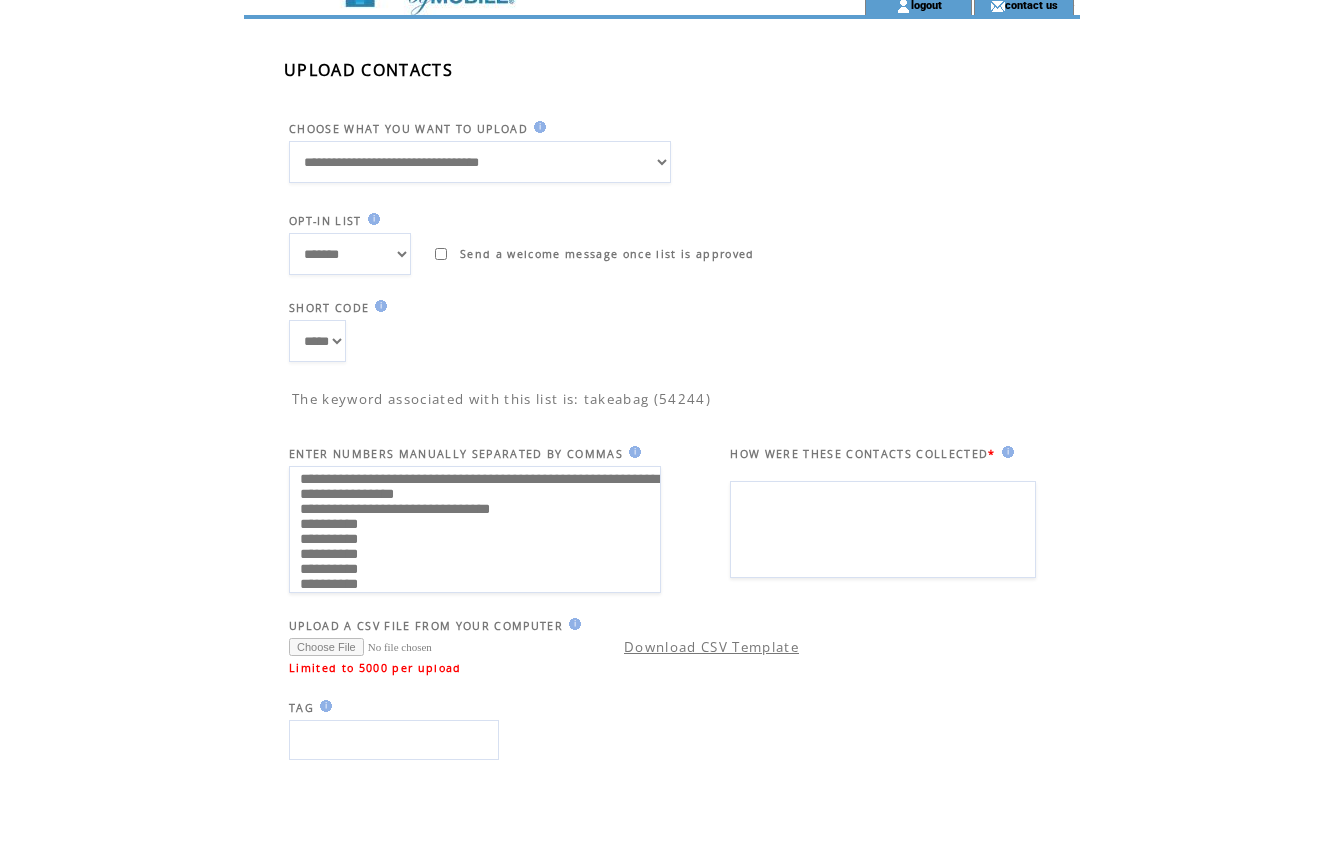 click on "**********" at bounding box center [475, 529] 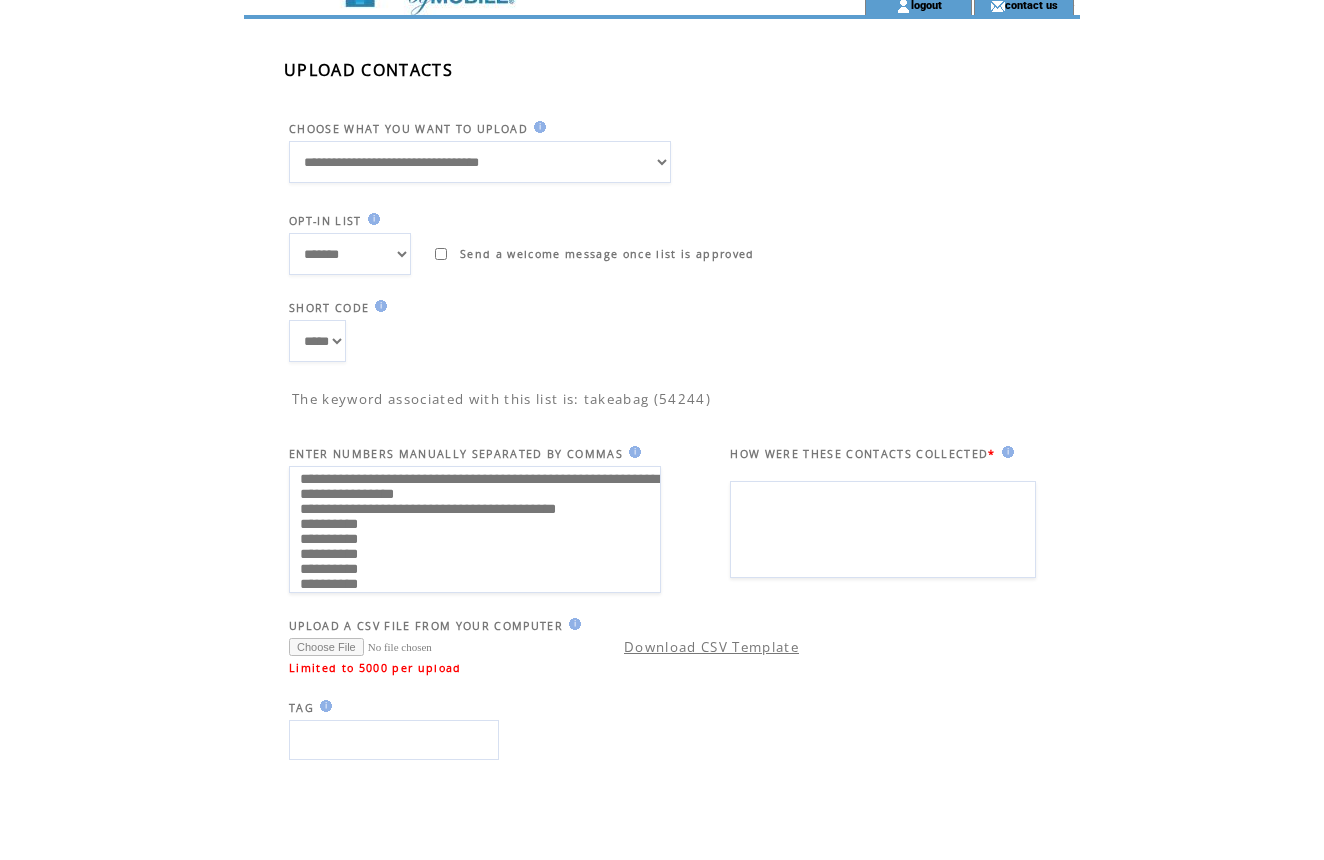 click on "**********" at bounding box center (475, 529) 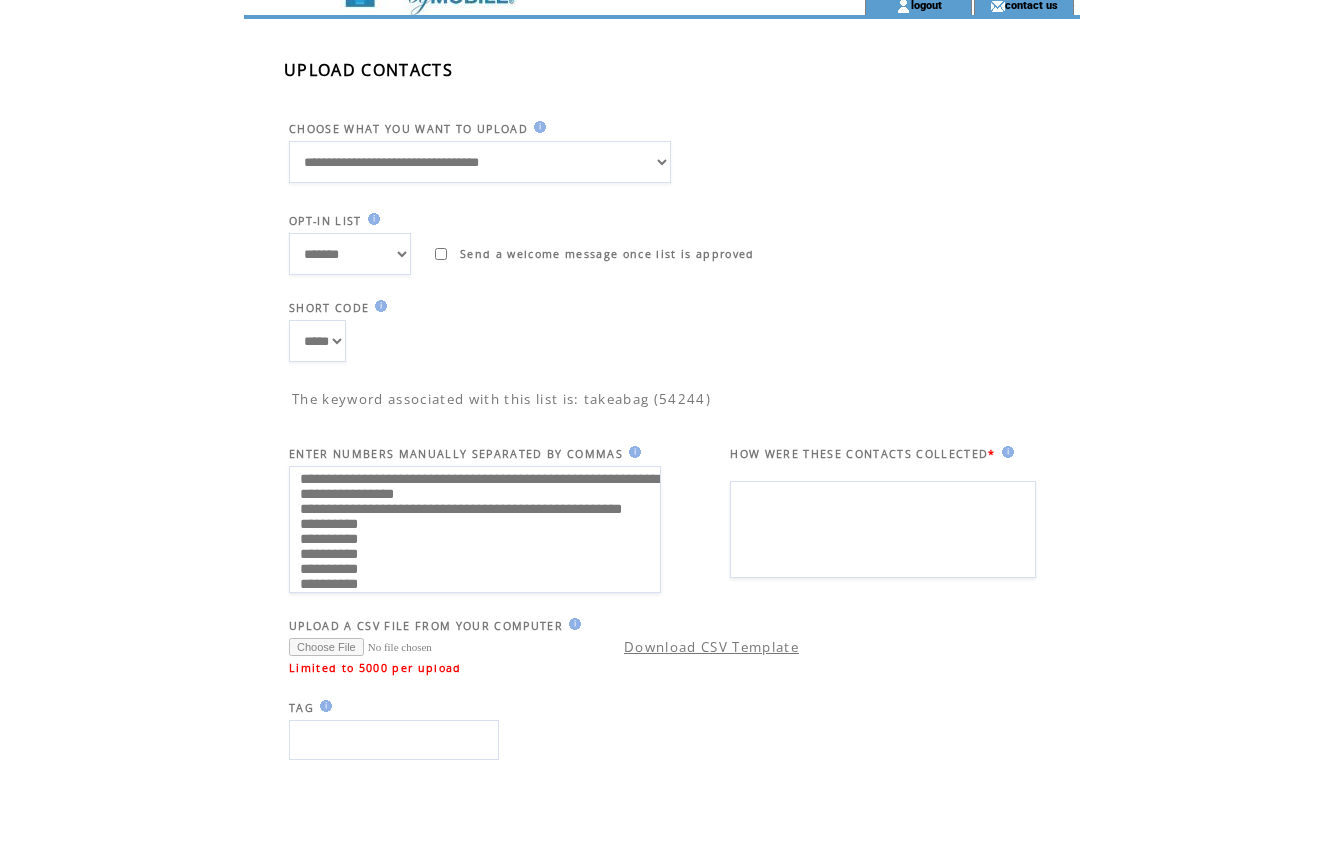 click on "**********" at bounding box center [475, 529] 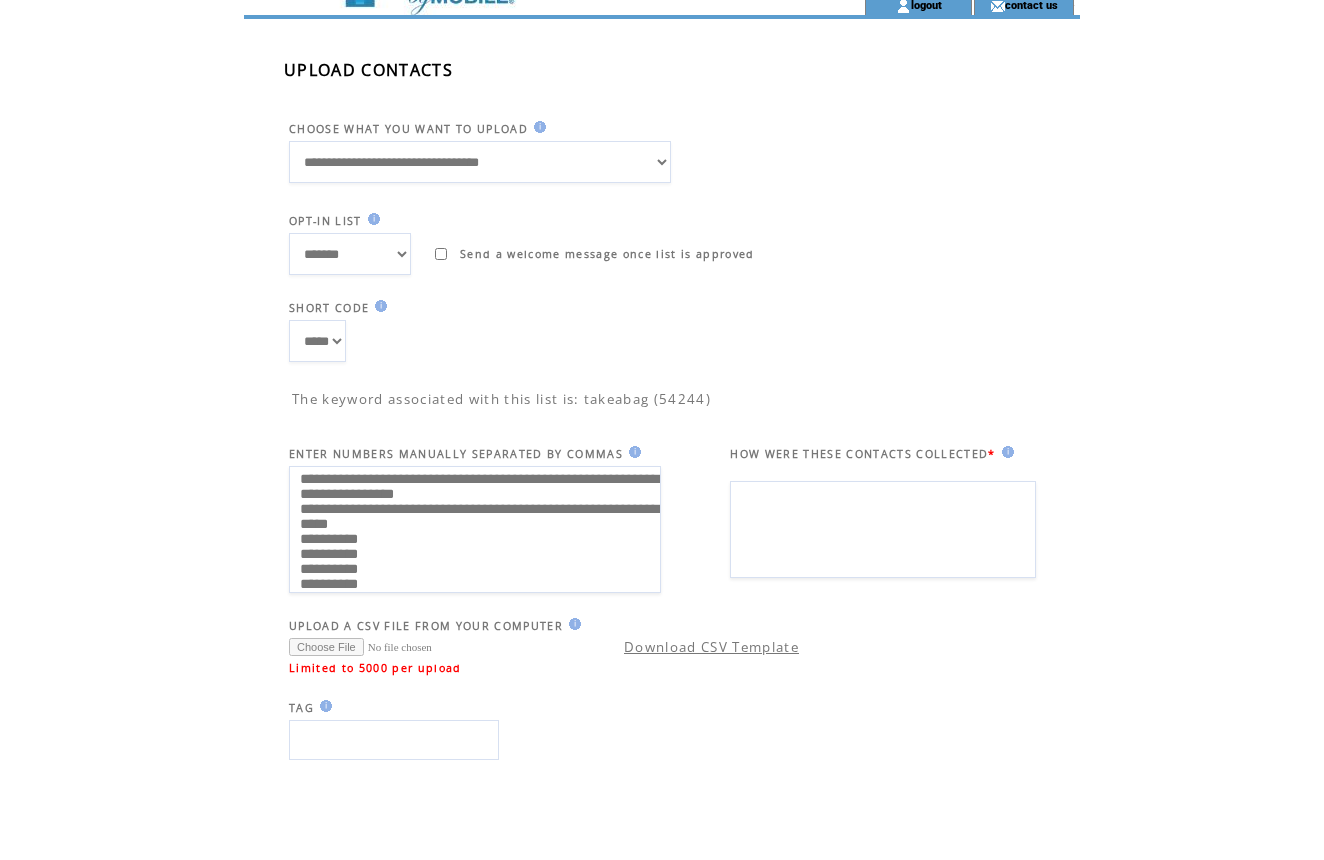 click on "**********" at bounding box center (475, 529) 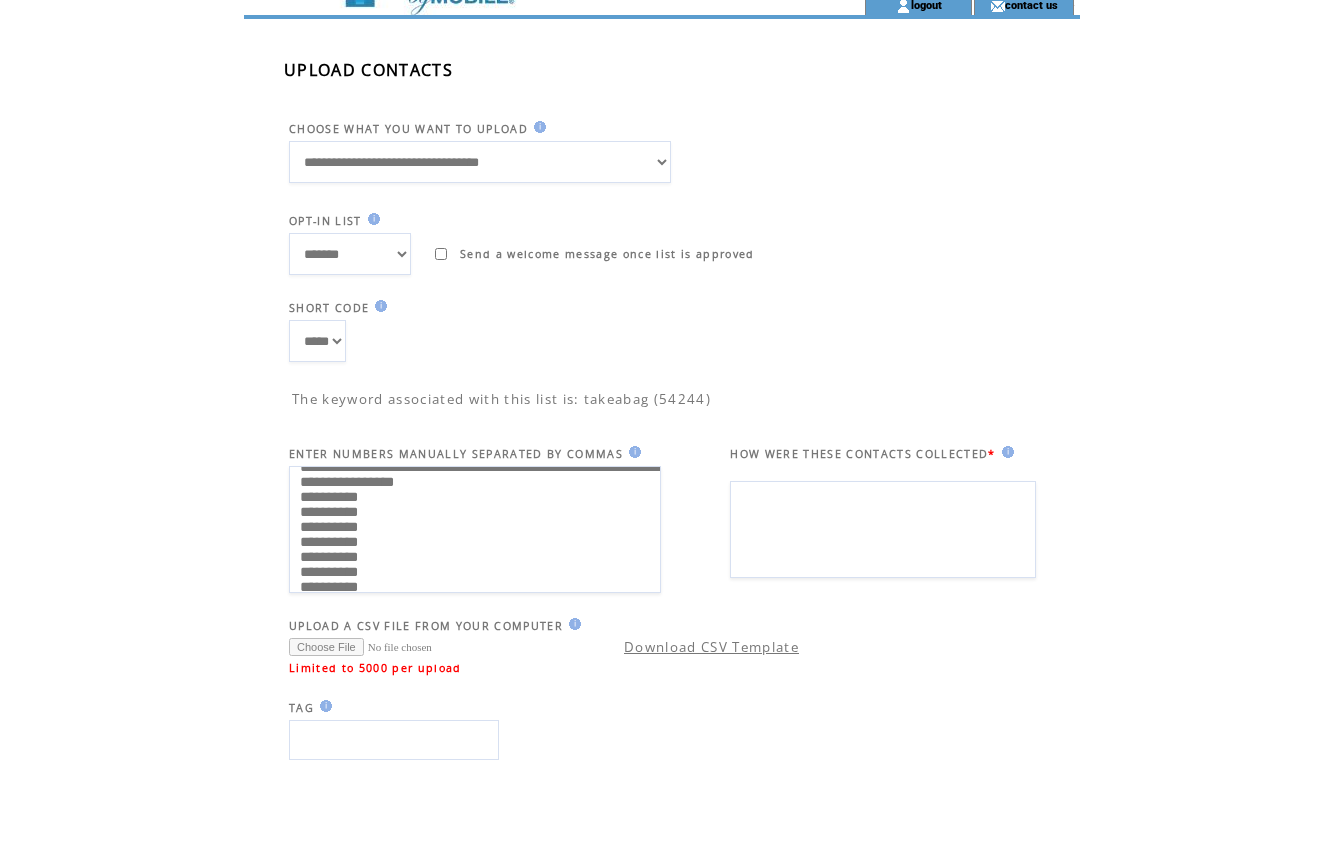scroll, scrollTop: 29, scrollLeft: 0, axis: vertical 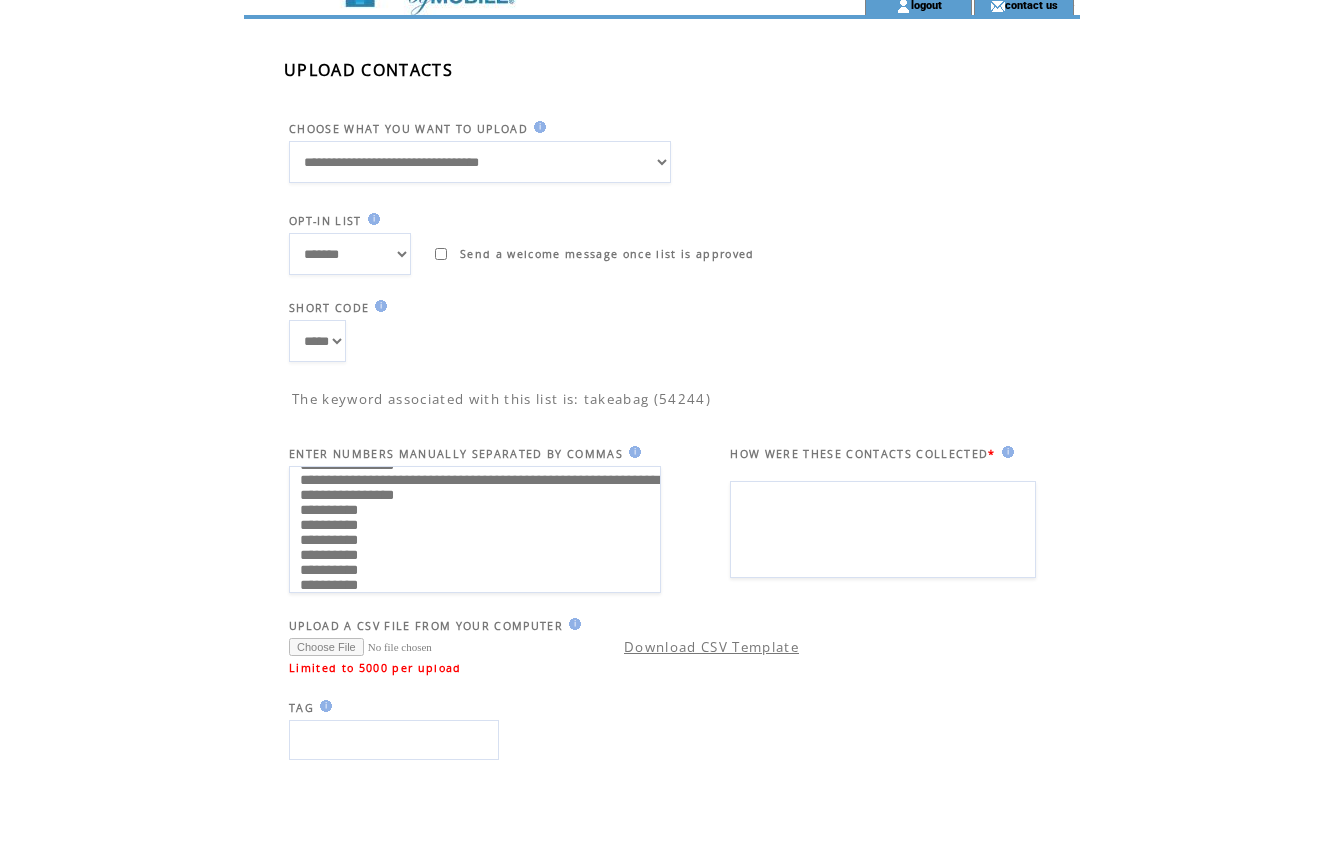 click on "**********" at bounding box center [475, 529] 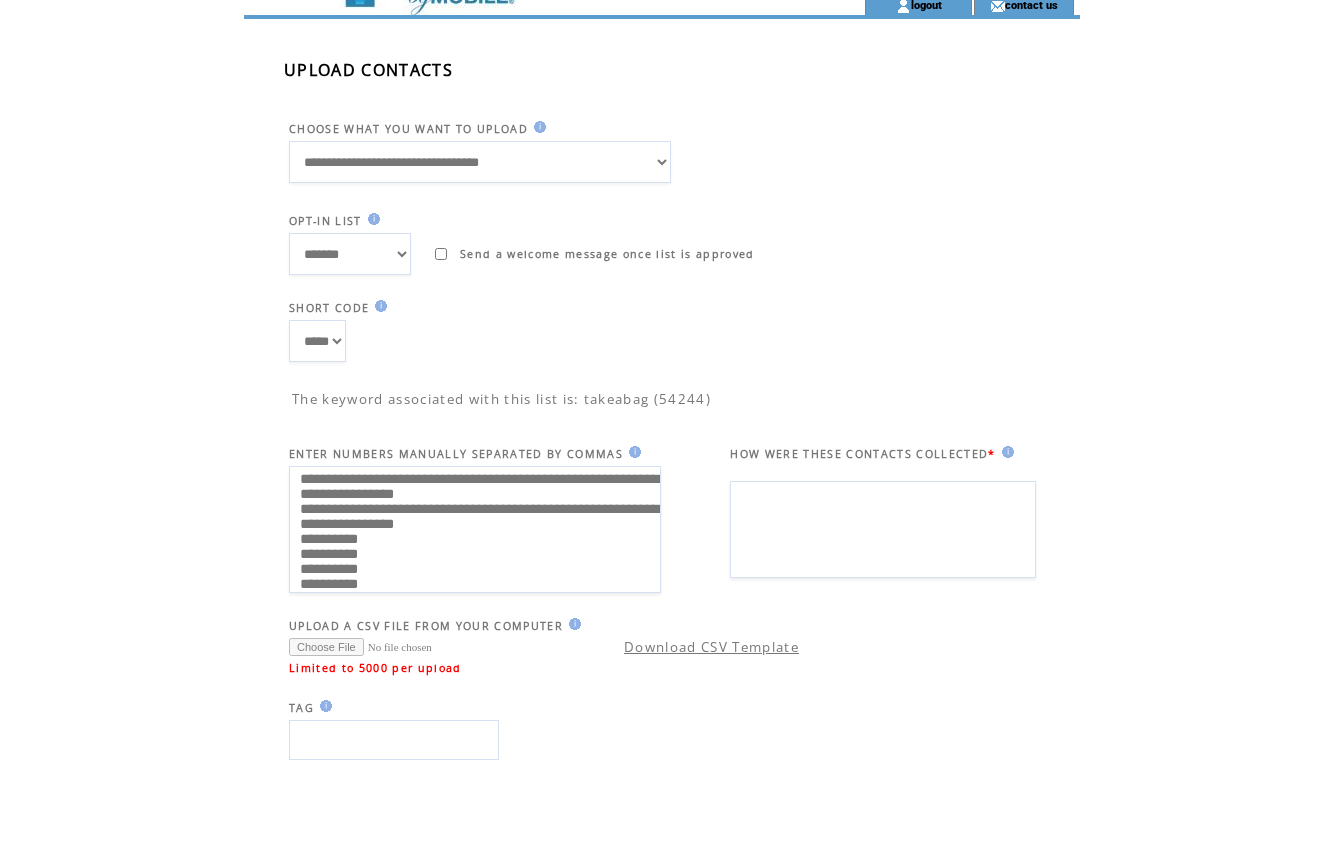 scroll, scrollTop: 0, scrollLeft: 0, axis: both 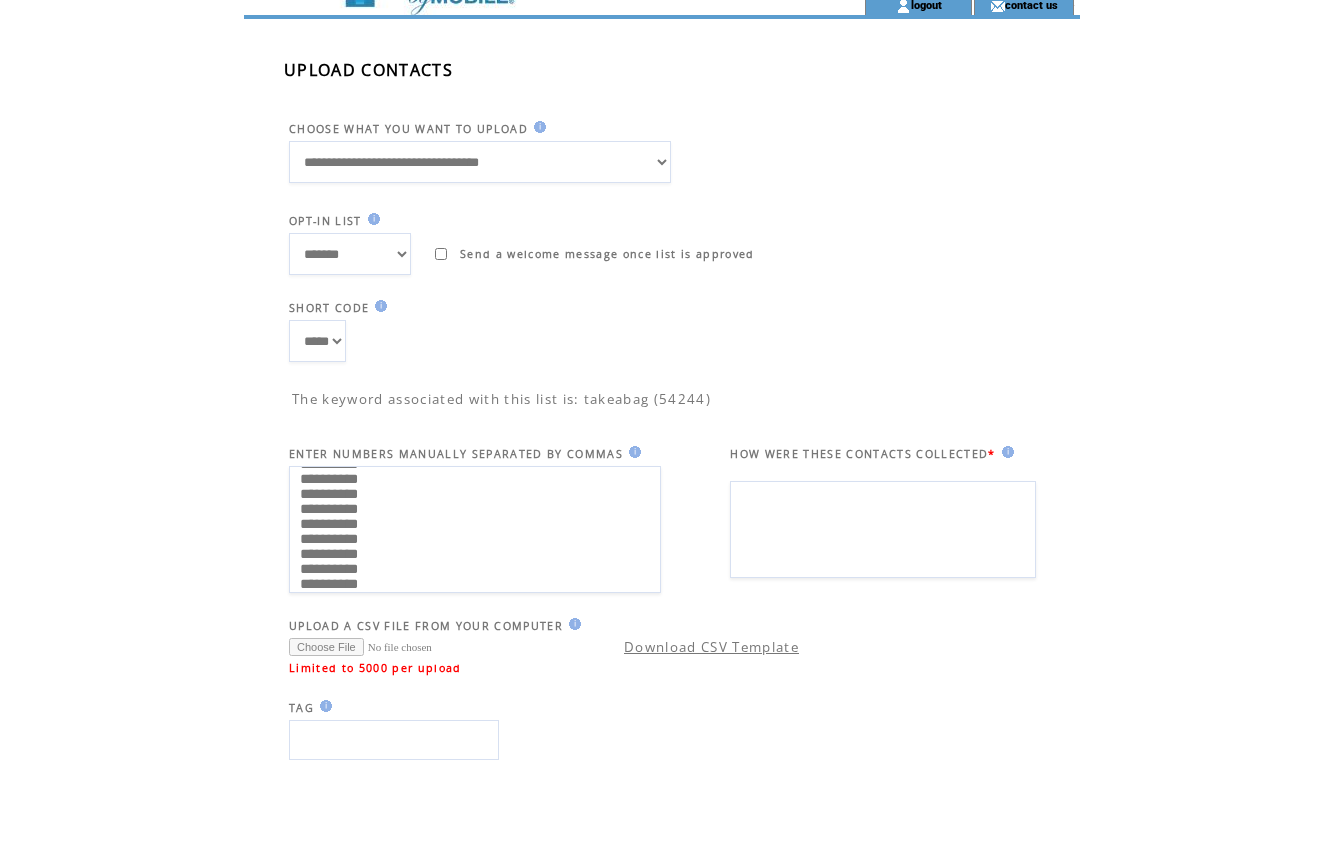 drag, startPoint x: 301, startPoint y: 478, endPoint x: 572, endPoint y: 695, distance: 347.17432 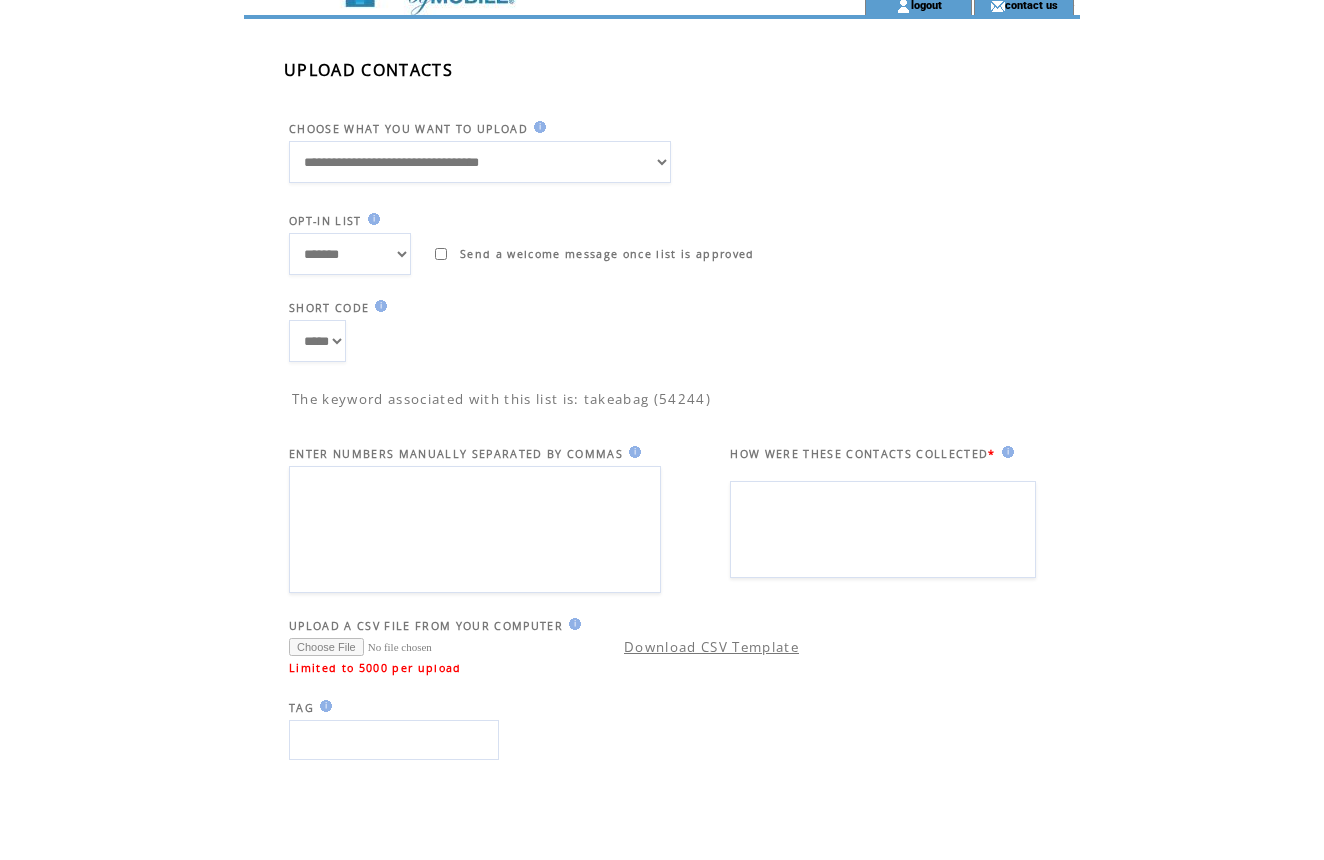 scroll, scrollTop: 0, scrollLeft: 0, axis: both 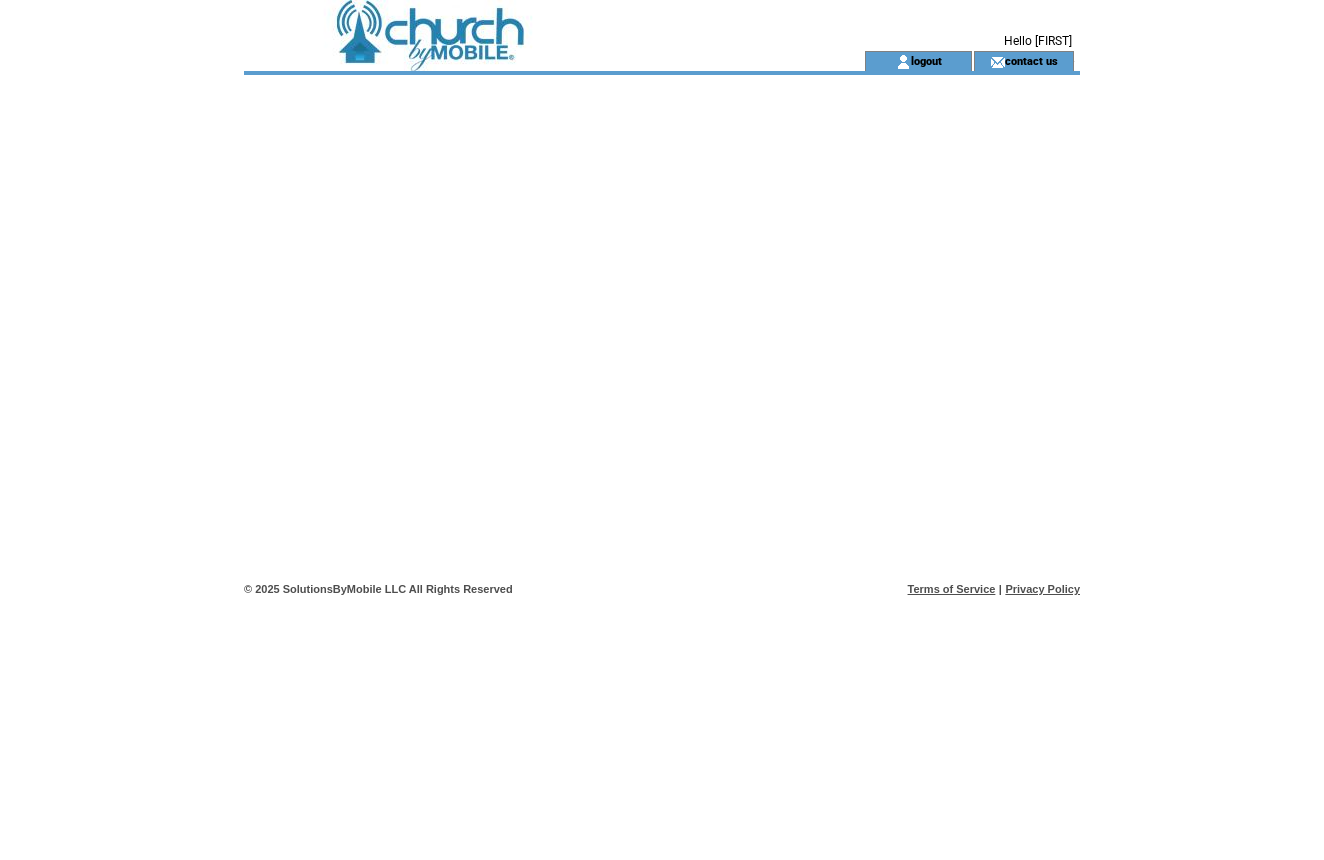 click at bounding box center (518, 25) 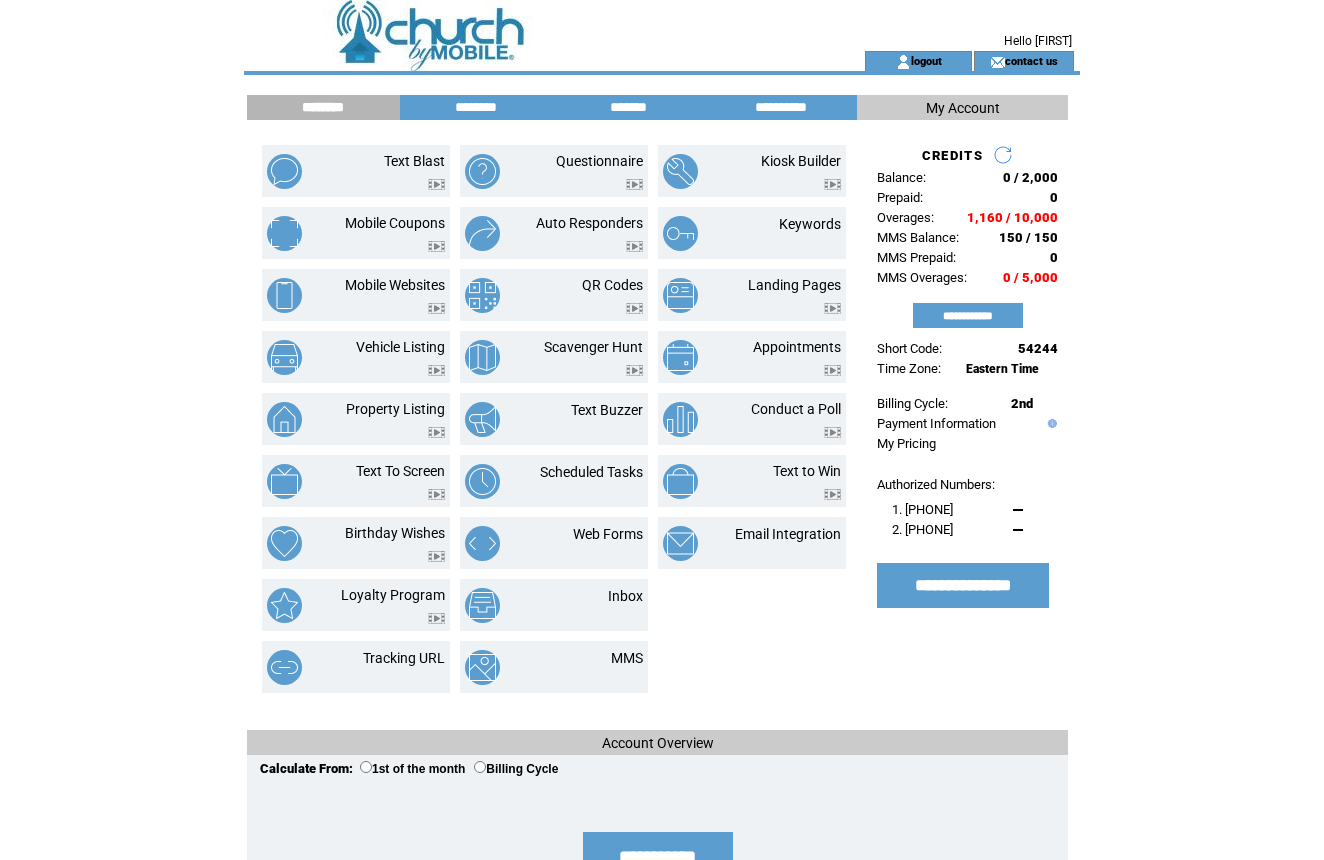 scroll, scrollTop: 0, scrollLeft: 0, axis: both 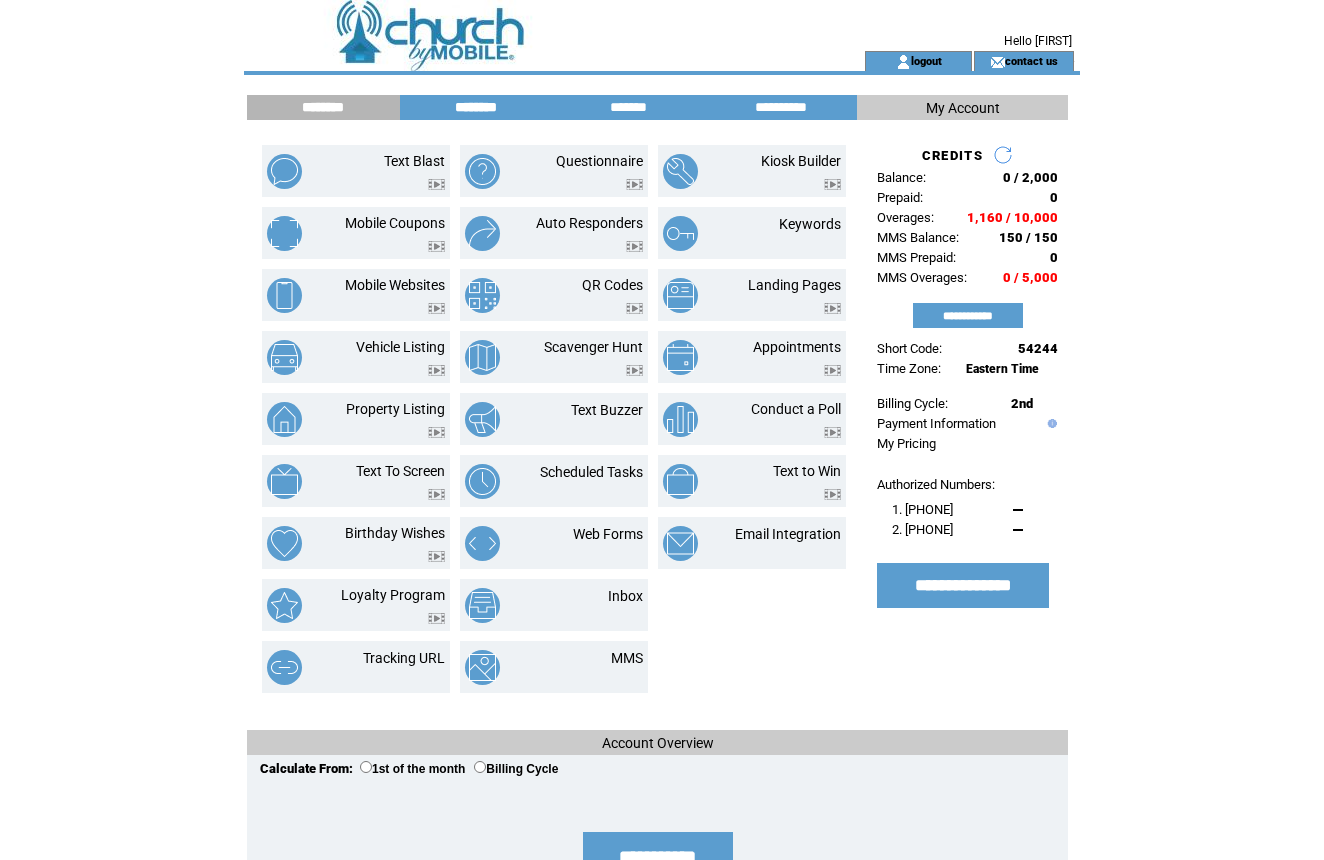 click on "********" at bounding box center (476, 107) 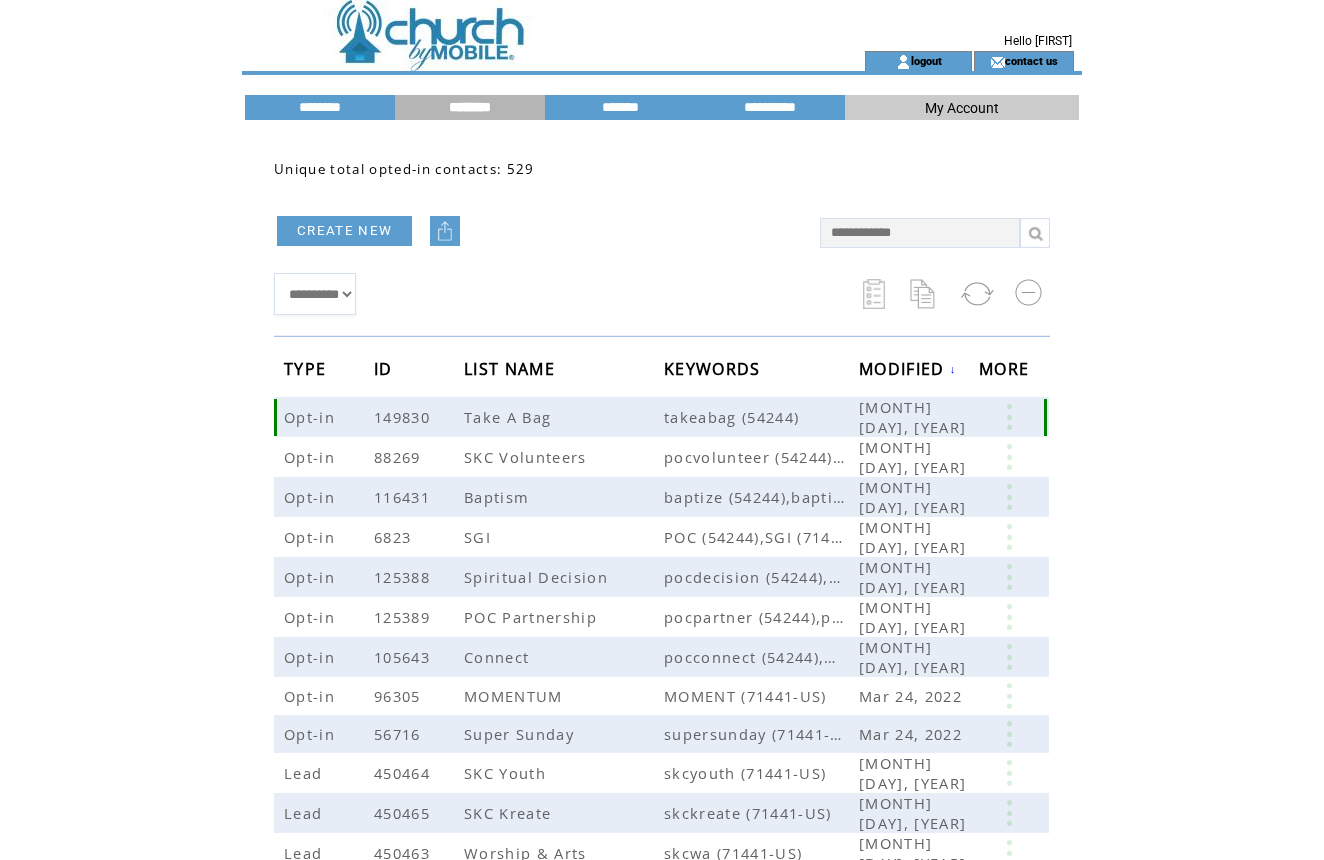 click at bounding box center [1009, 417] 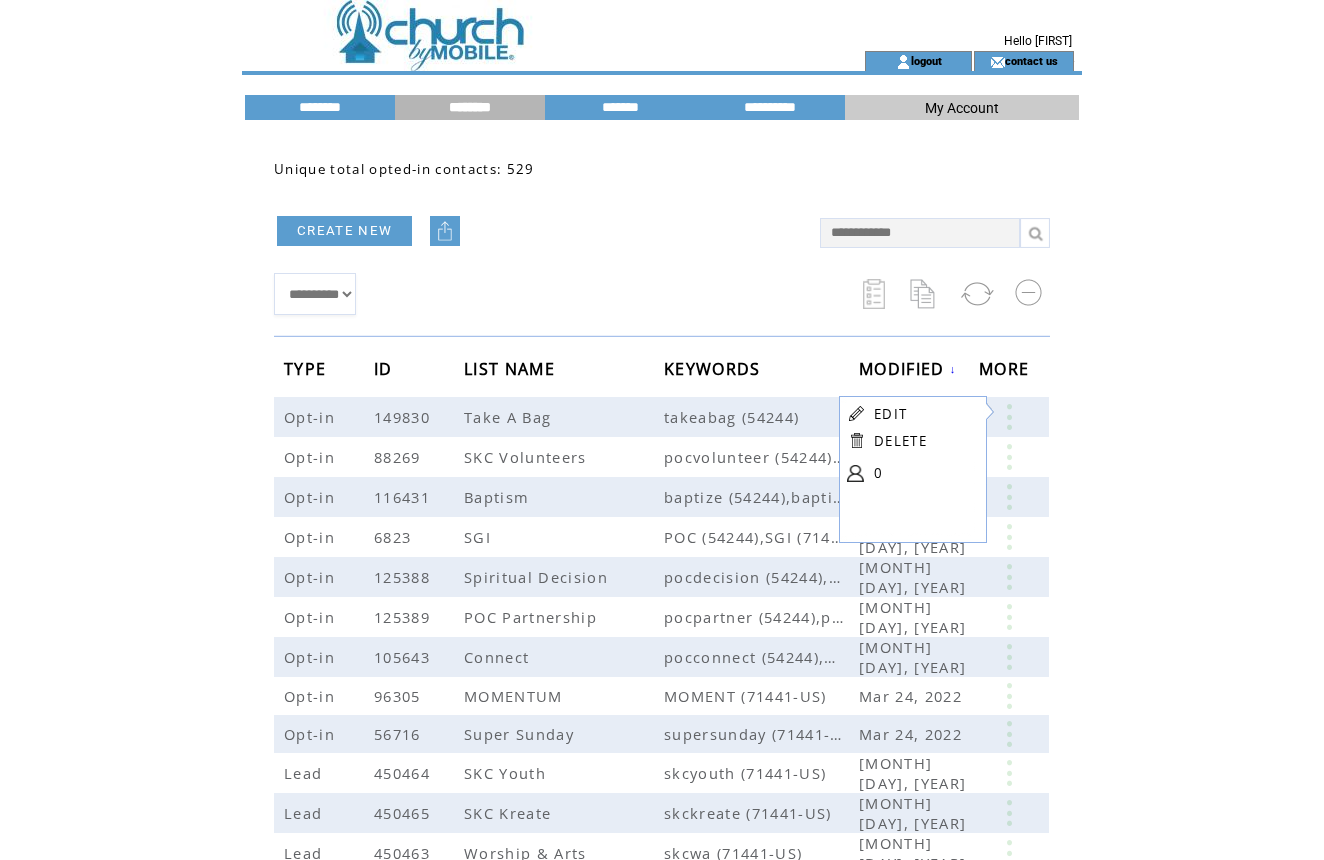 click on "CREATE NEW" at bounding box center (537, 230) 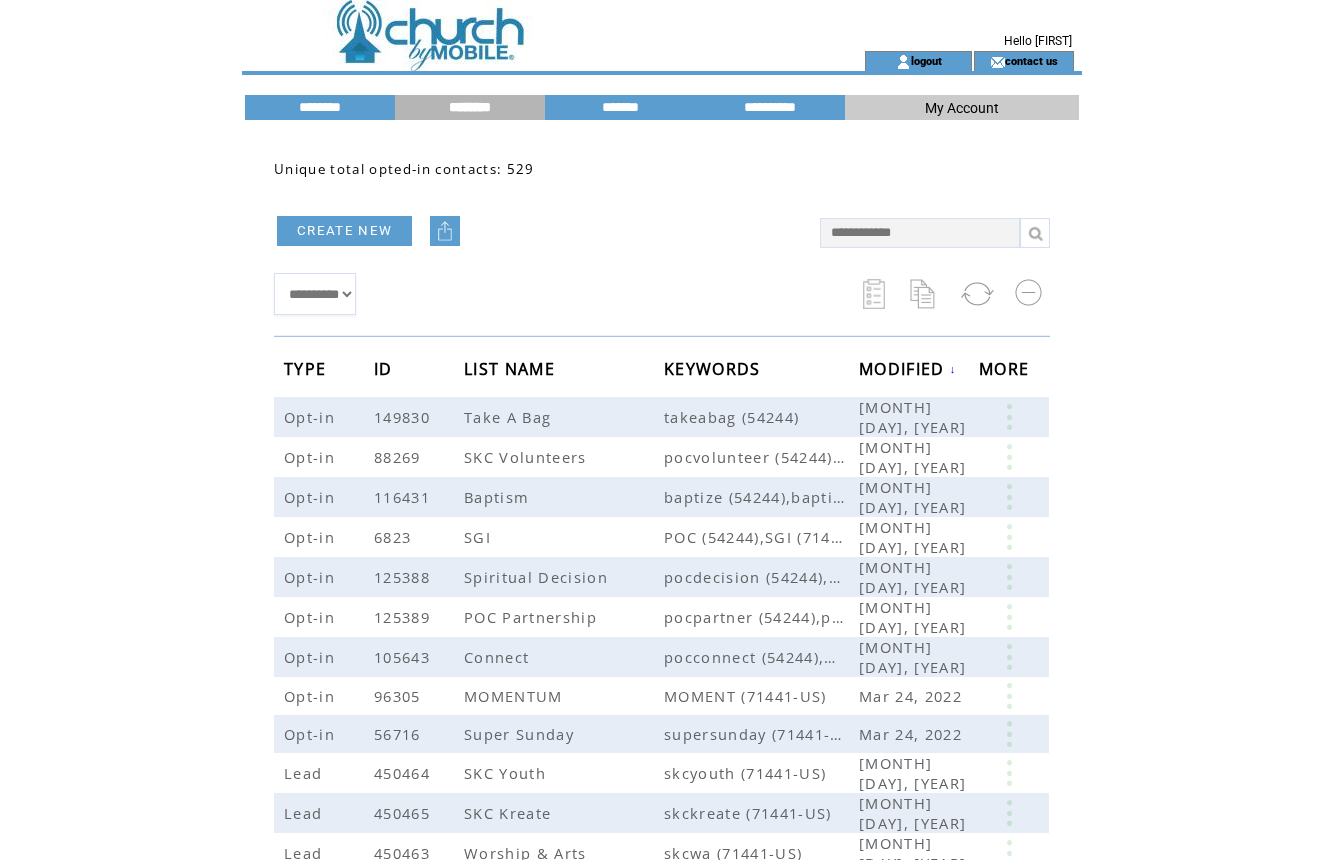click at bounding box center [445, 231] 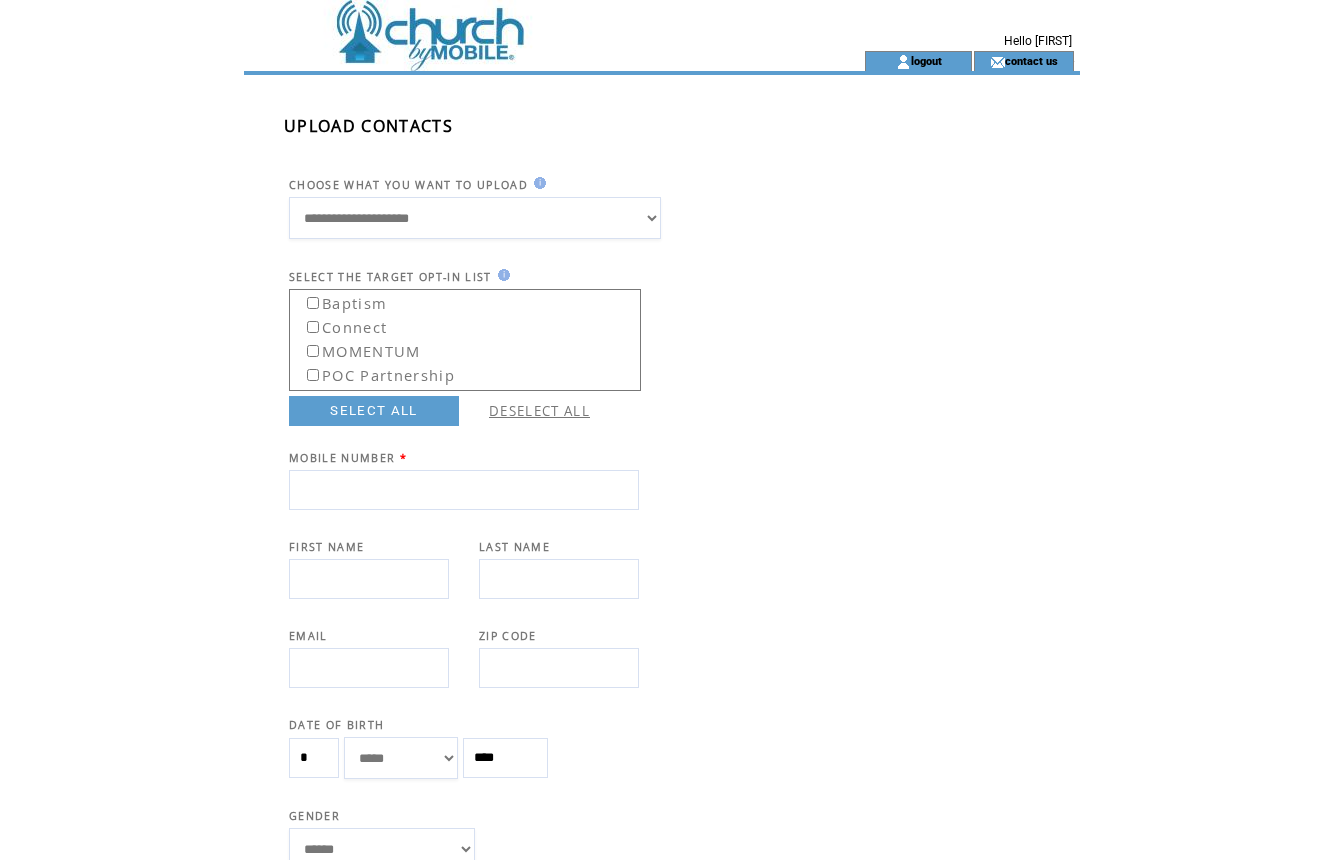 scroll, scrollTop: 0, scrollLeft: 0, axis: both 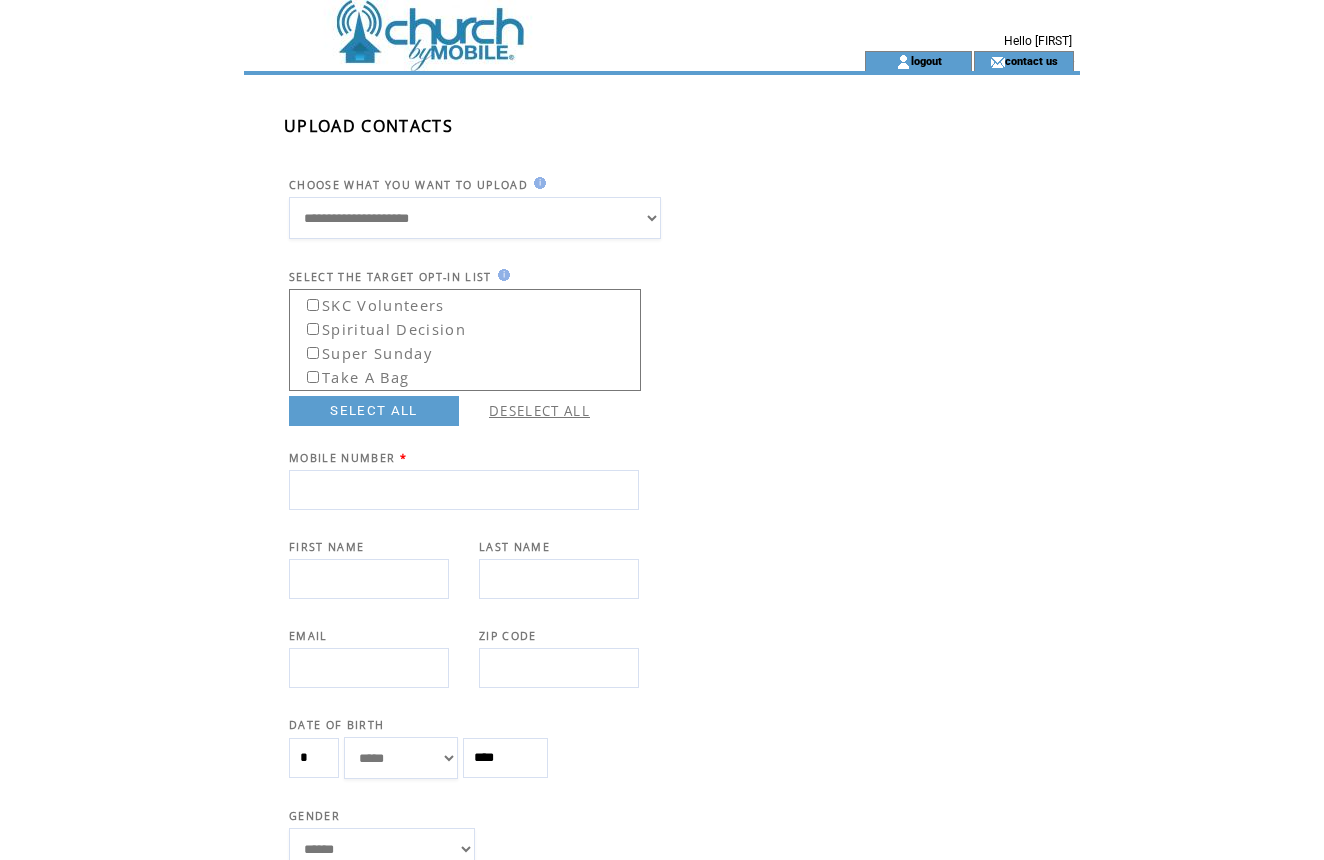 click on "Take A Bag" at bounding box center (351, 374) 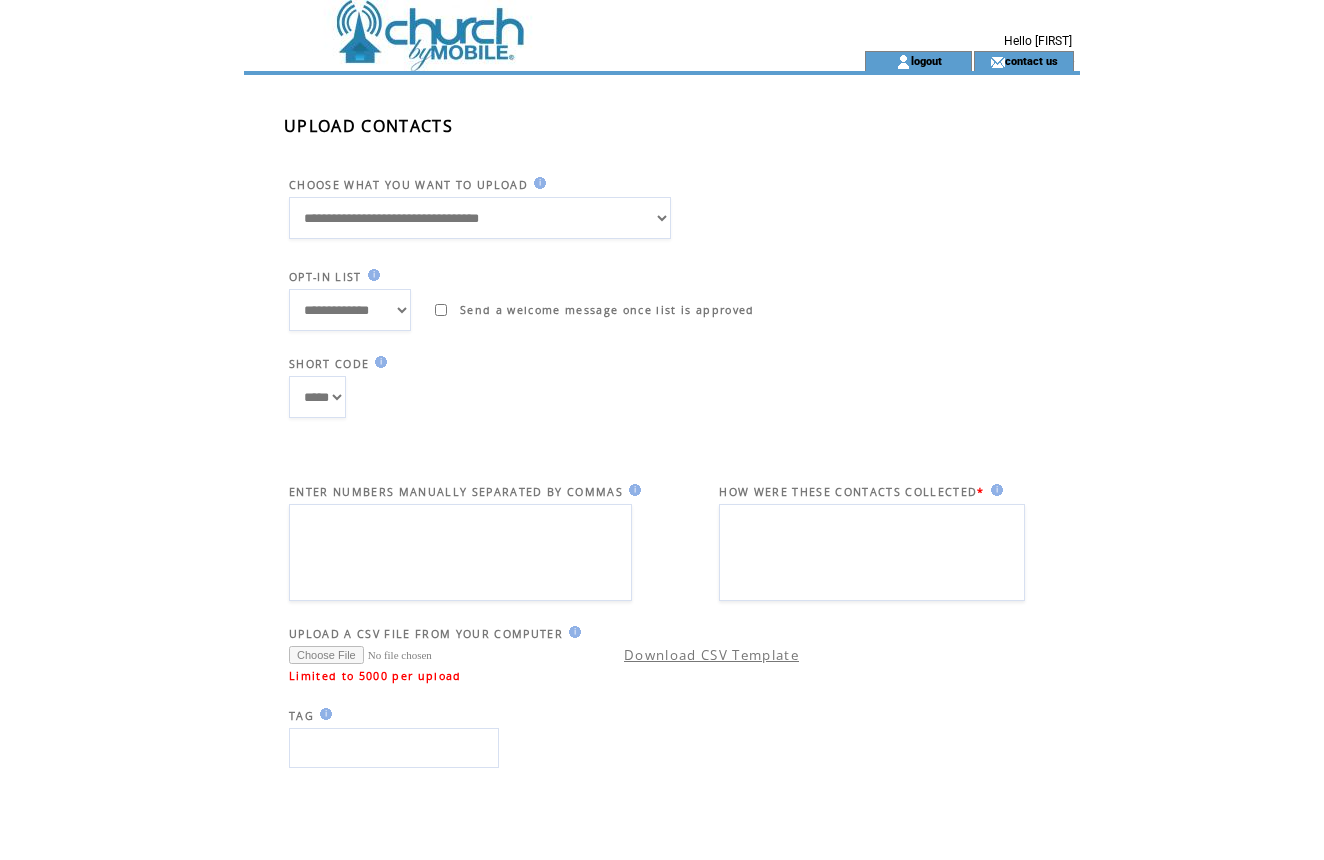 click on "**********" 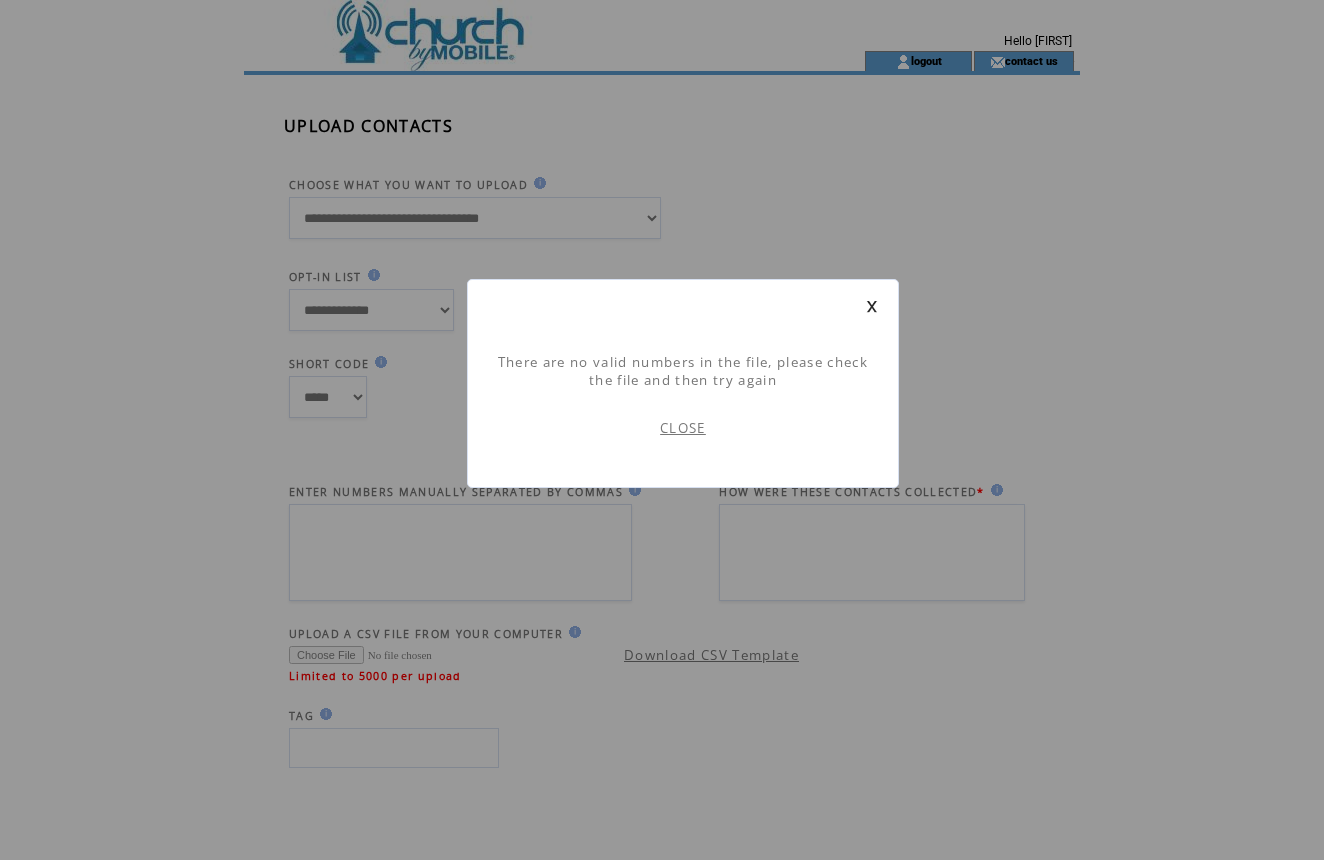 scroll, scrollTop: 1, scrollLeft: 0, axis: vertical 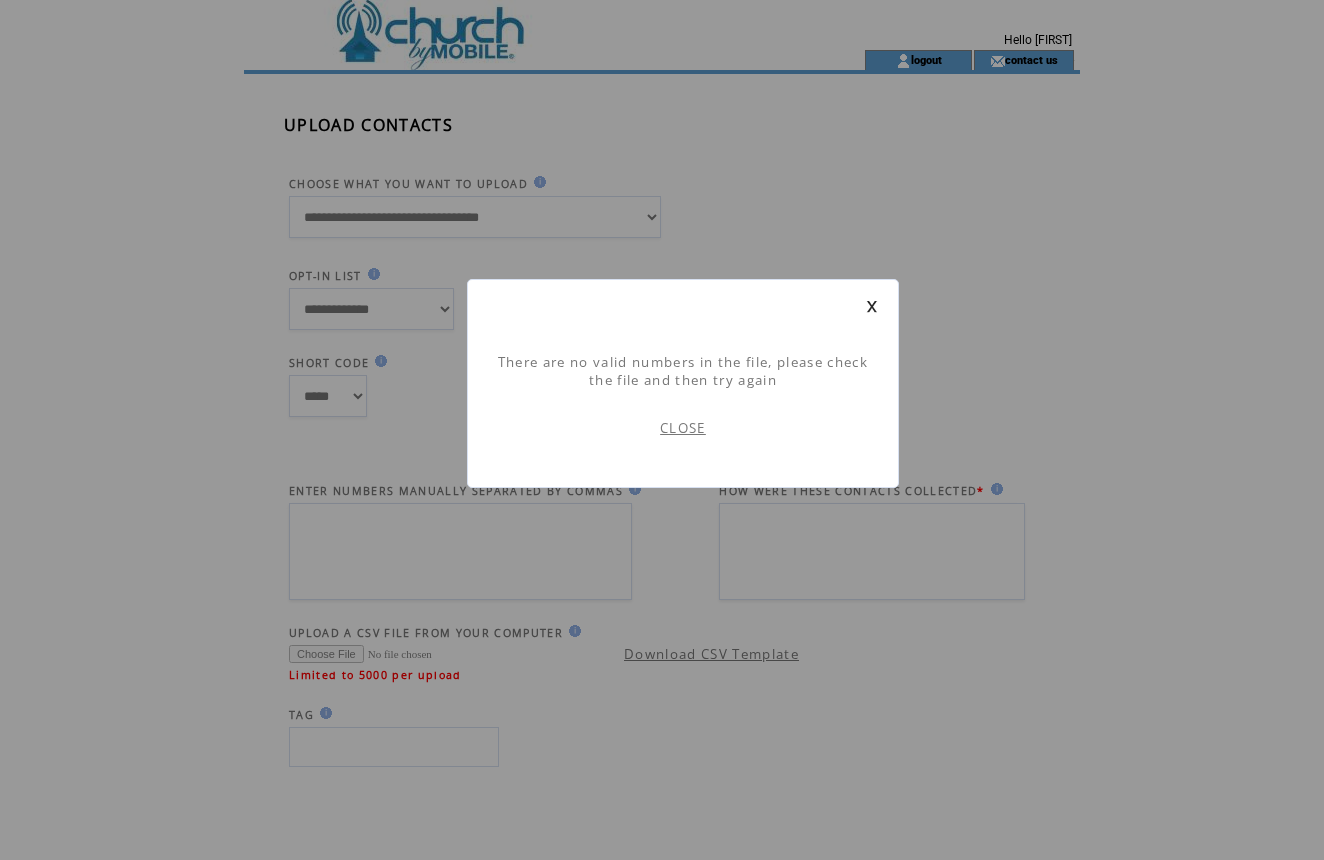 click on "CLOSE" at bounding box center [683, 428] 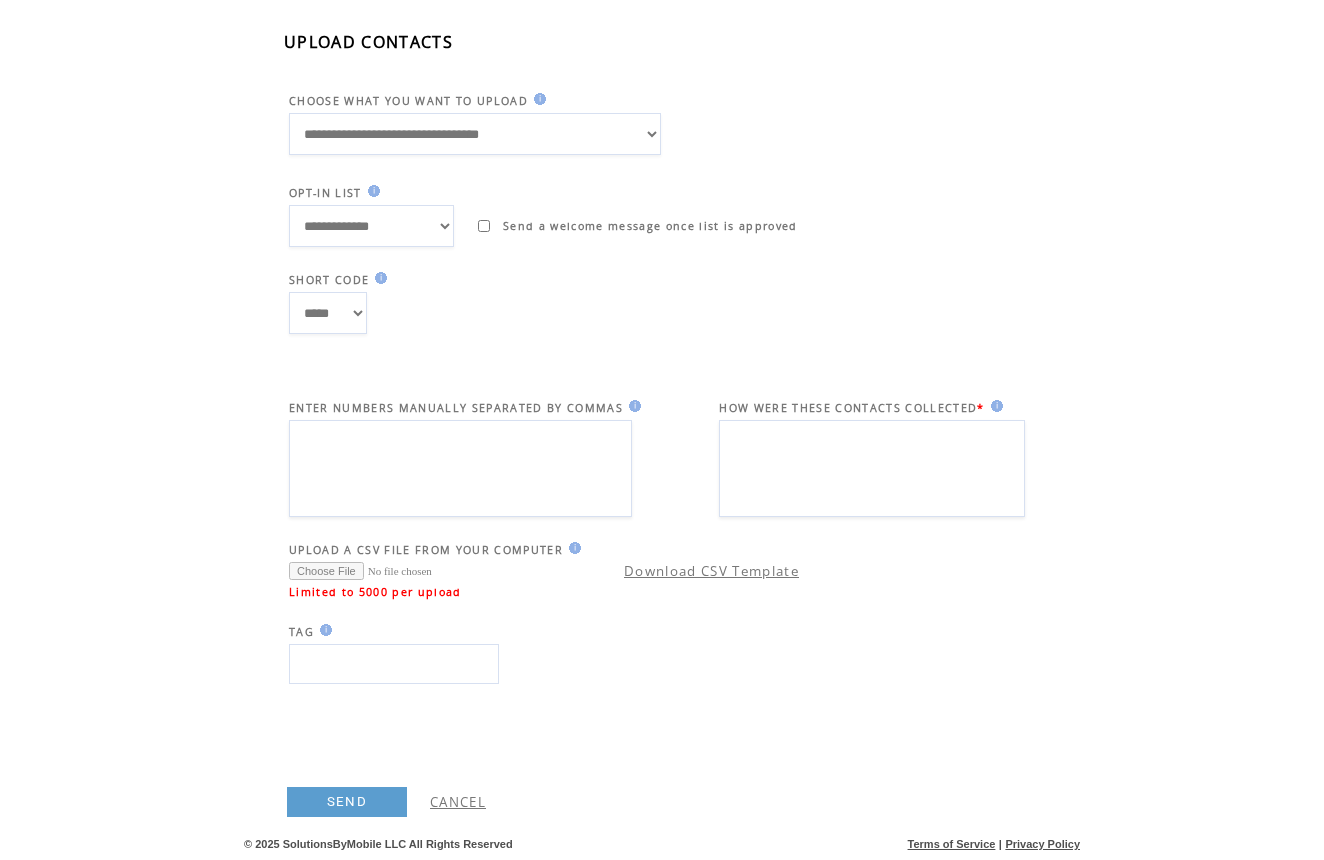 scroll, scrollTop: 114, scrollLeft: 0, axis: vertical 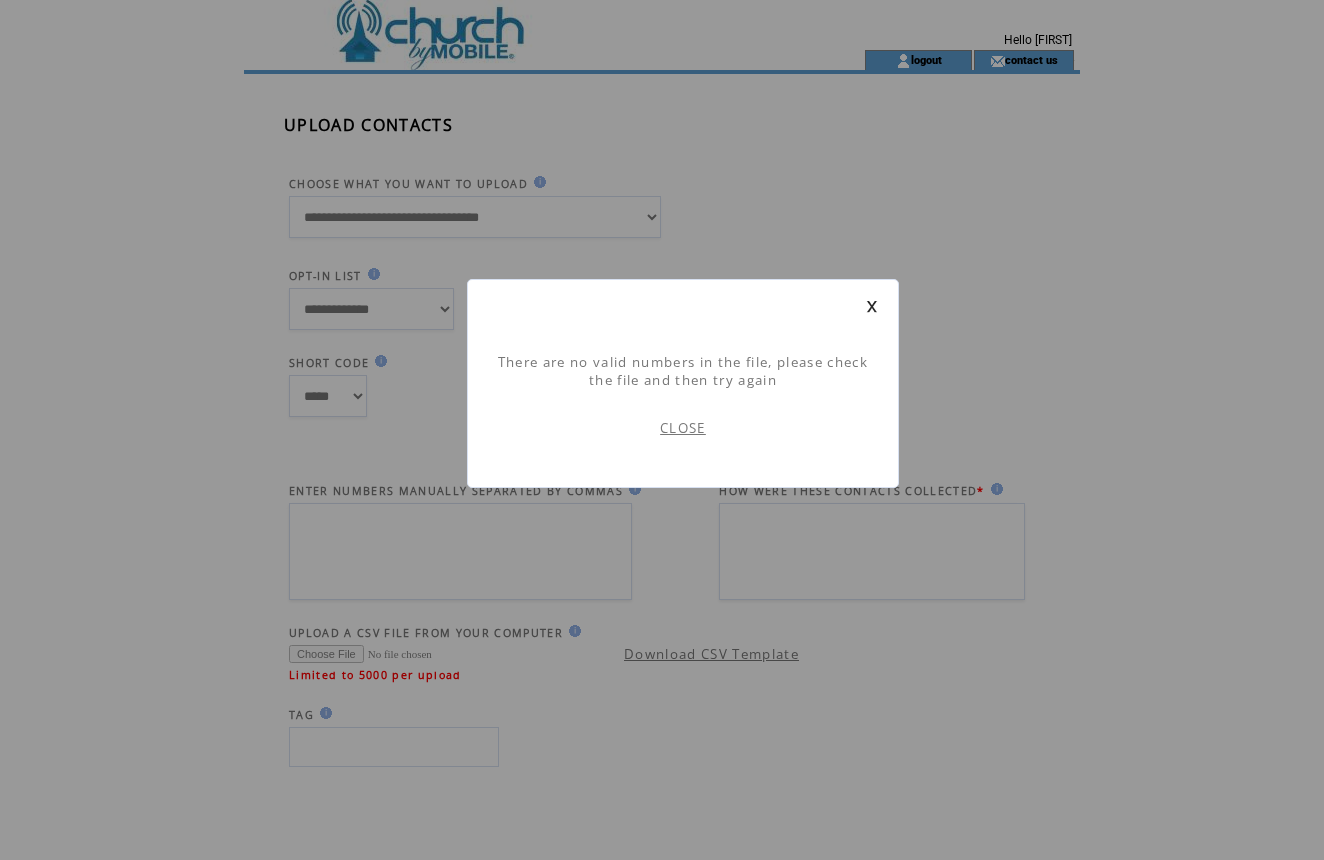 click on "CLOSE" at bounding box center [683, 428] 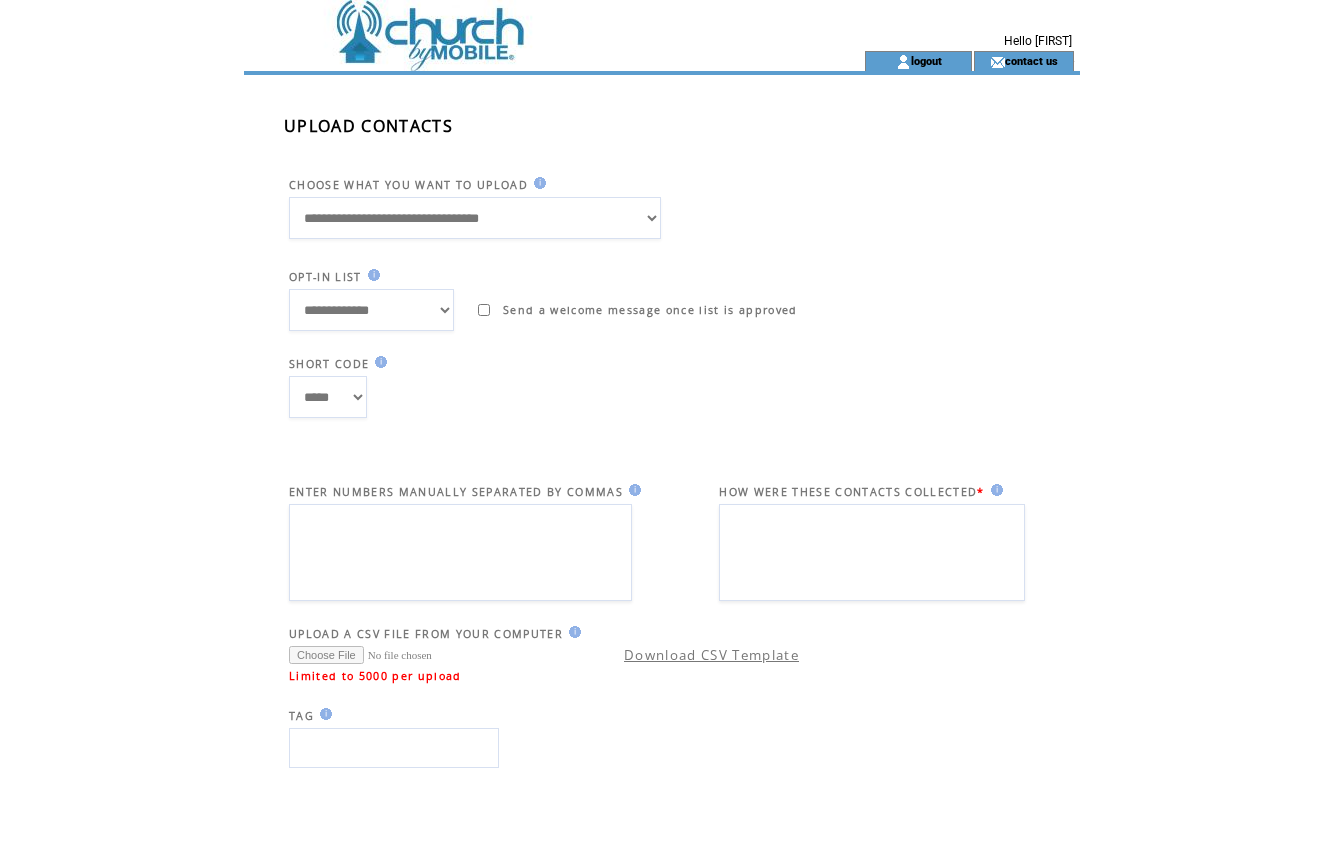 click at bounding box center [431, 655] 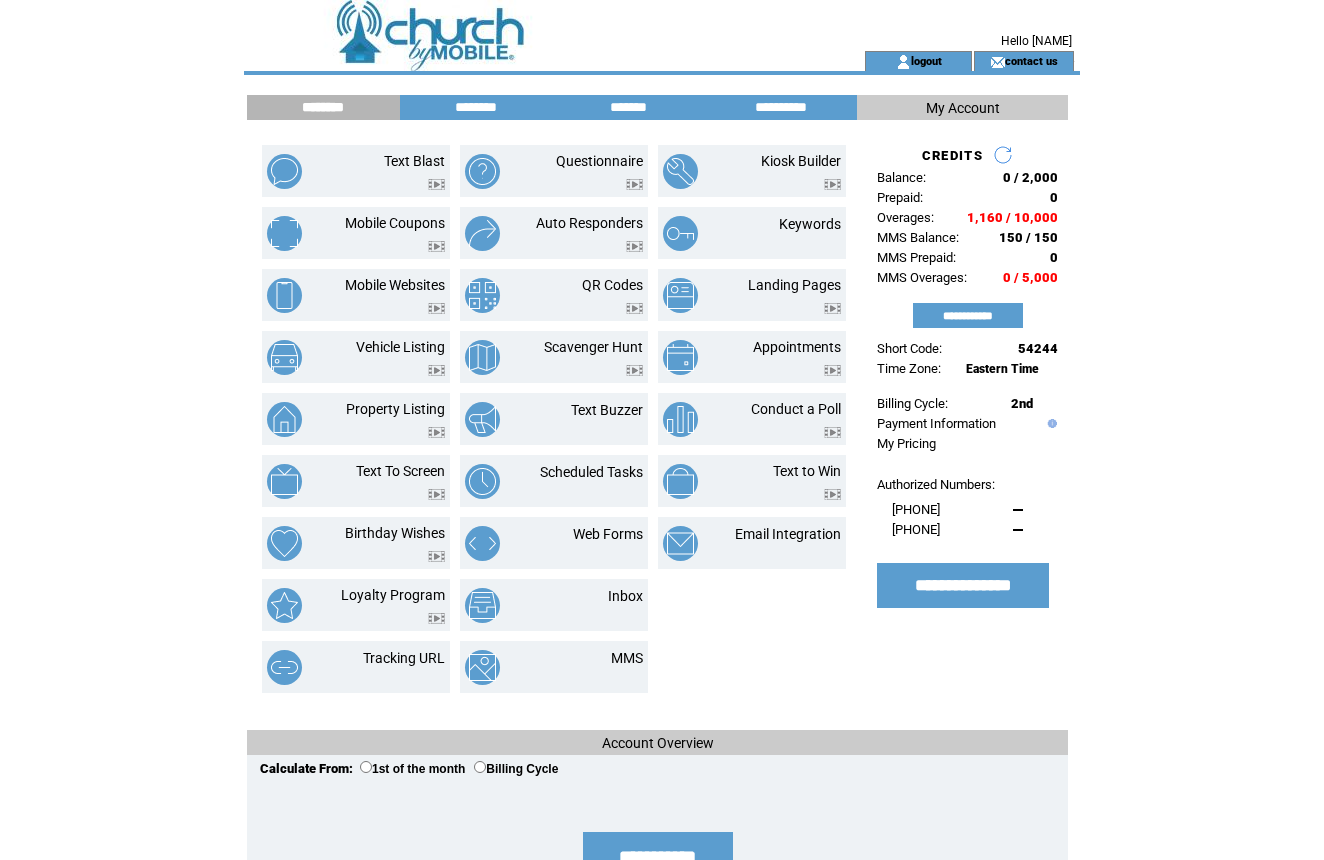 scroll, scrollTop: 0, scrollLeft: 0, axis: both 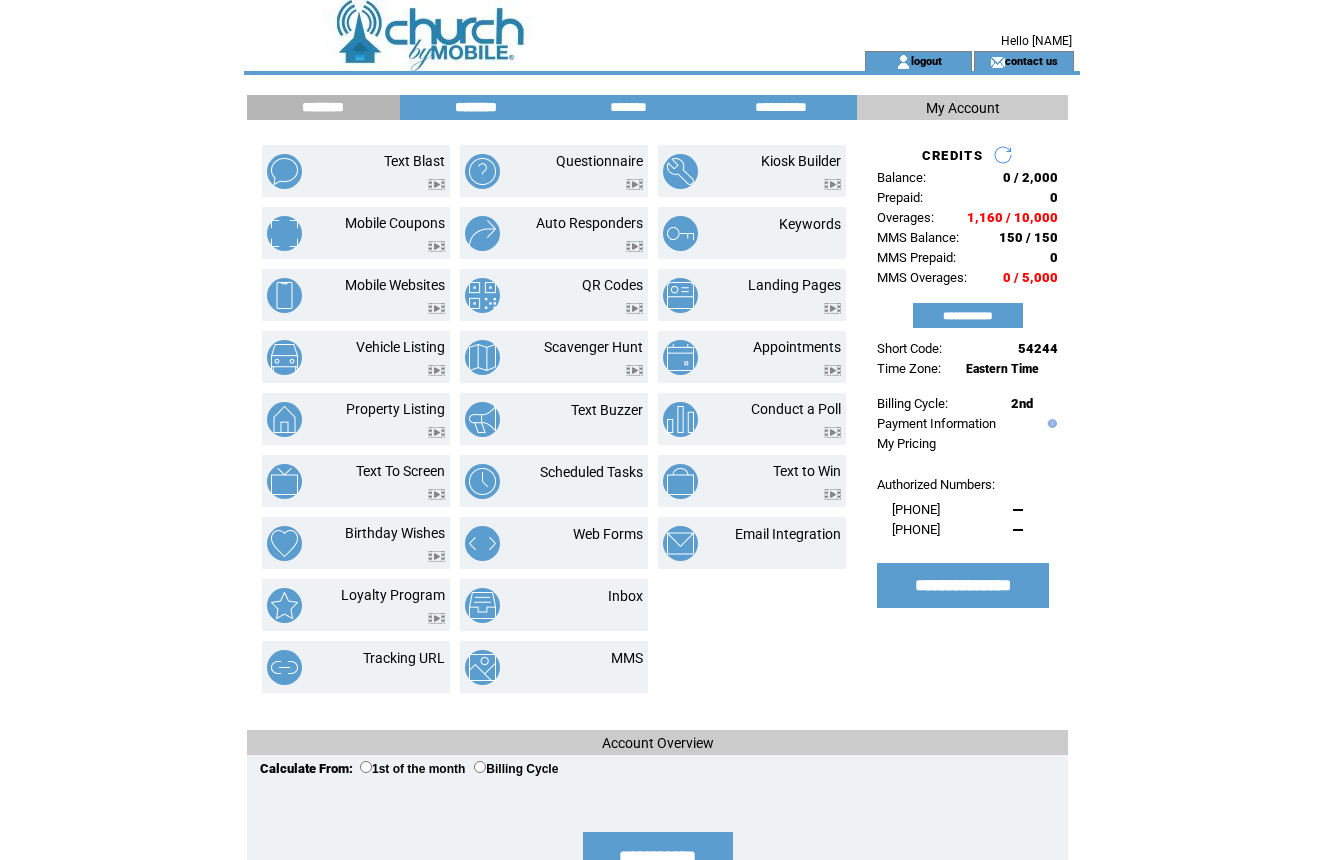 click on "********" at bounding box center (476, 107) 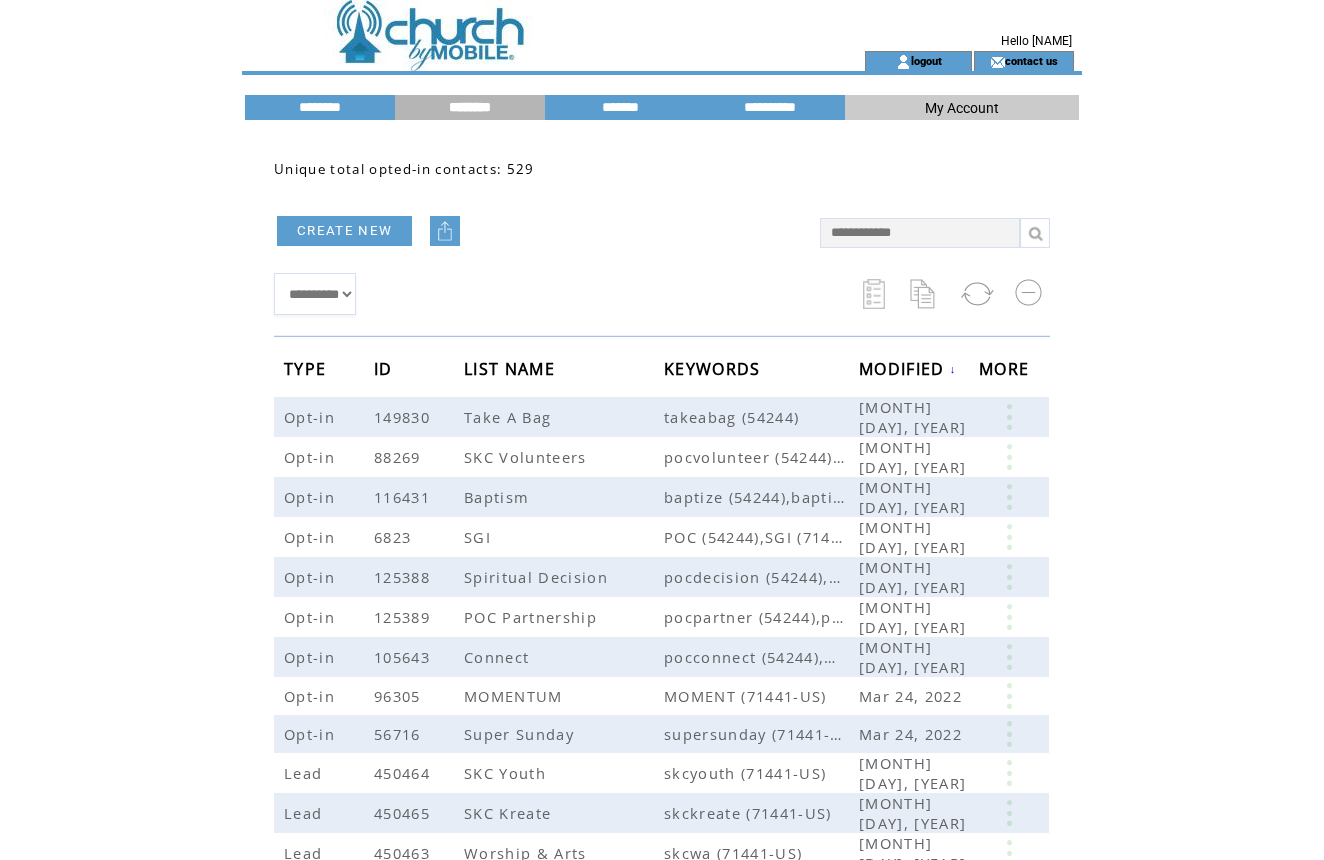 click at bounding box center (445, 231) 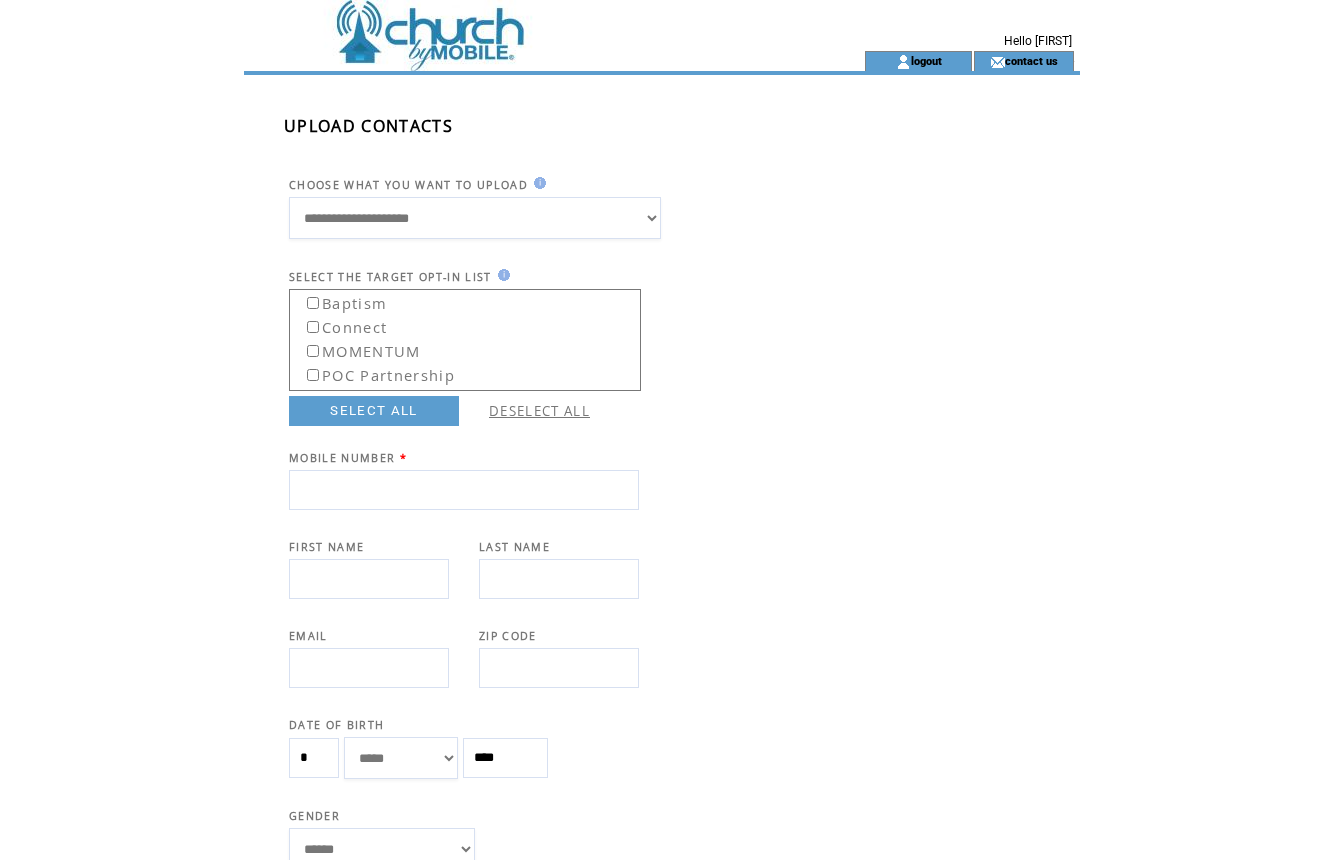 scroll, scrollTop: 0, scrollLeft: 0, axis: both 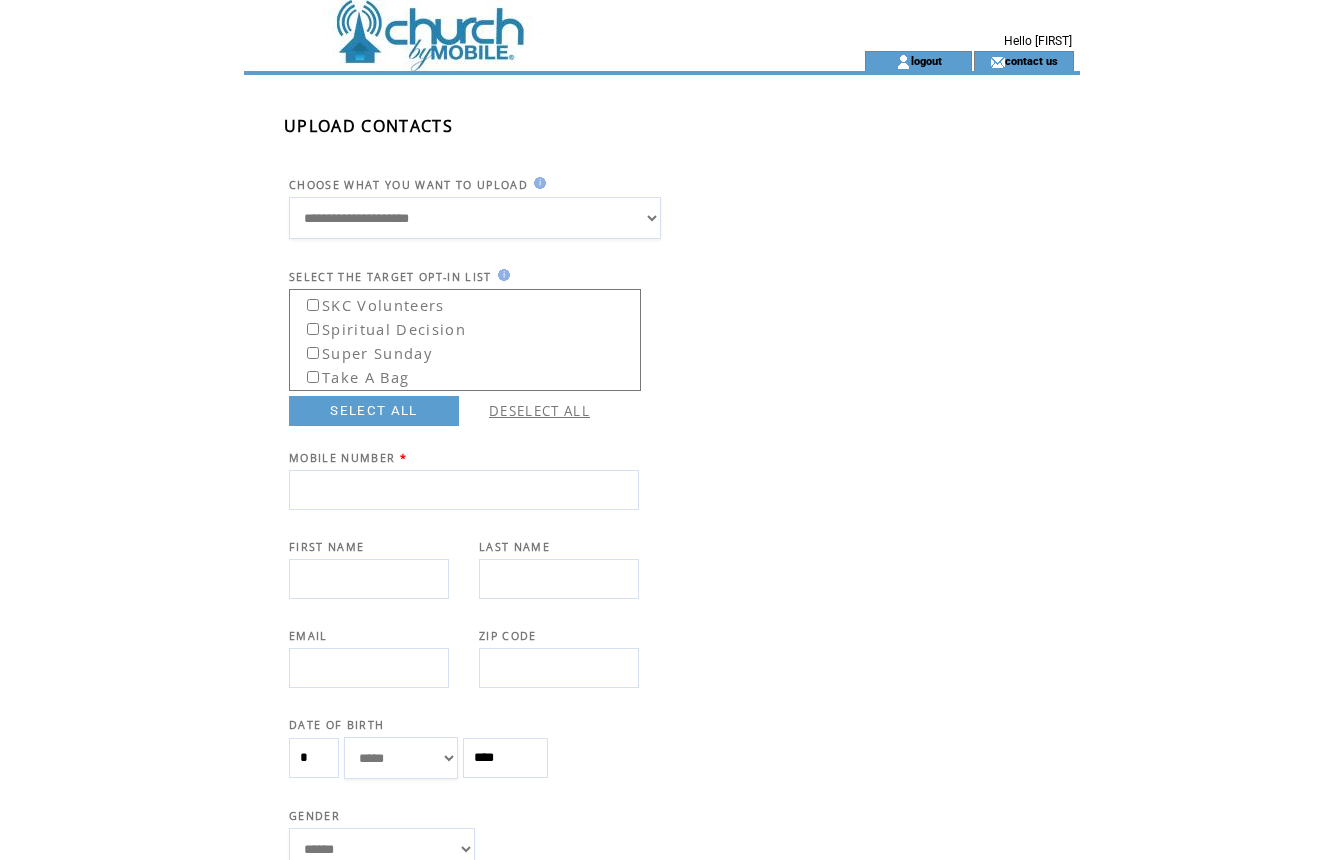 click on "Take A Bag" at bounding box center [351, 374] 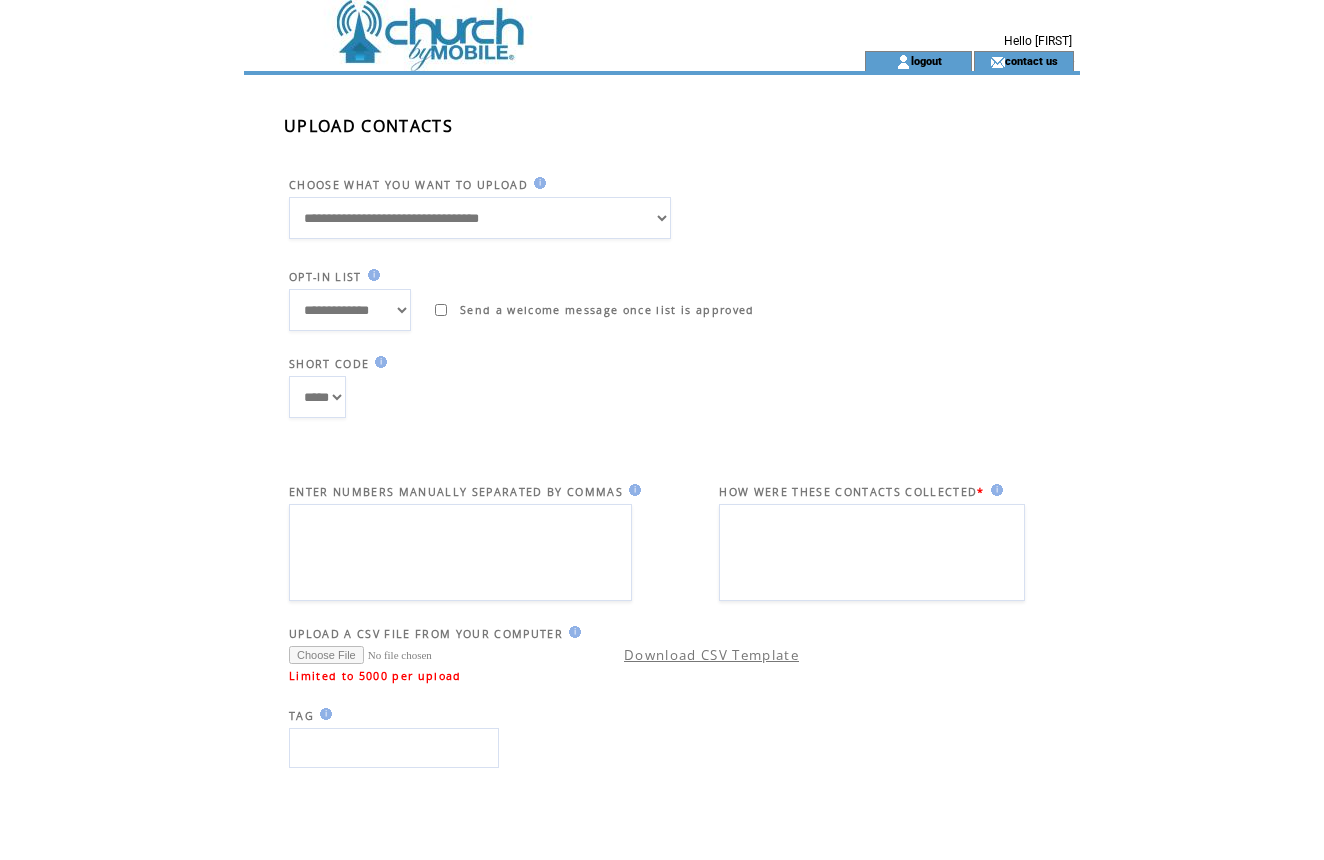 click at bounding box center [460, 552] 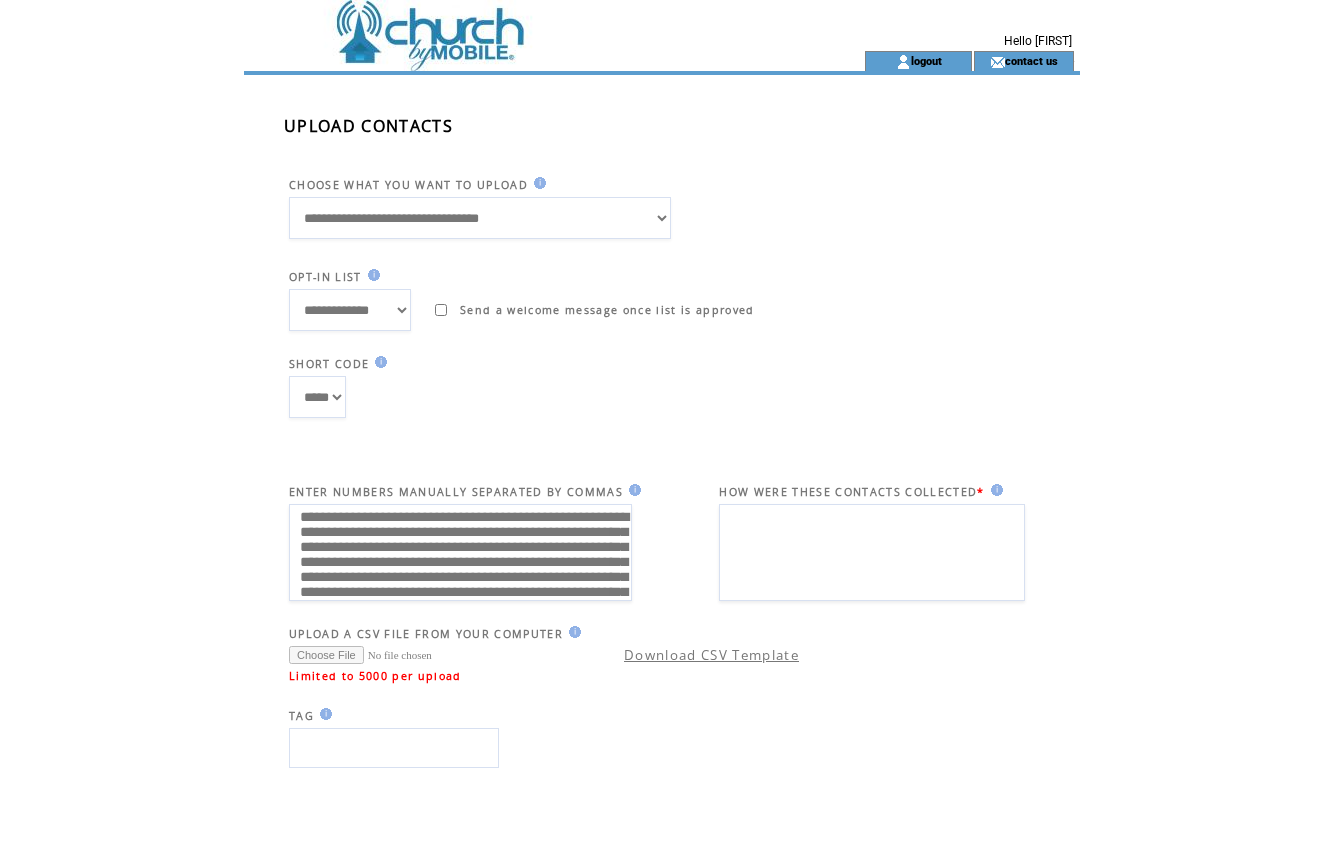 scroll, scrollTop: 120, scrollLeft: 0, axis: vertical 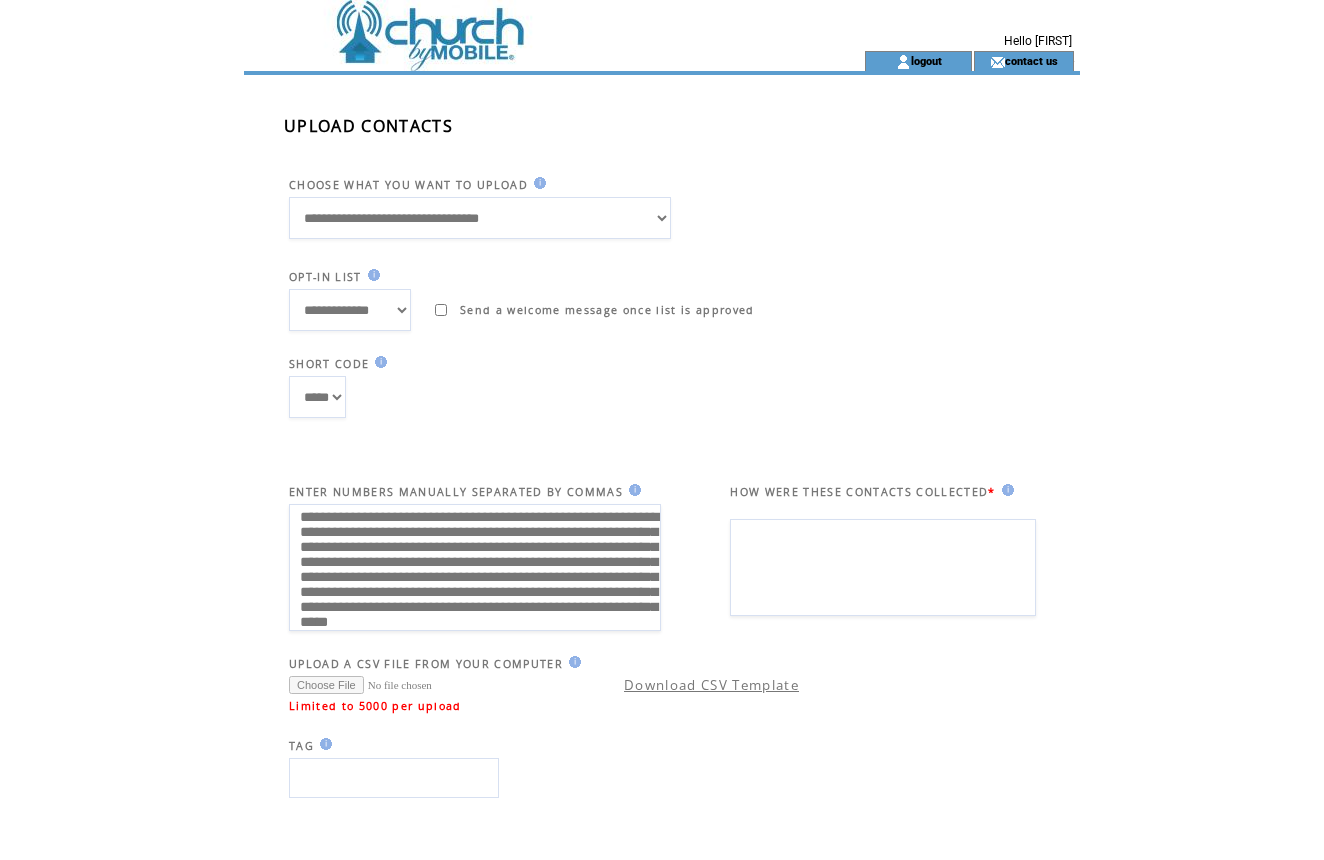 click on "**********" at bounding box center [475, 567] 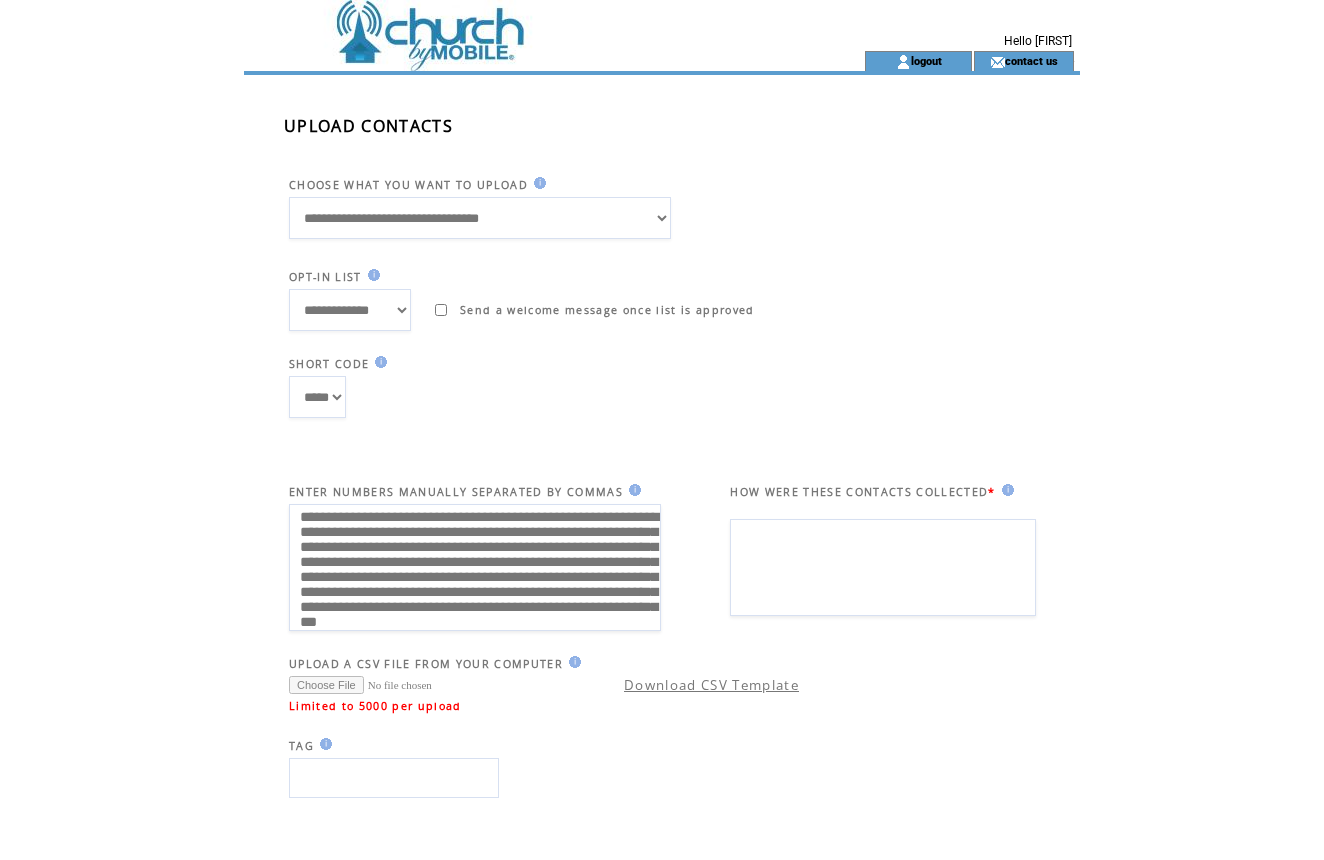 click on "**********" at bounding box center (475, 567) 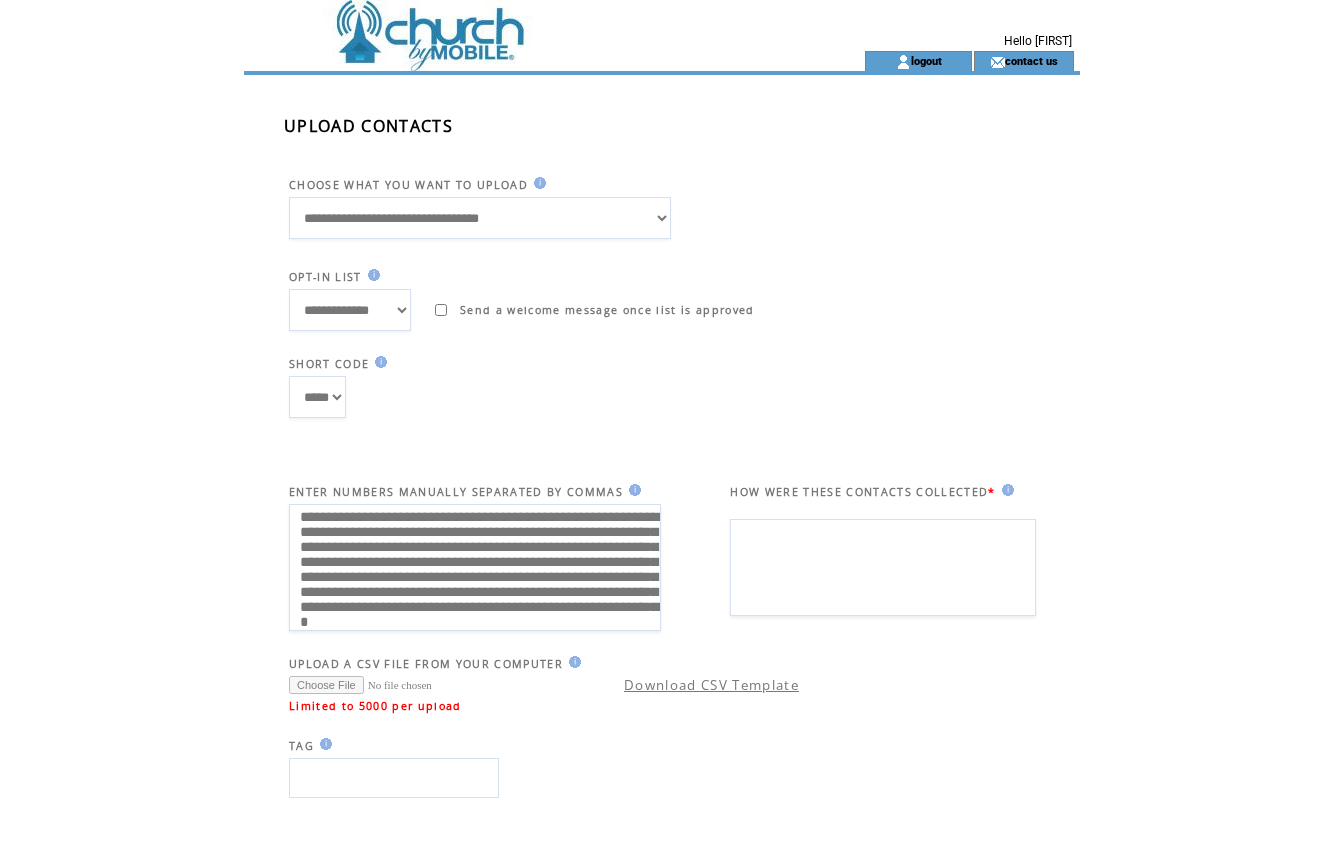 click on "**********" at bounding box center (475, 567) 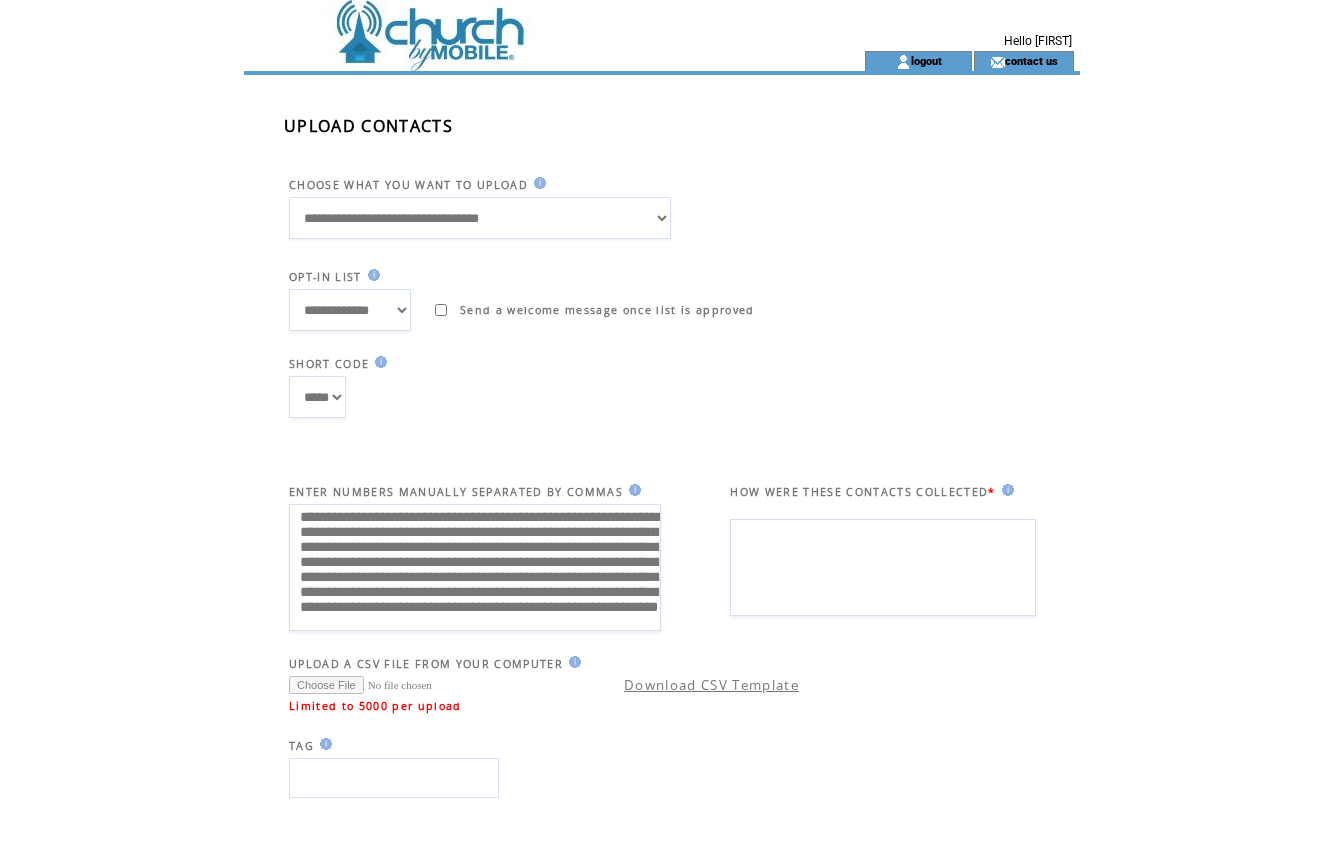 click on "**********" at bounding box center (475, 567) 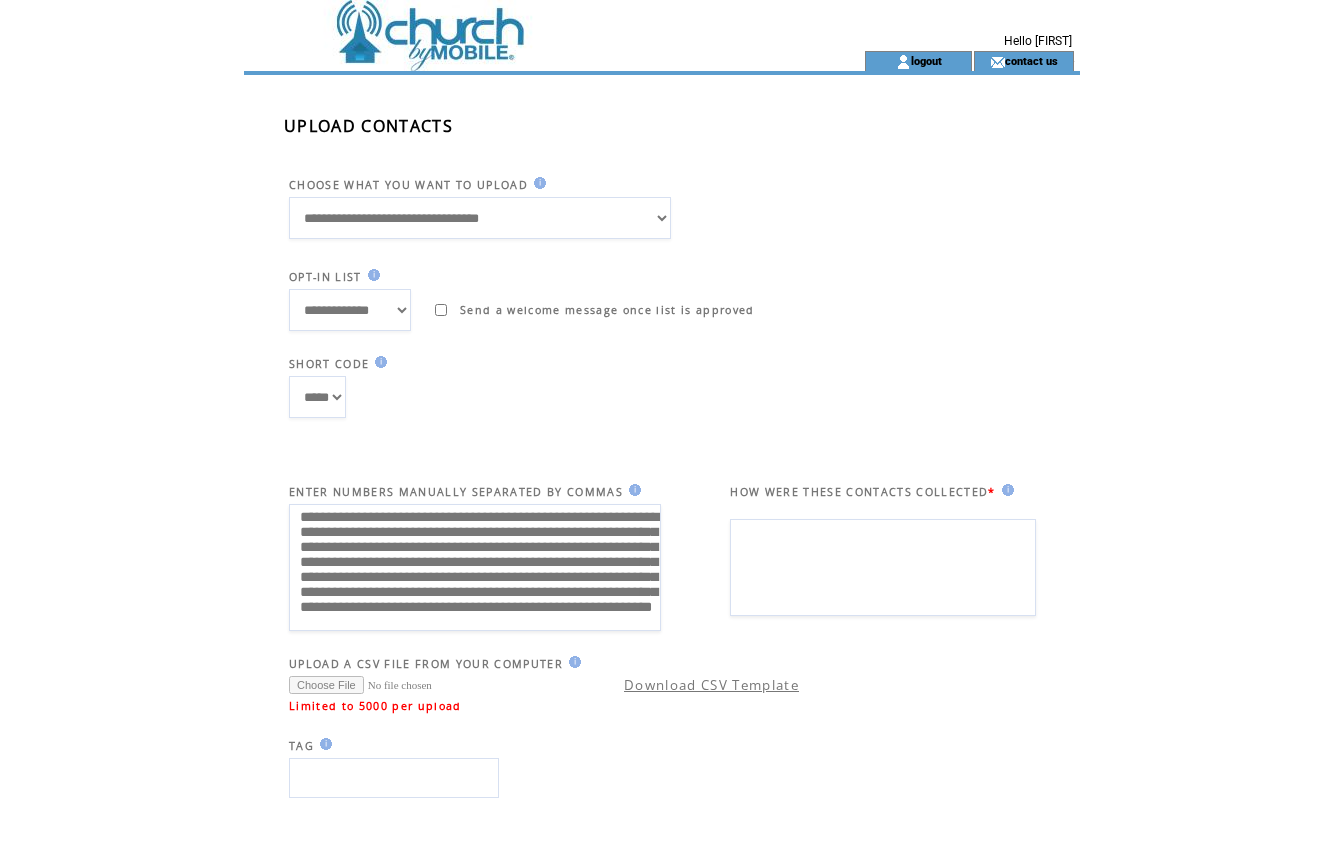 type on "**********" 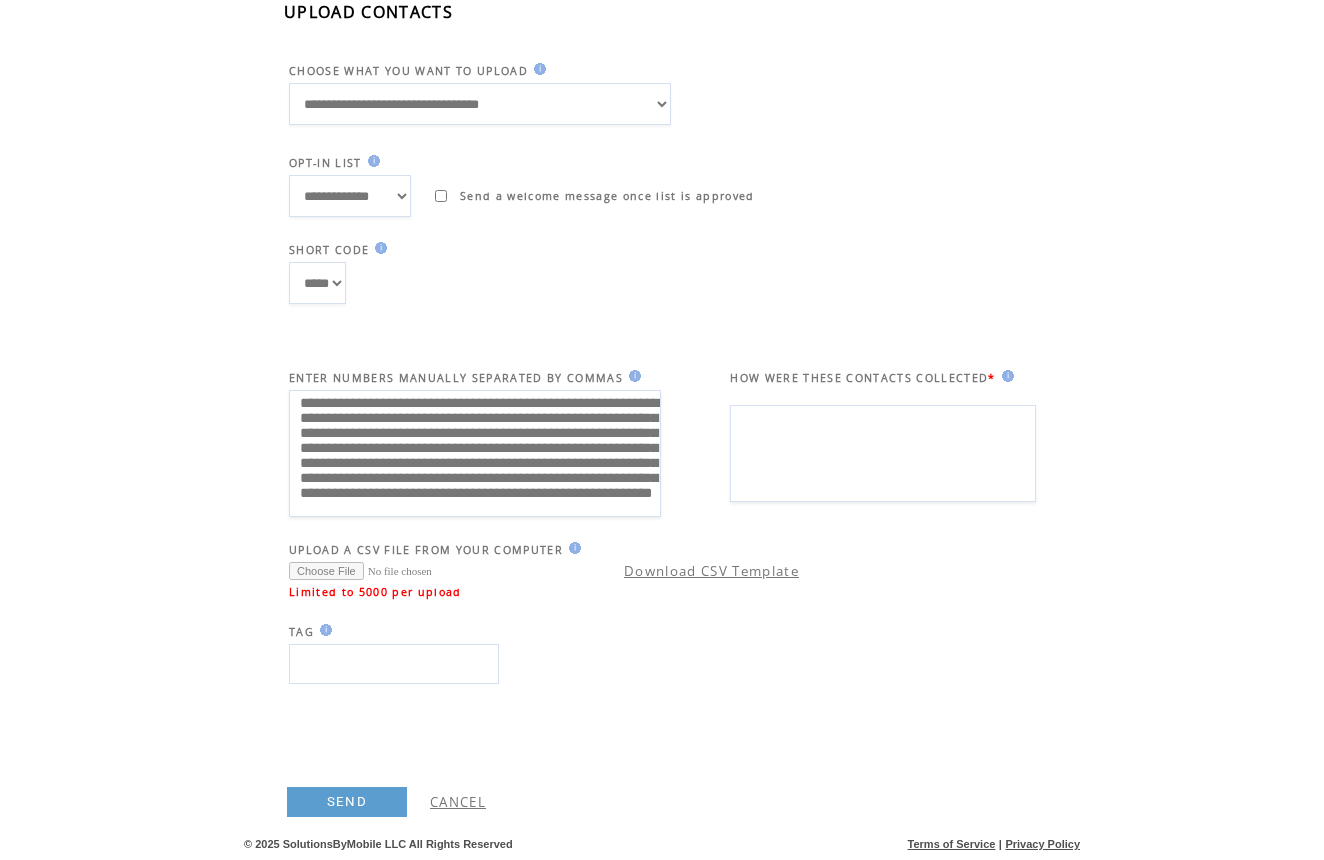 scroll, scrollTop: 114, scrollLeft: 0, axis: vertical 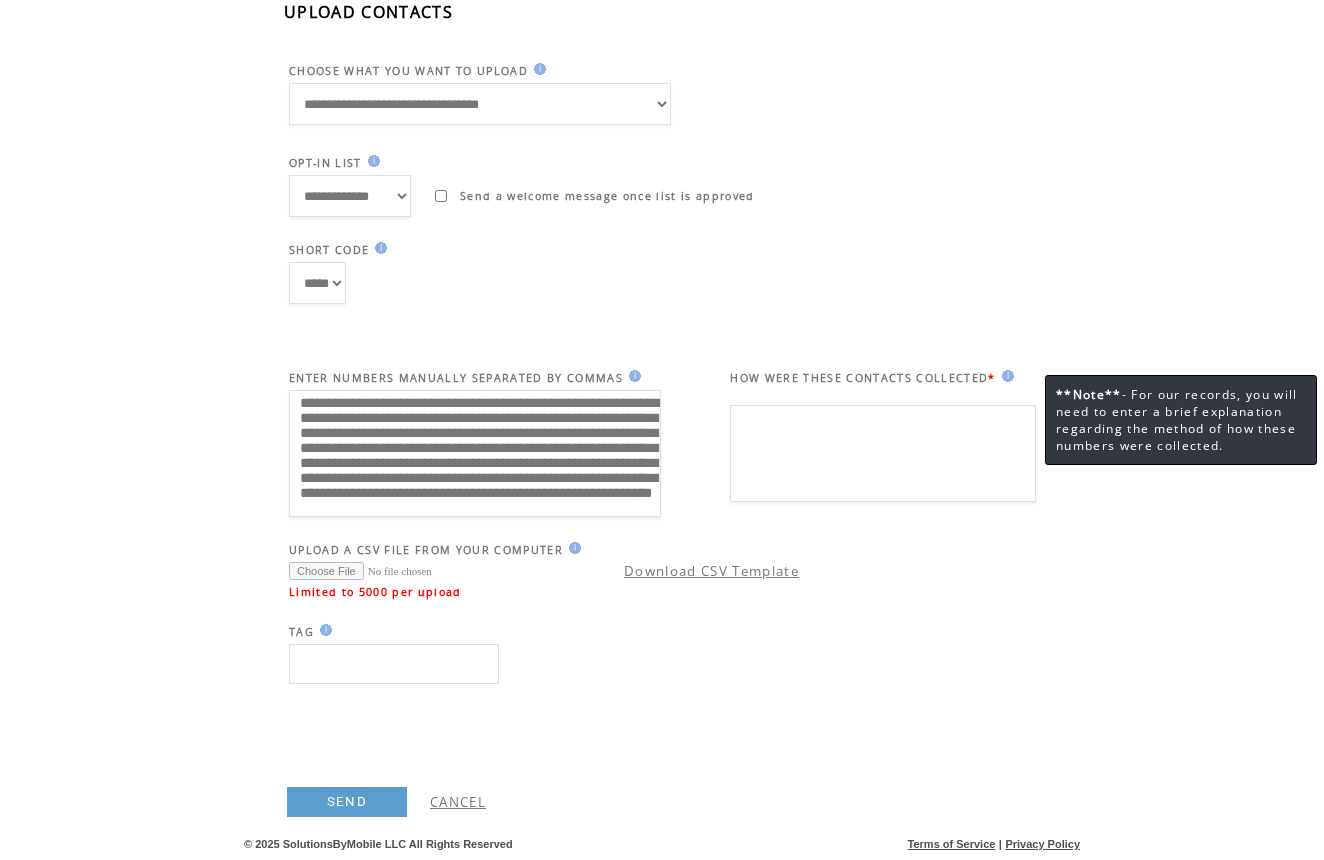 click at bounding box center (1005, 376) 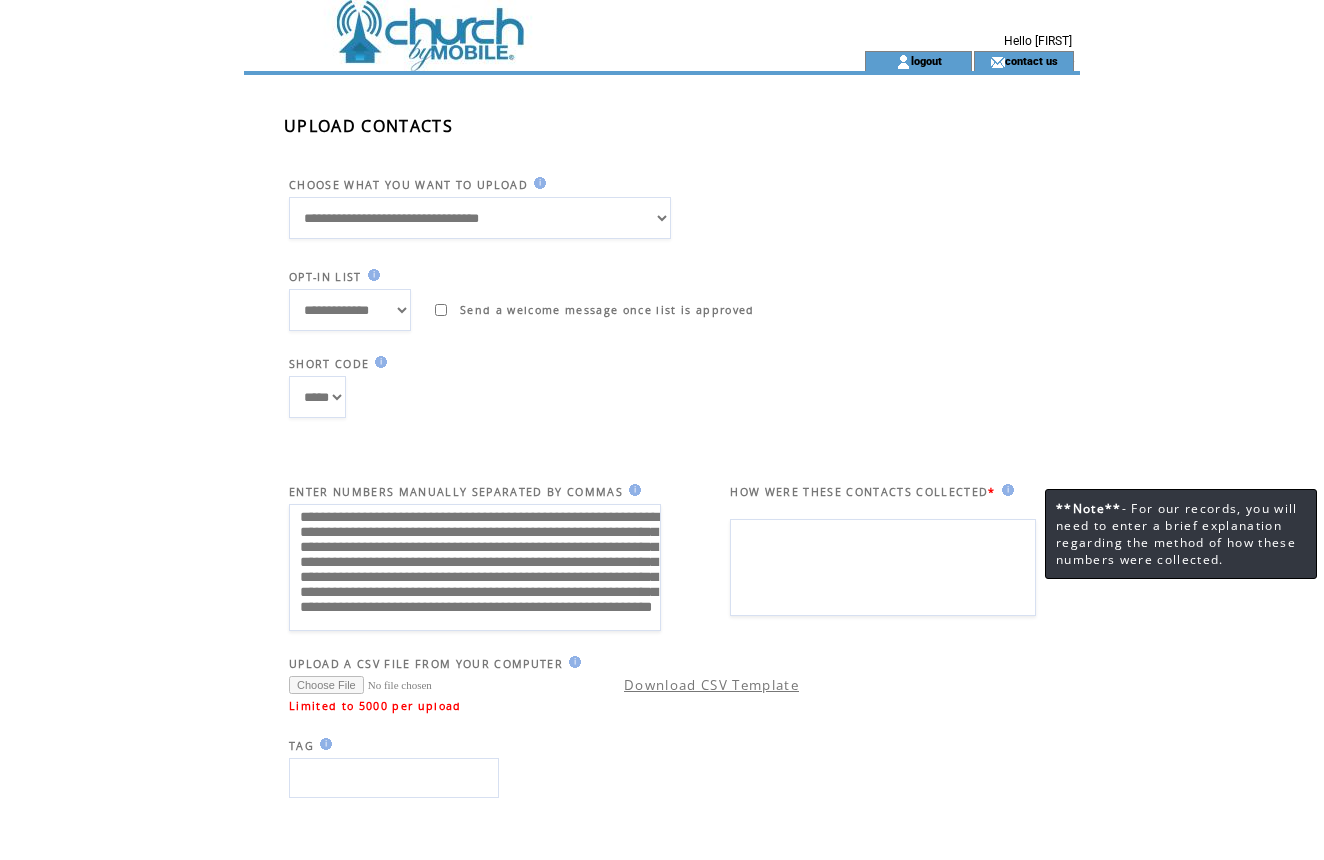 scroll, scrollTop: 0, scrollLeft: 0, axis: both 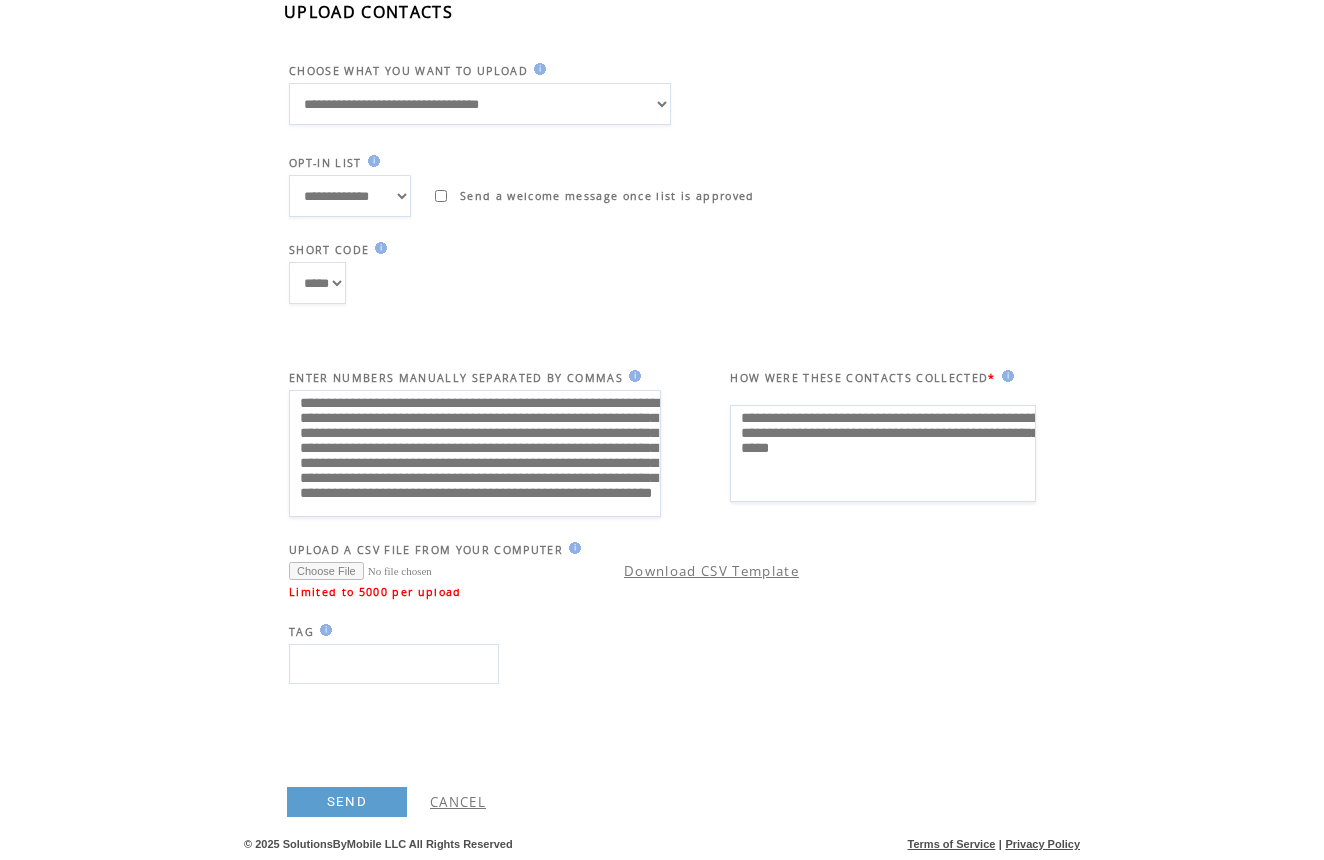 type on "**********" 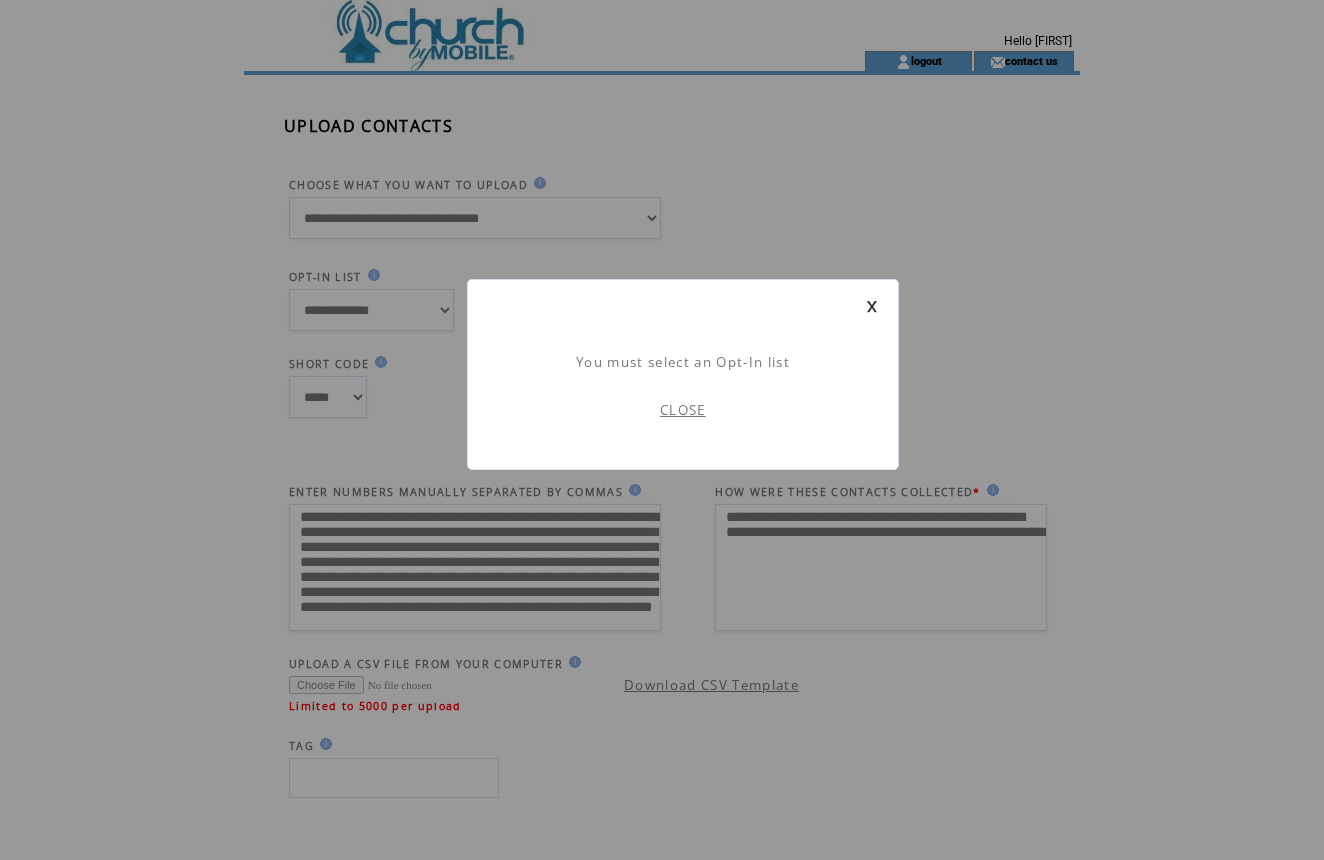 scroll, scrollTop: 1, scrollLeft: 0, axis: vertical 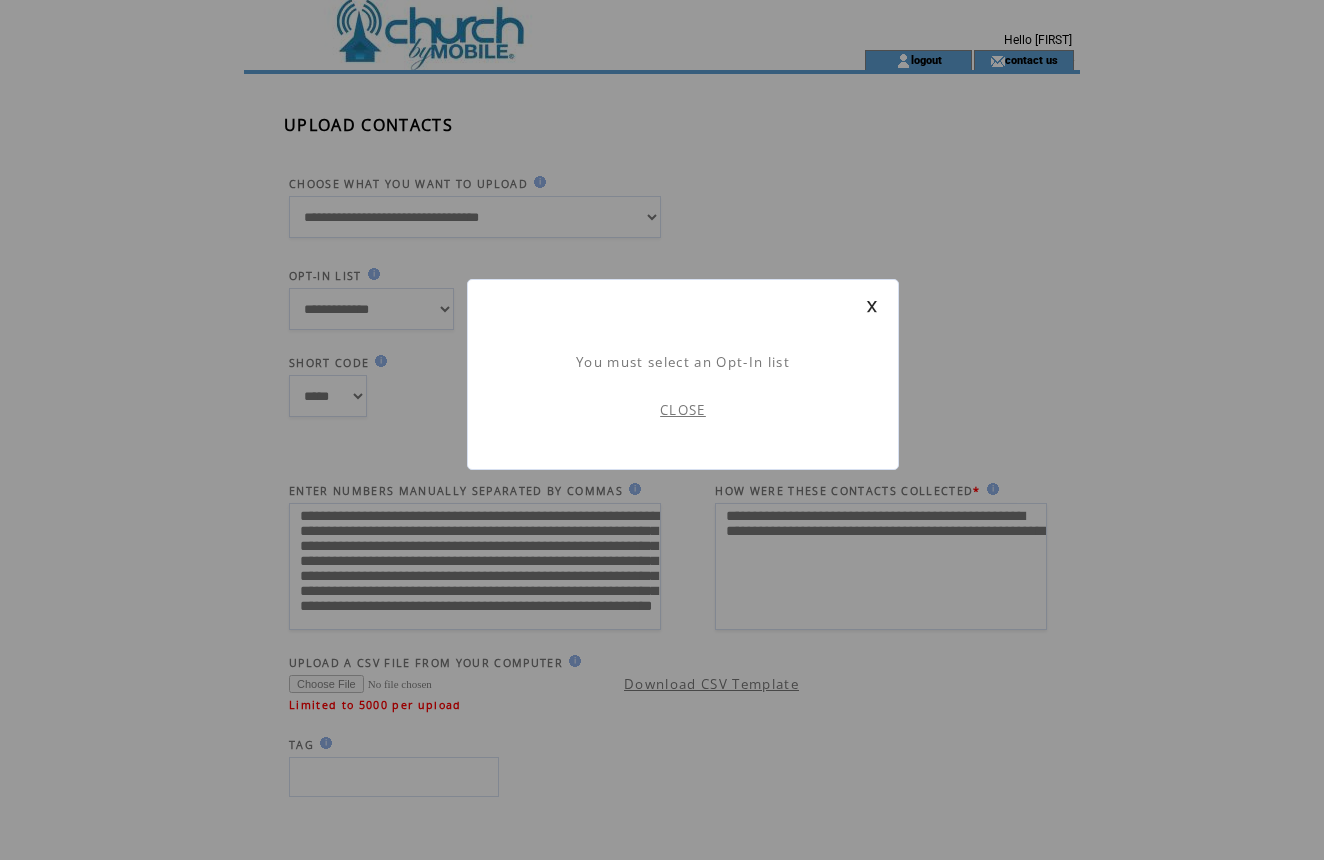 click on "CLOSE" at bounding box center [683, 410] 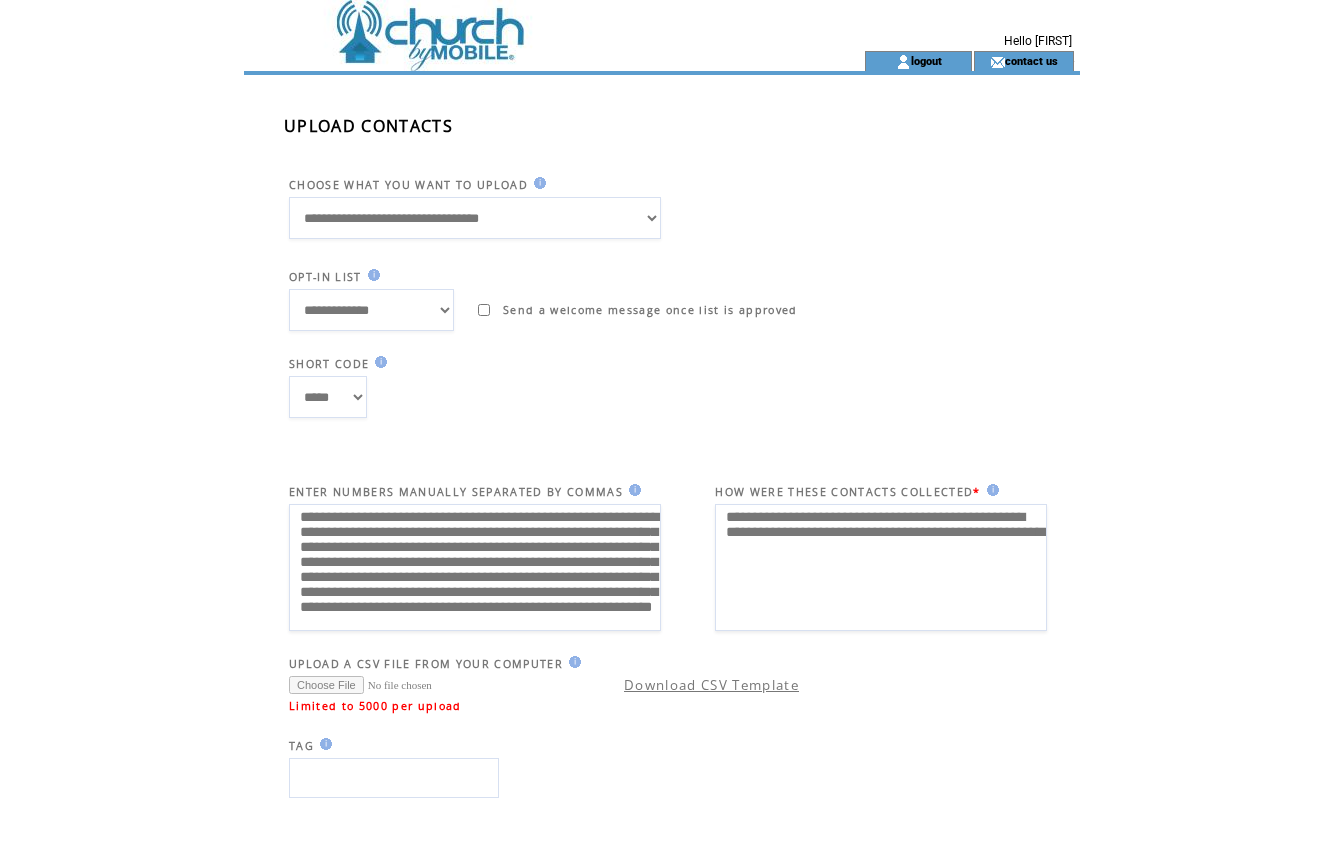 select on "******" 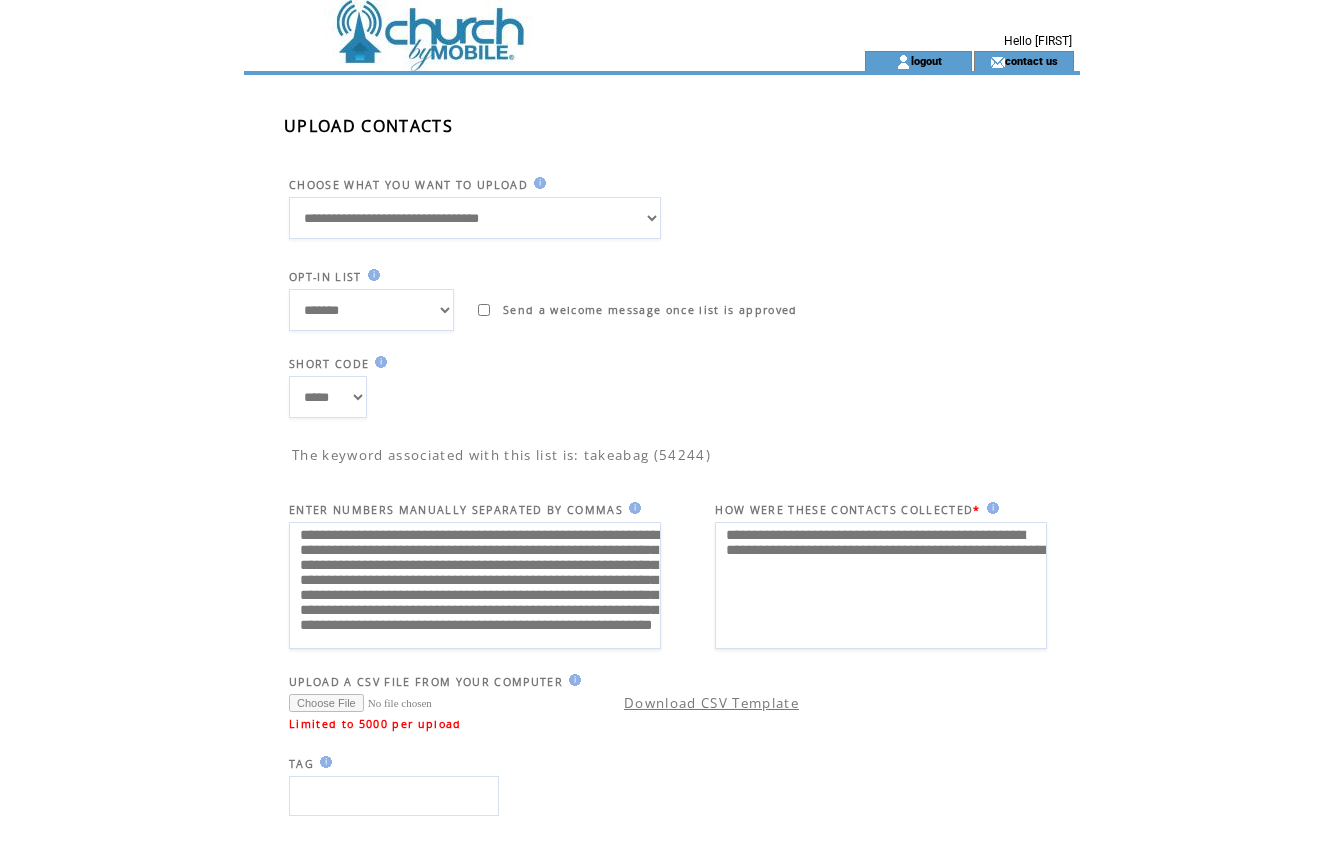 scroll, scrollTop: 120, scrollLeft: 0, axis: vertical 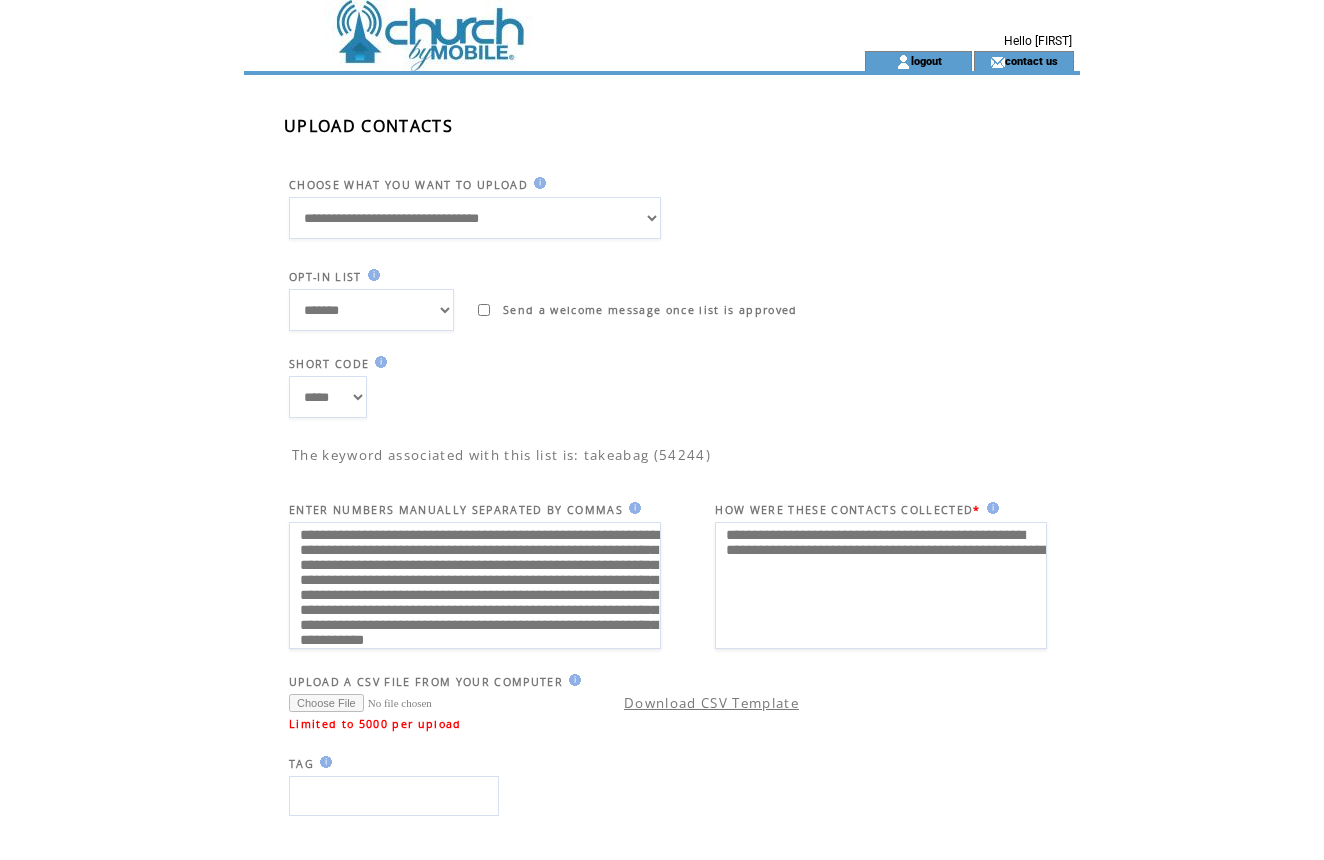 type on "**********" 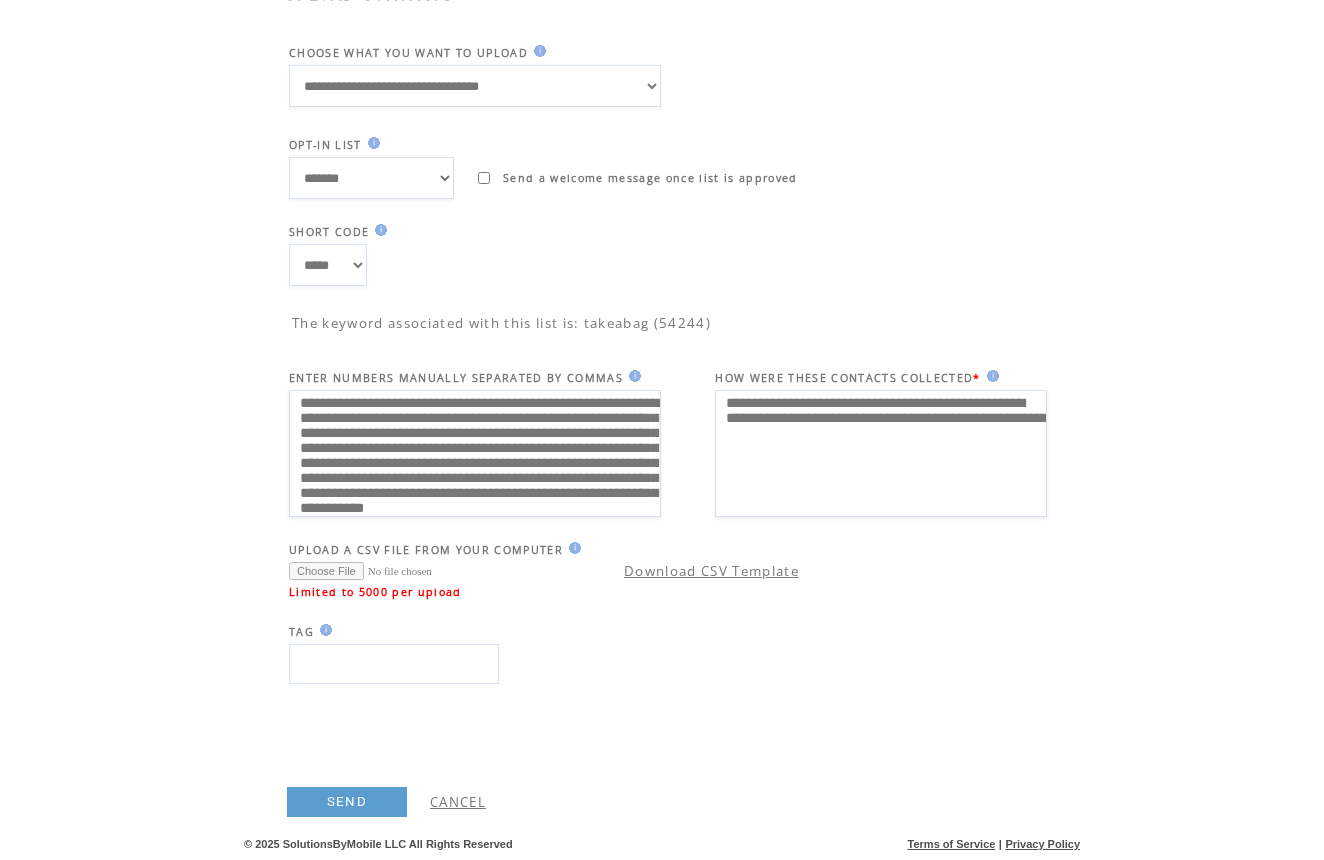 scroll, scrollTop: 132, scrollLeft: 0, axis: vertical 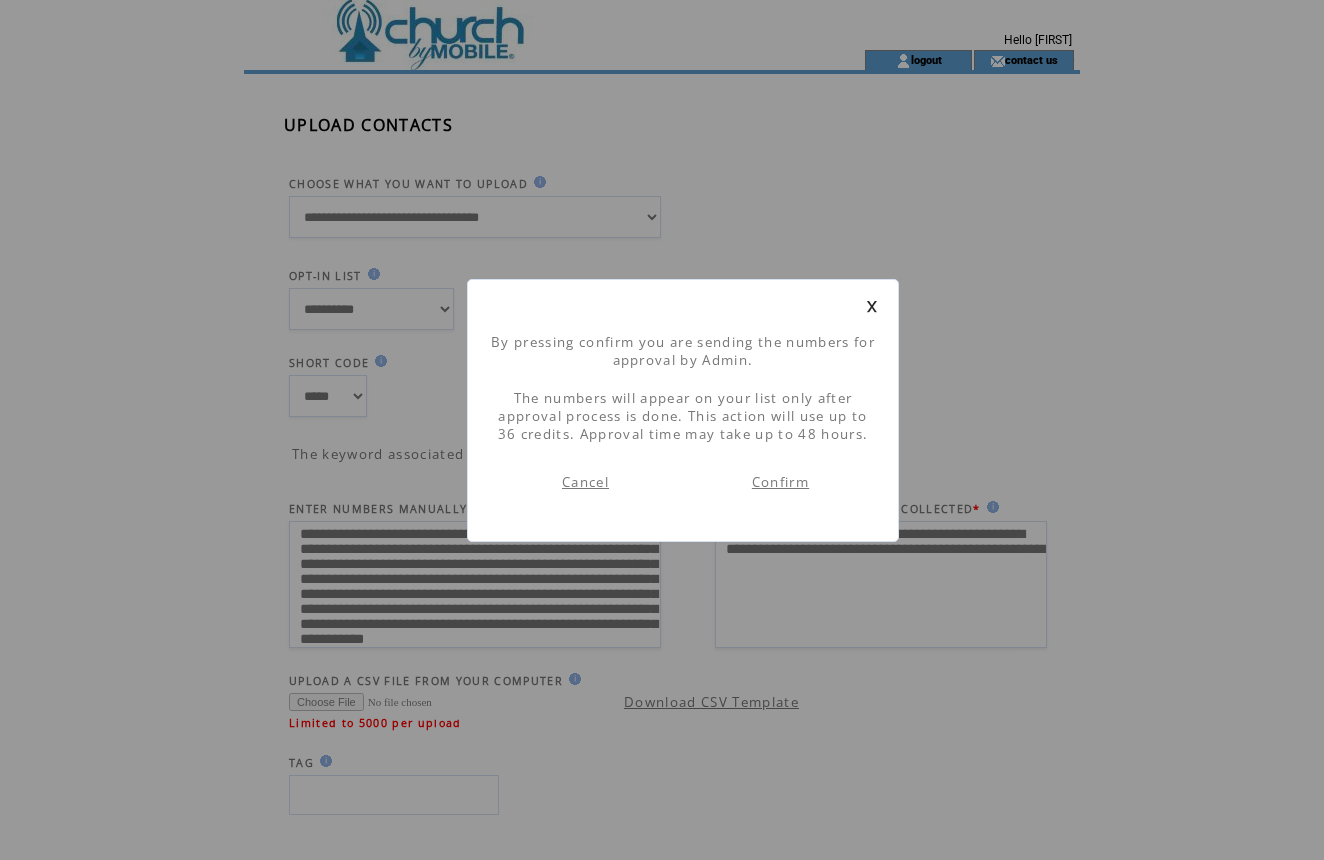 click on "Confirm" at bounding box center (780, 482) 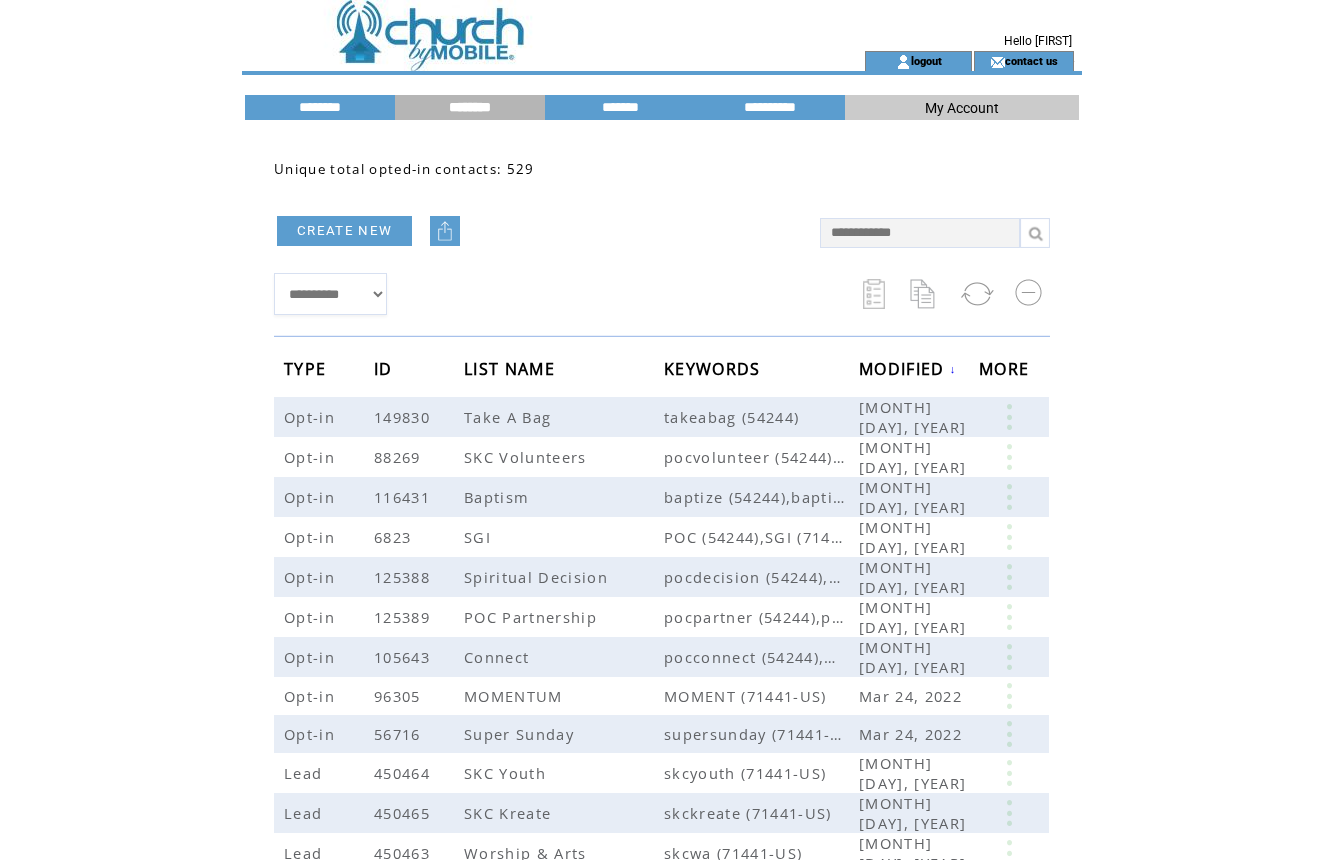 scroll, scrollTop: 0, scrollLeft: 0, axis: both 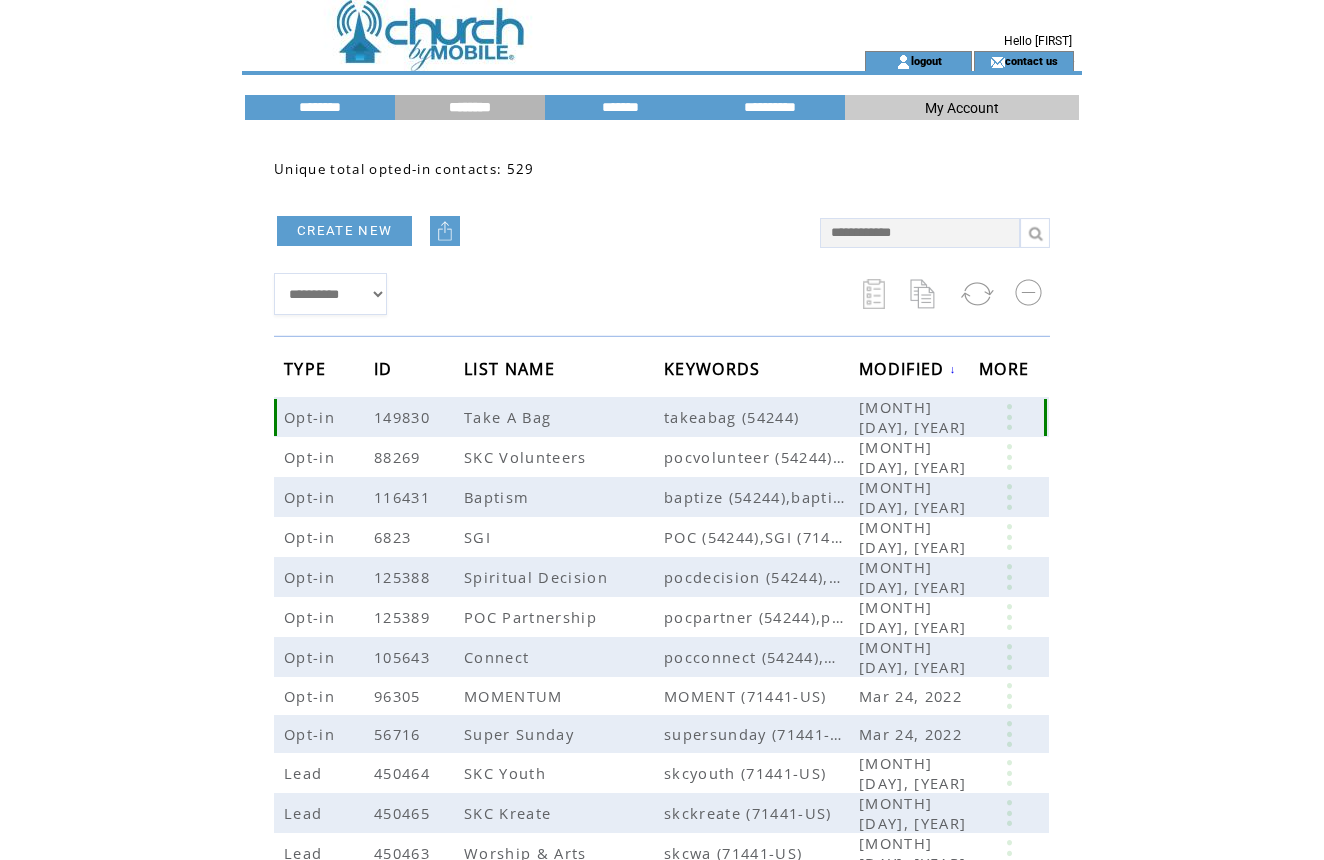 click on "149830" at bounding box center (404, 417) 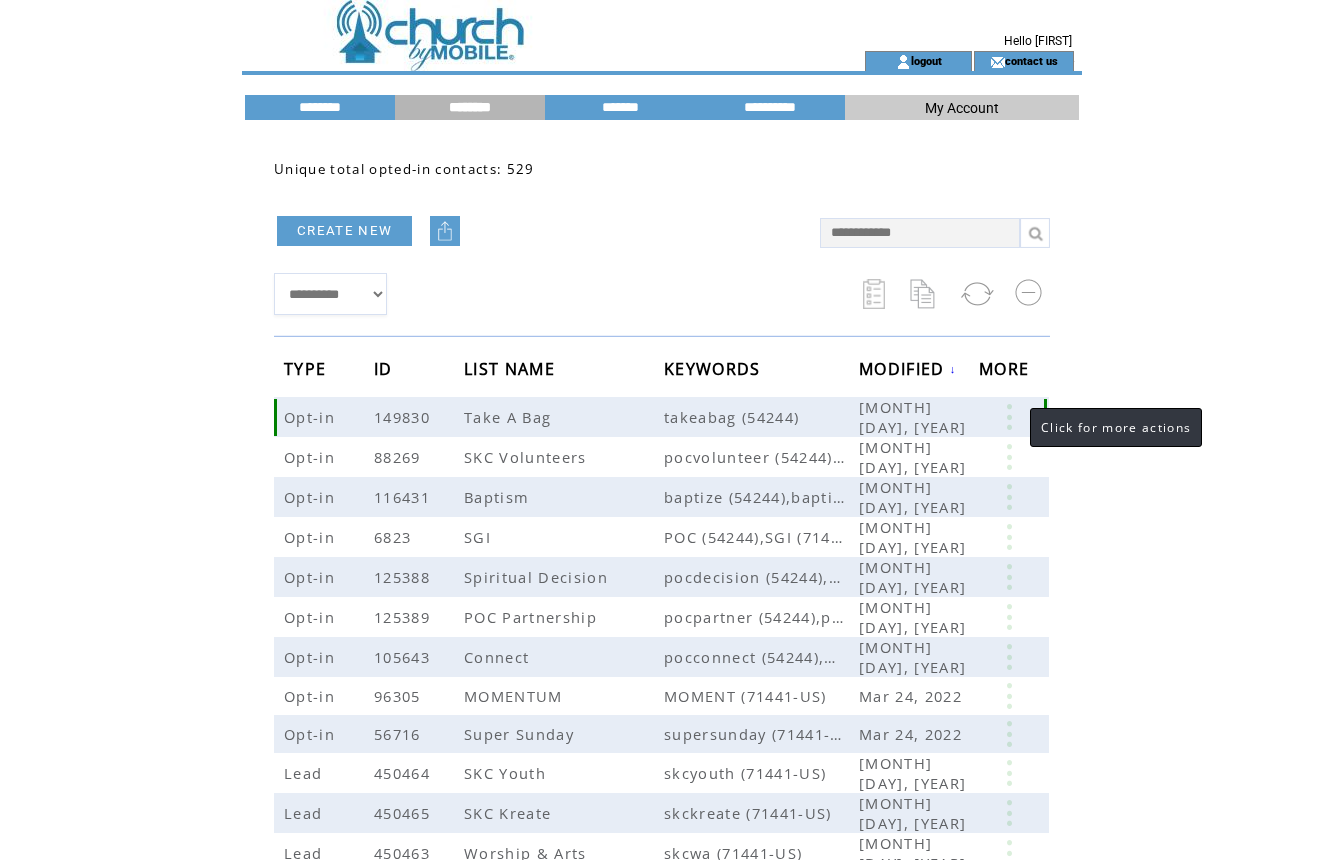 click at bounding box center (1009, 417) 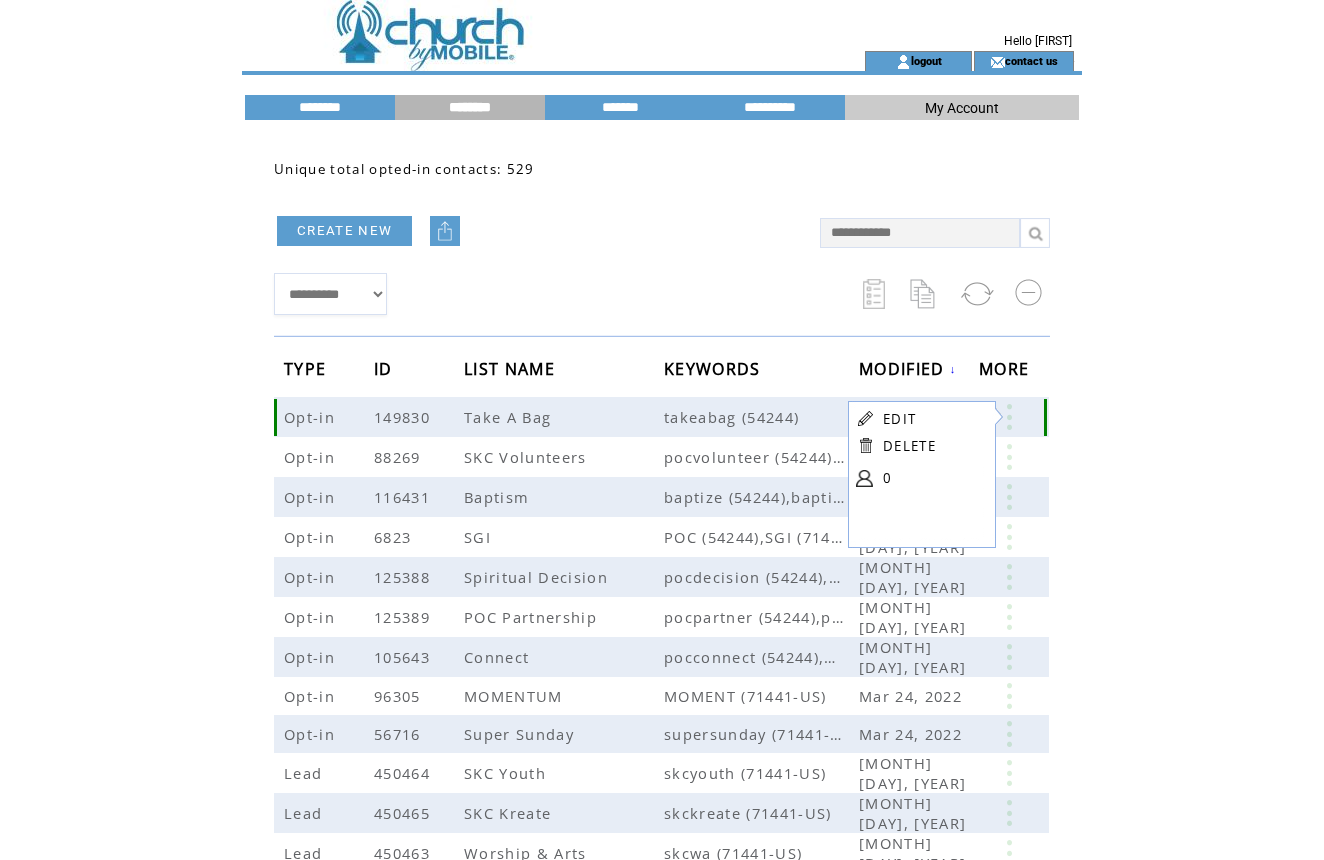 click on "takeabag (54244)" at bounding box center [761, 417] 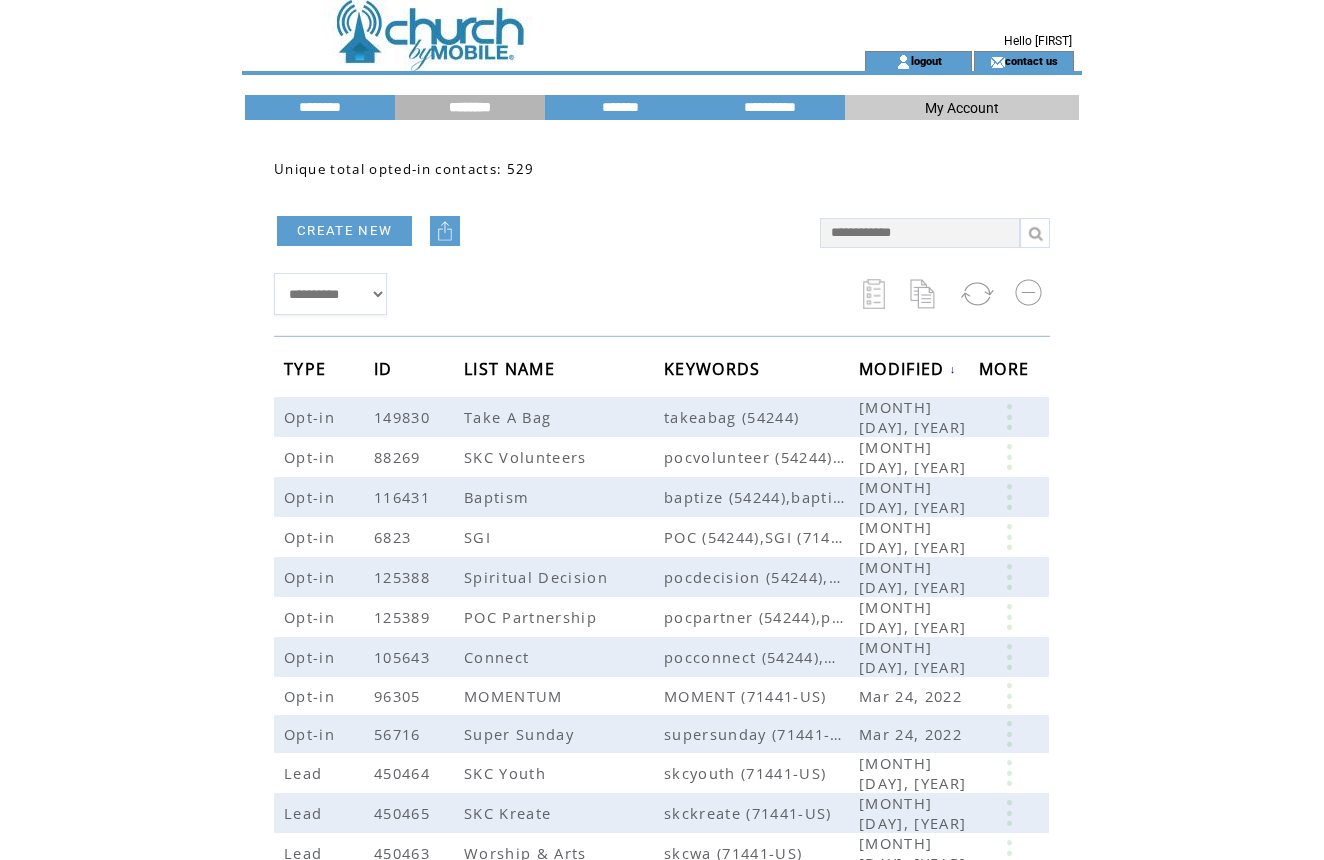 scroll, scrollTop: 0, scrollLeft: 0, axis: both 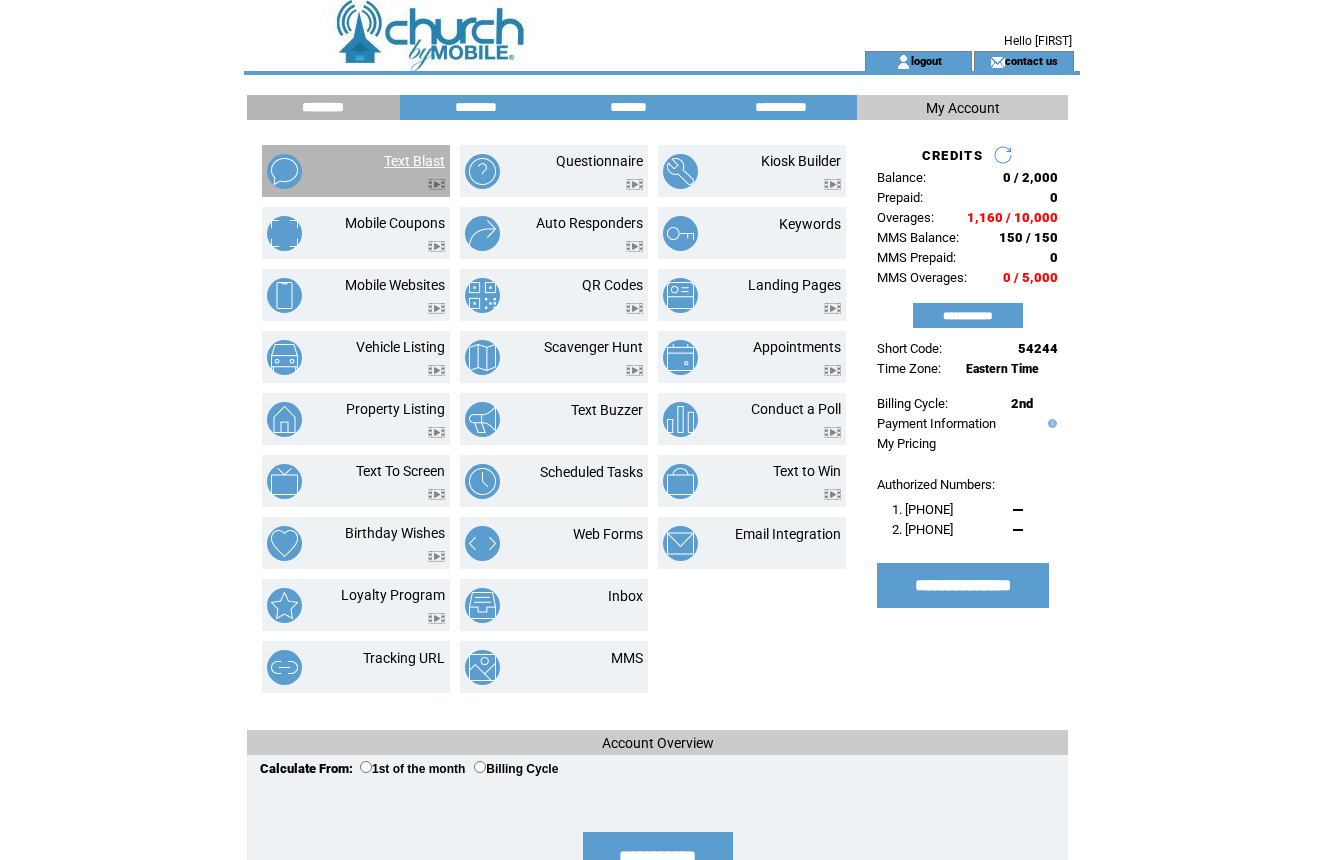 click on "Text Blast" at bounding box center (414, 161) 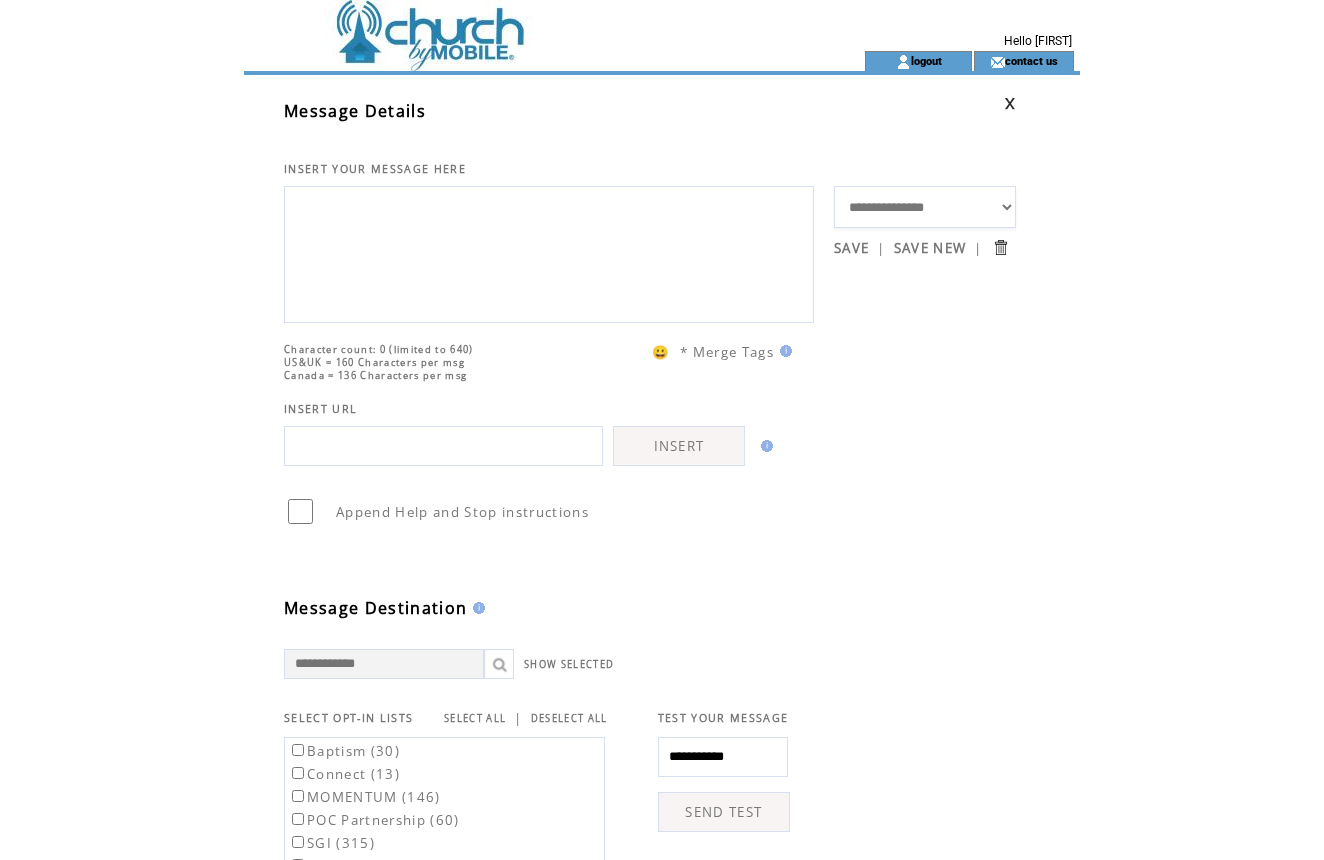 scroll, scrollTop: 0, scrollLeft: 0, axis: both 